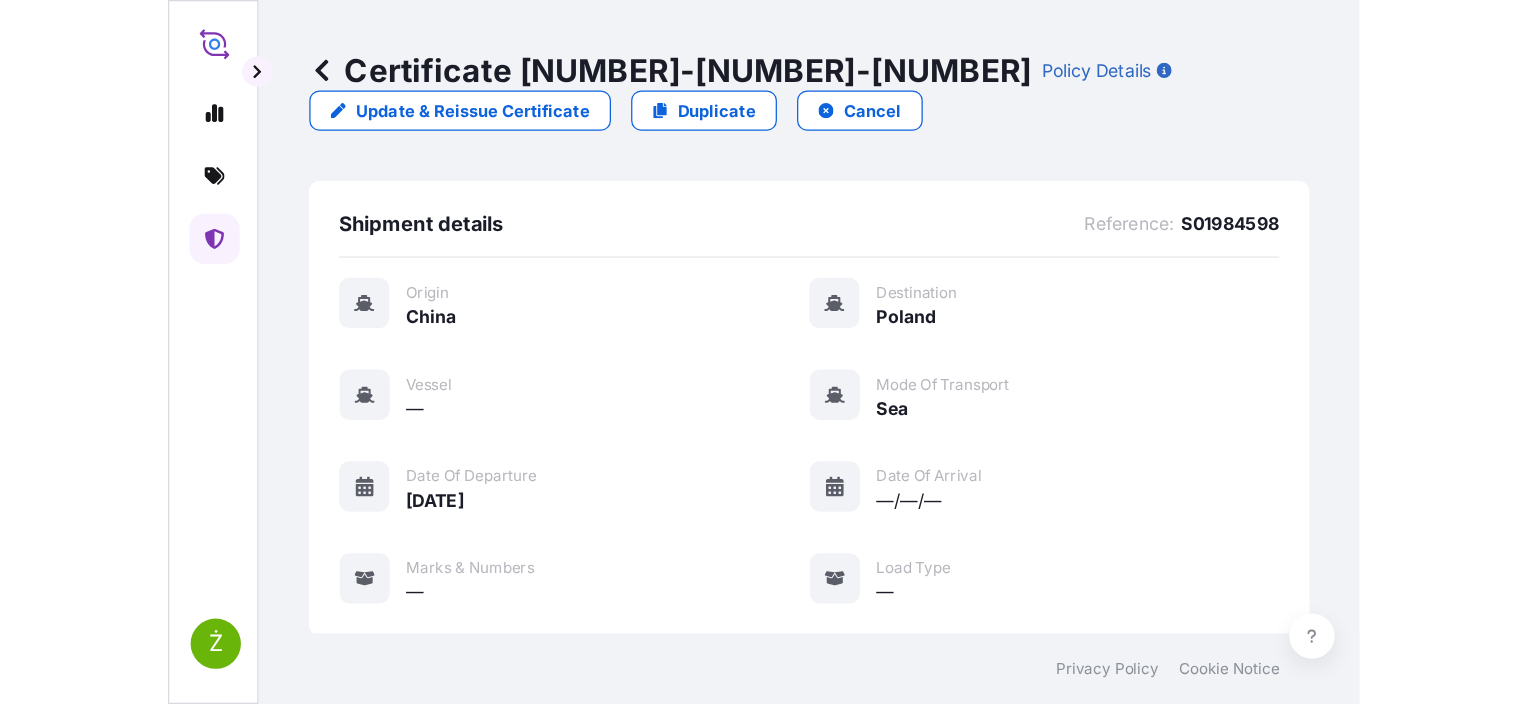 scroll, scrollTop: 0, scrollLeft: 0, axis: both 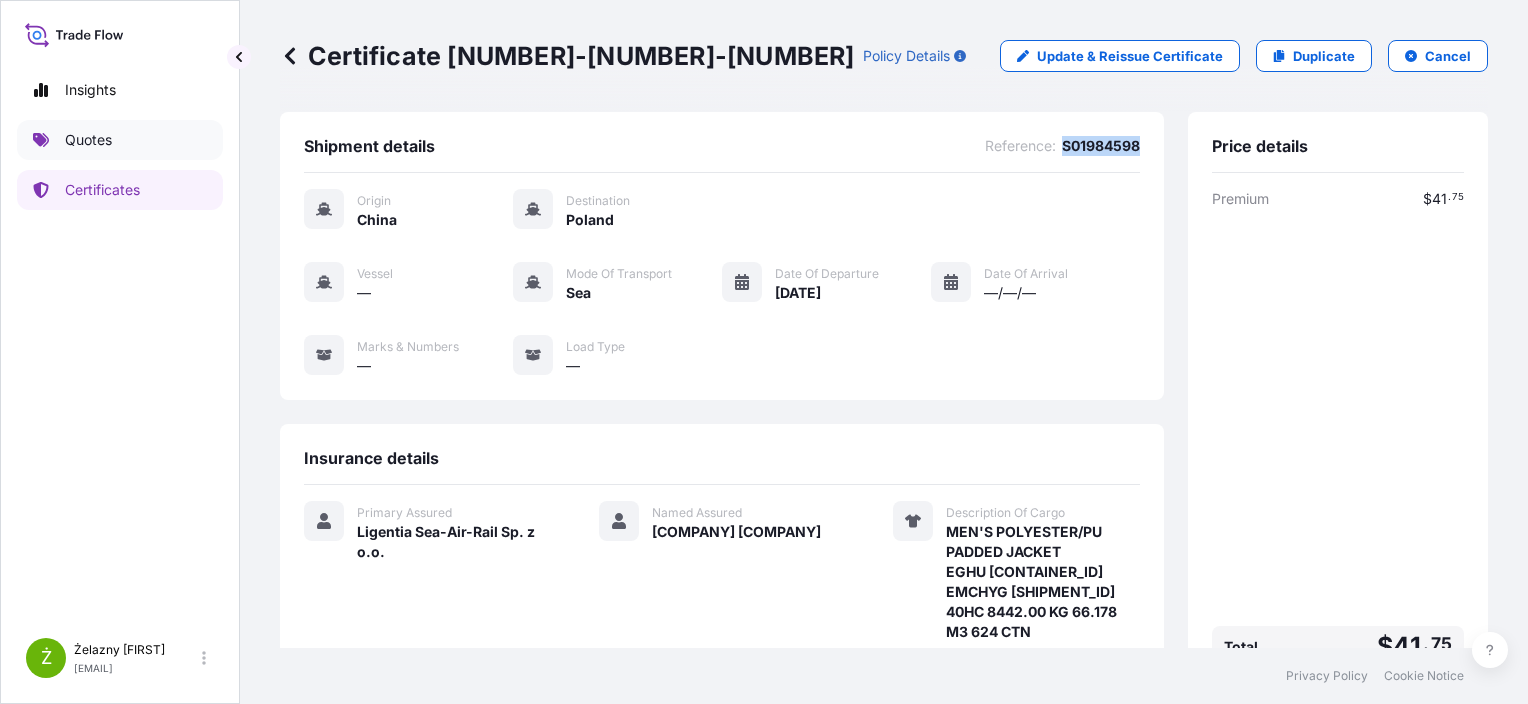 click on "Quotes" at bounding box center [120, 140] 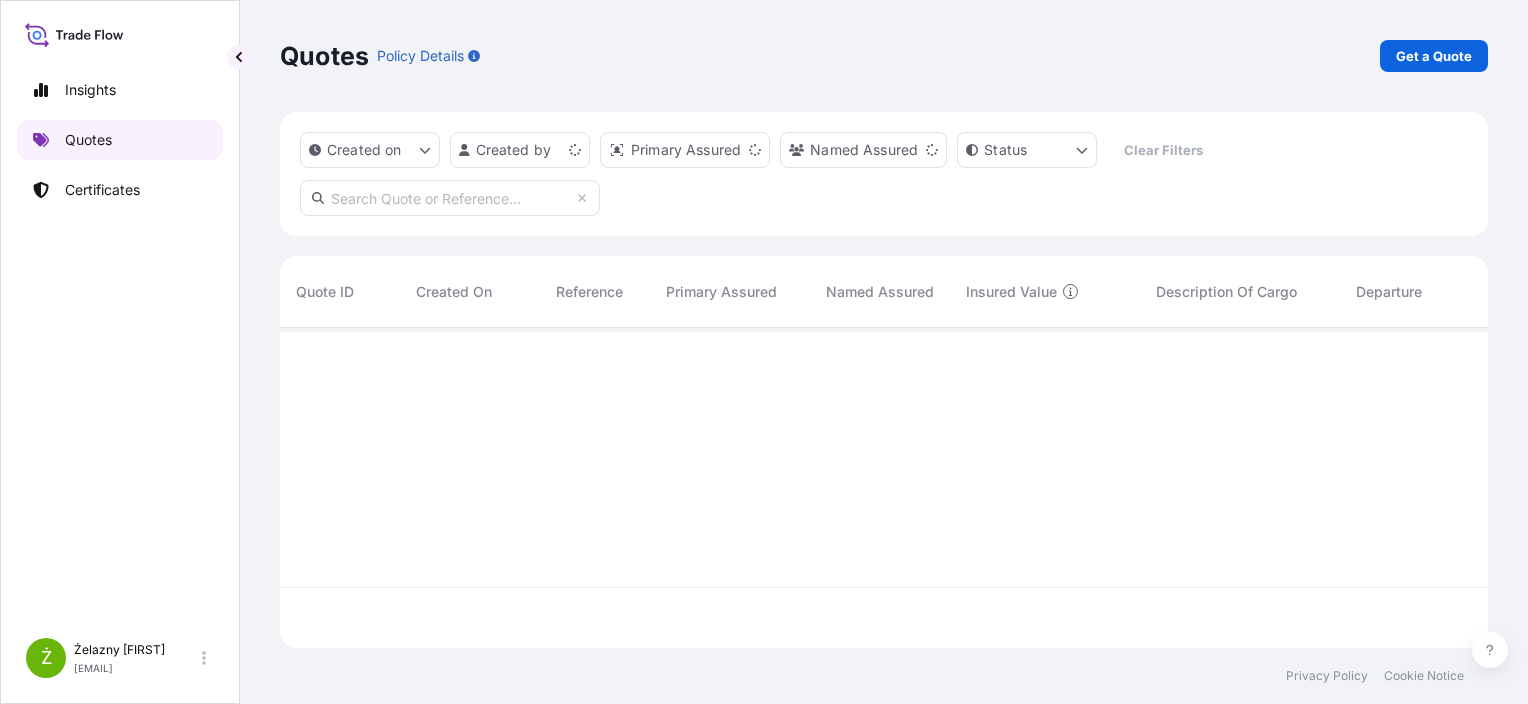 scroll, scrollTop: 16, scrollLeft: 16, axis: both 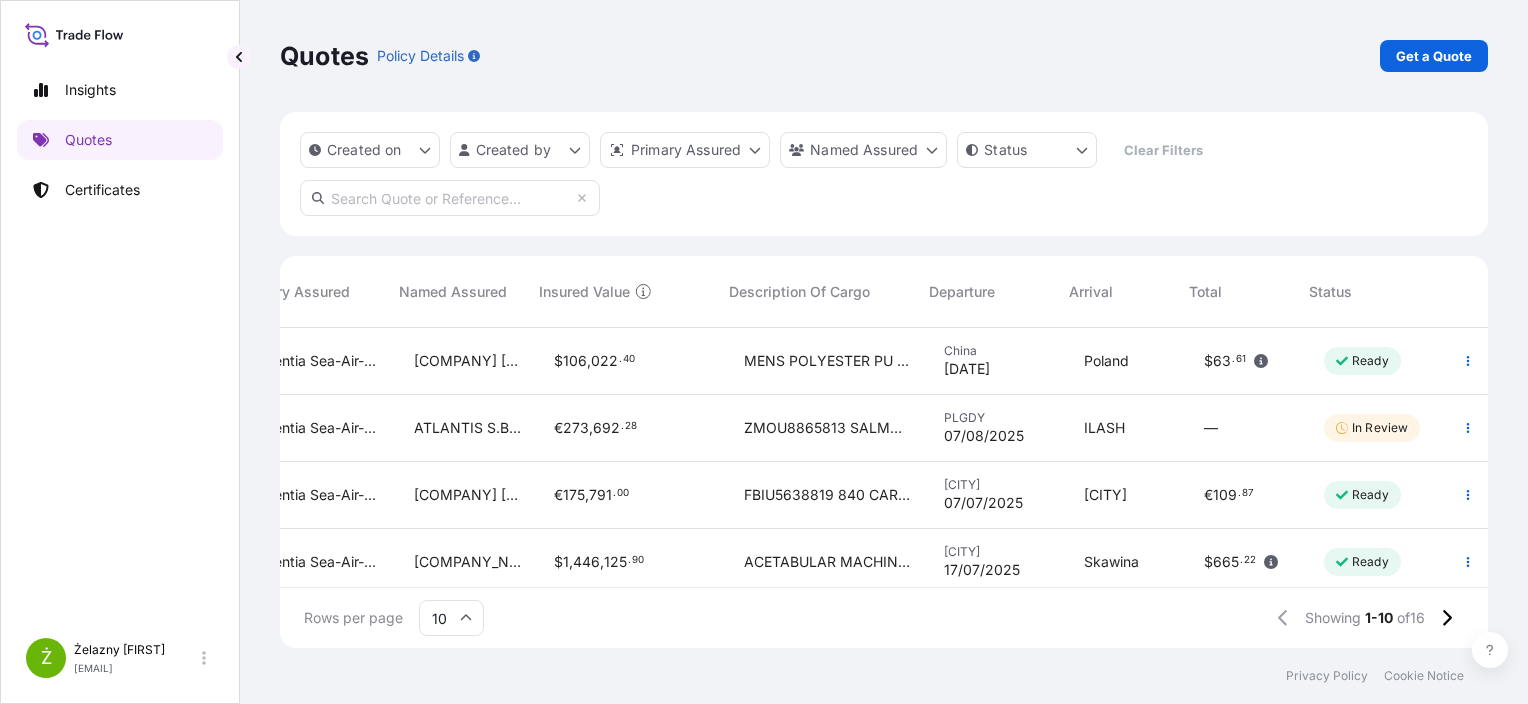 click on "[COMPANY] [COMPANY]" at bounding box center [468, 361] 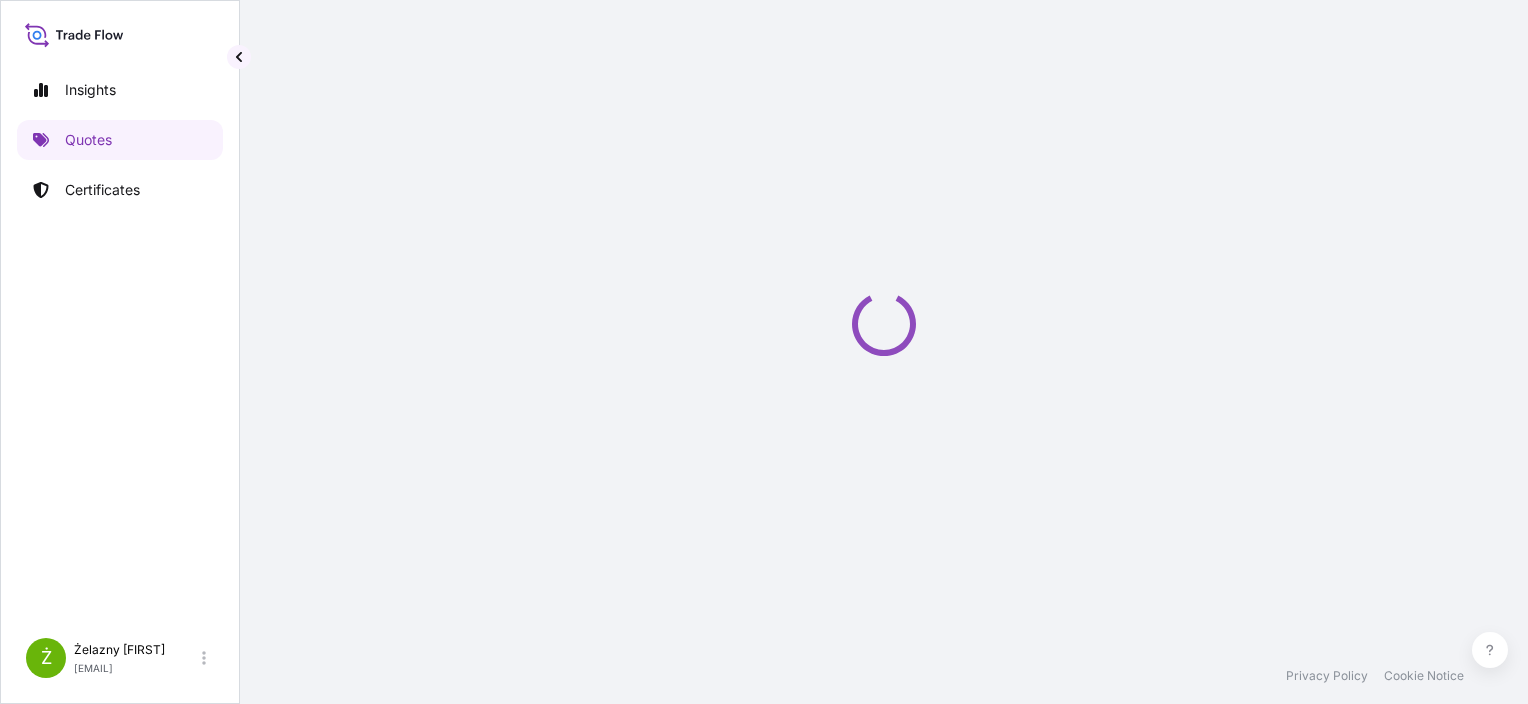 select on "Sea" 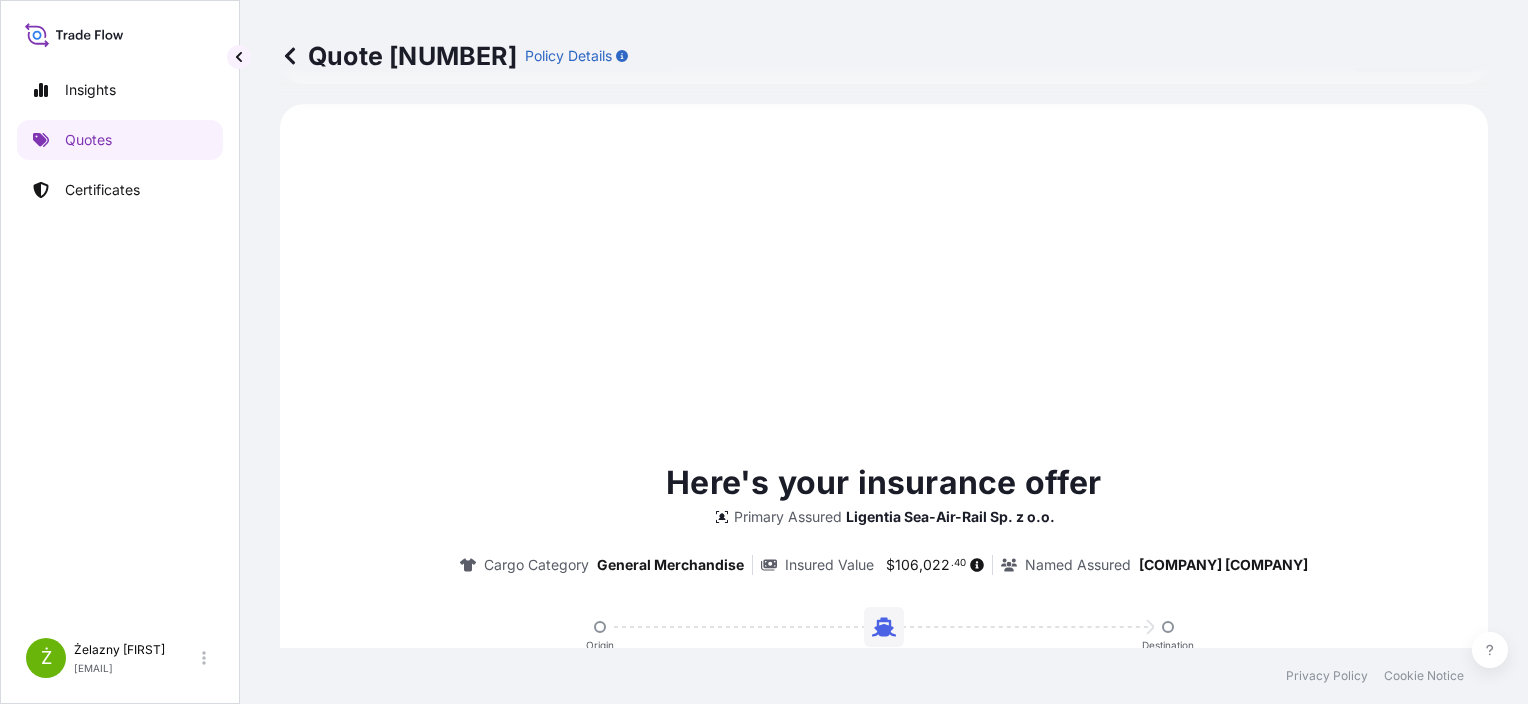 scroll, scrollTop: 684, scrollLeft: 0, axis: vertical 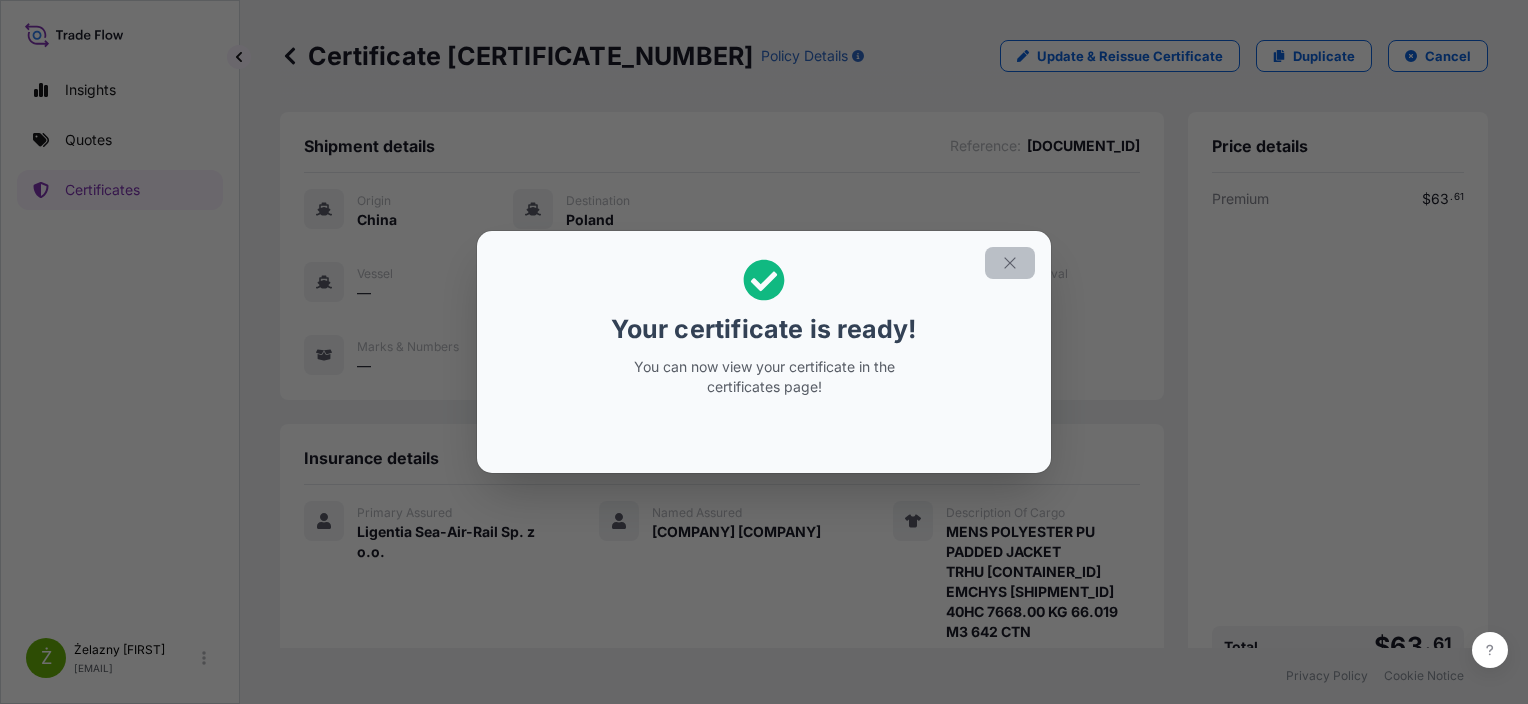 click at bounding box center (1010, 263) 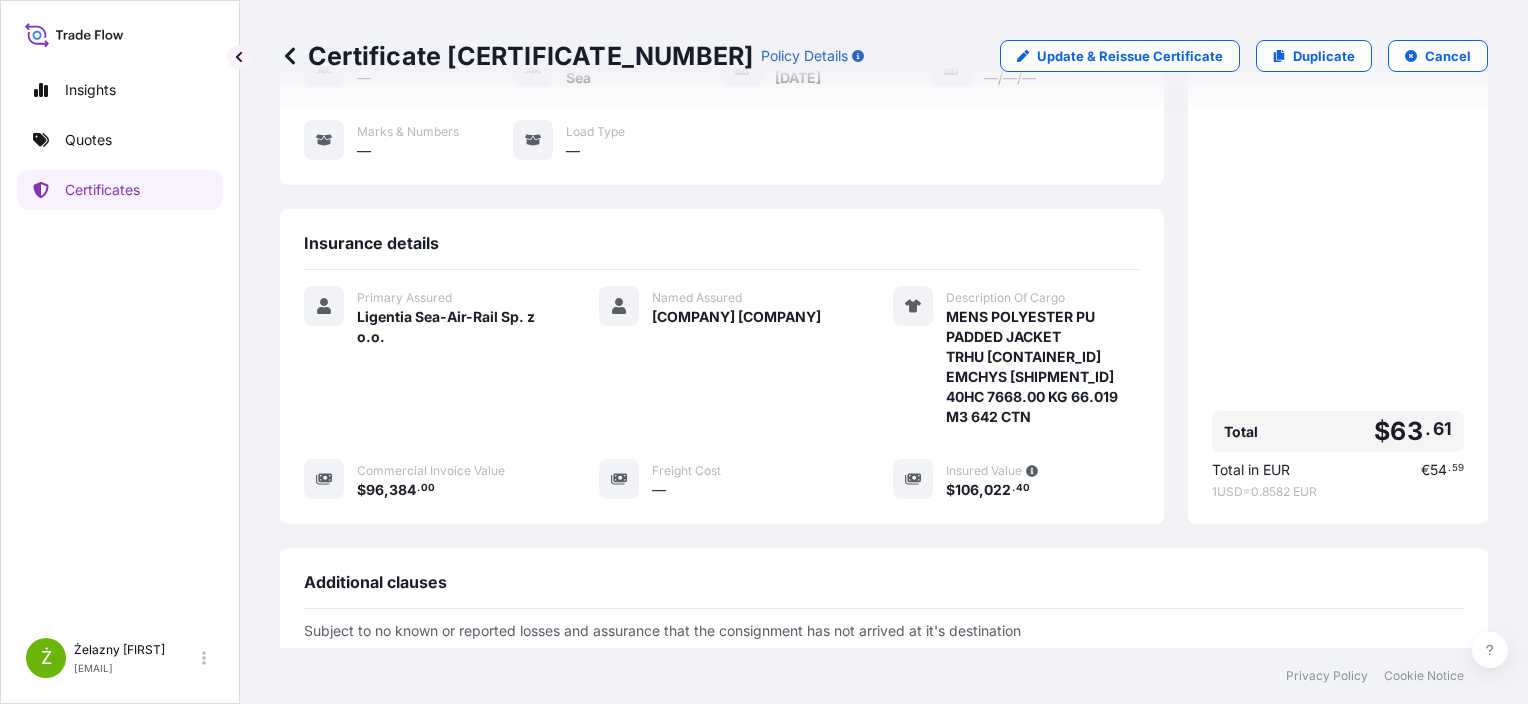 scroll, scrollTop: 0, scrollLeft: 0, axis: both 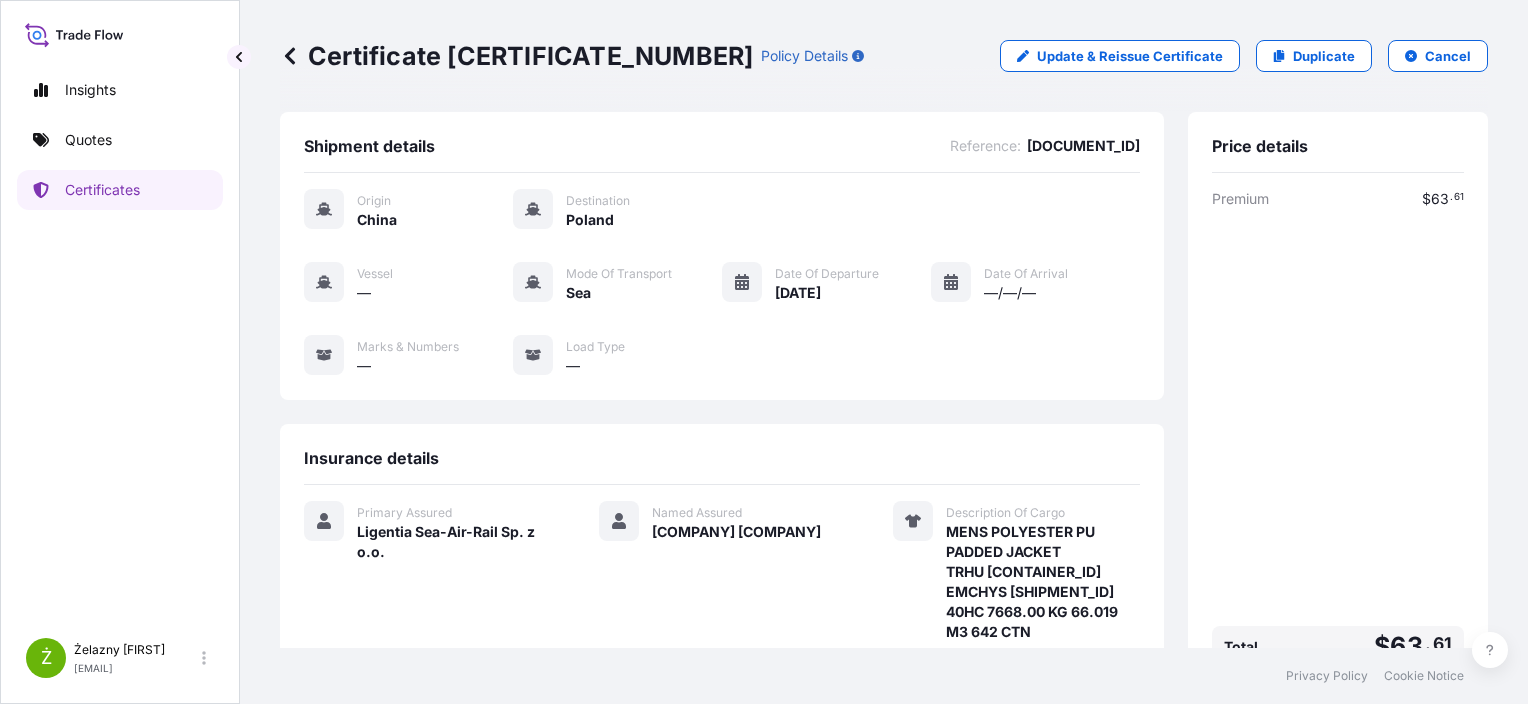 click on "[DOCUMENT_ID]" at bounding box center (1083, 146) 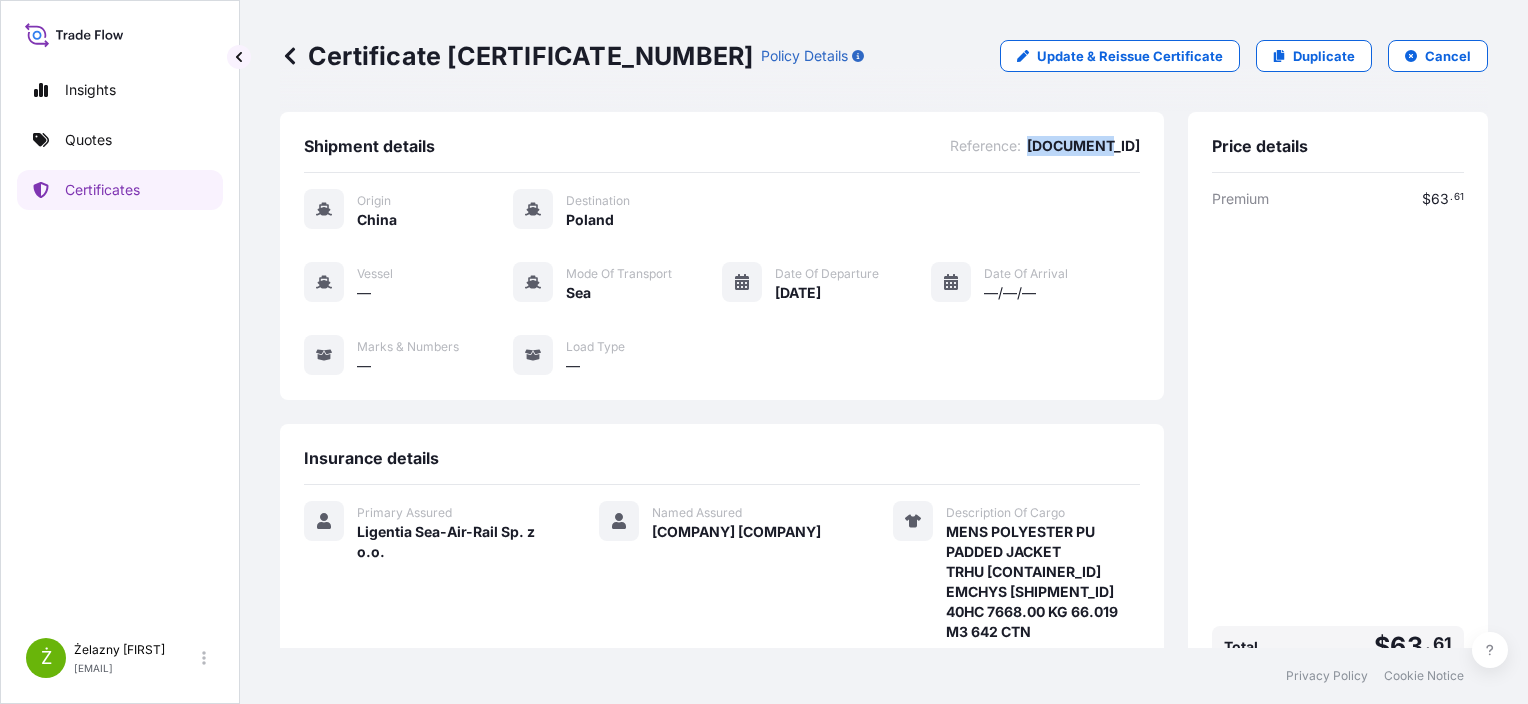 click on "[DOCUMENT_ID]" at bounding box center [1083, 146] 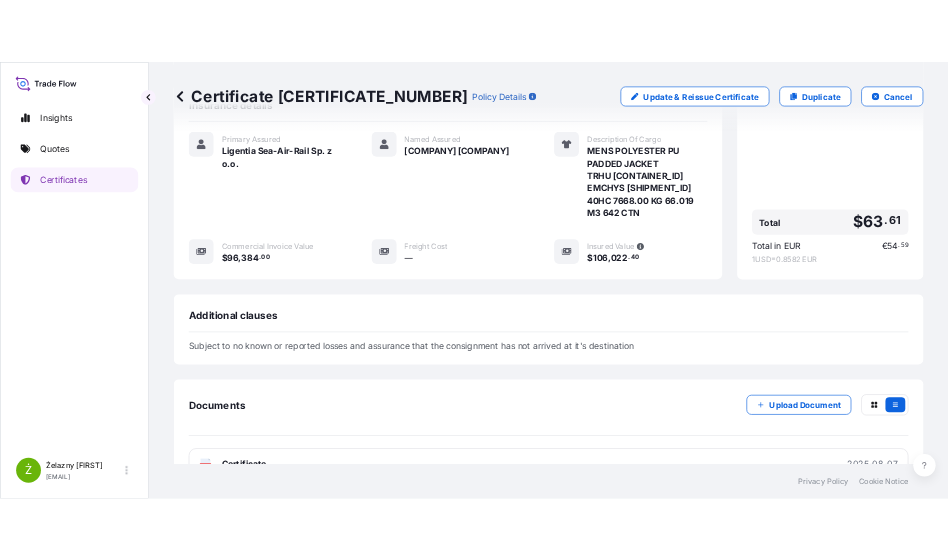 scroll, scrollTop: 520, scrollLeft: 0, axis: vertical 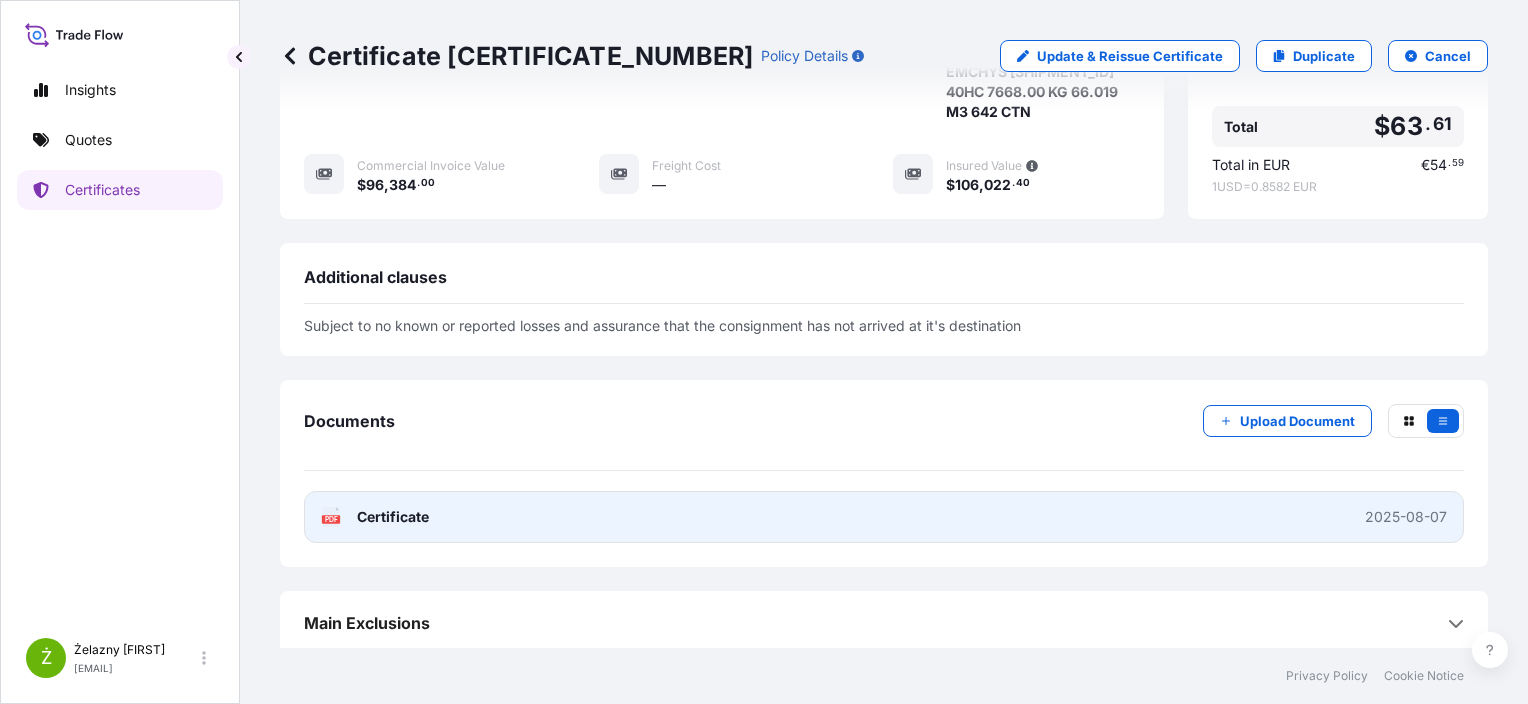 click on "PDF Certificate 2025-08-07" at bounding box center [884, 517] 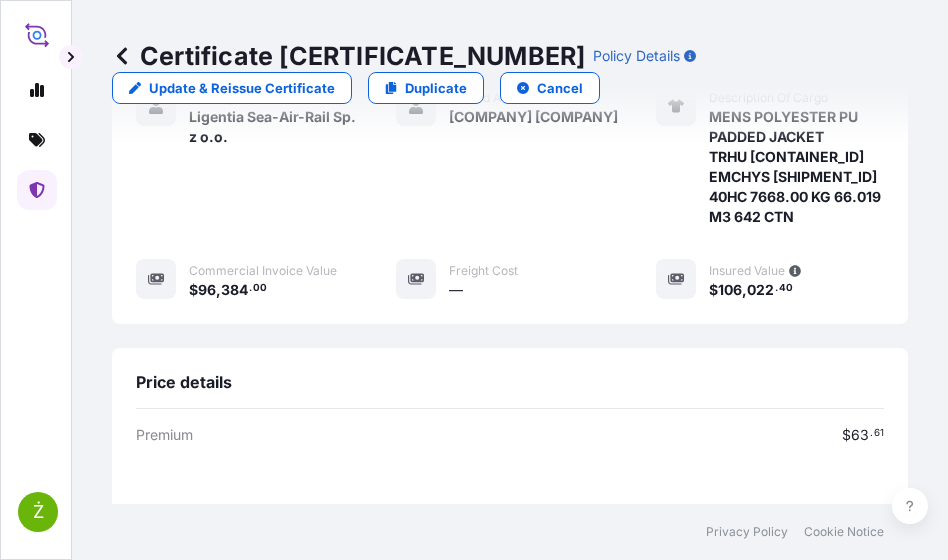 scroll, scrollTop: 624, scrollLeft: 0, axis: vertical 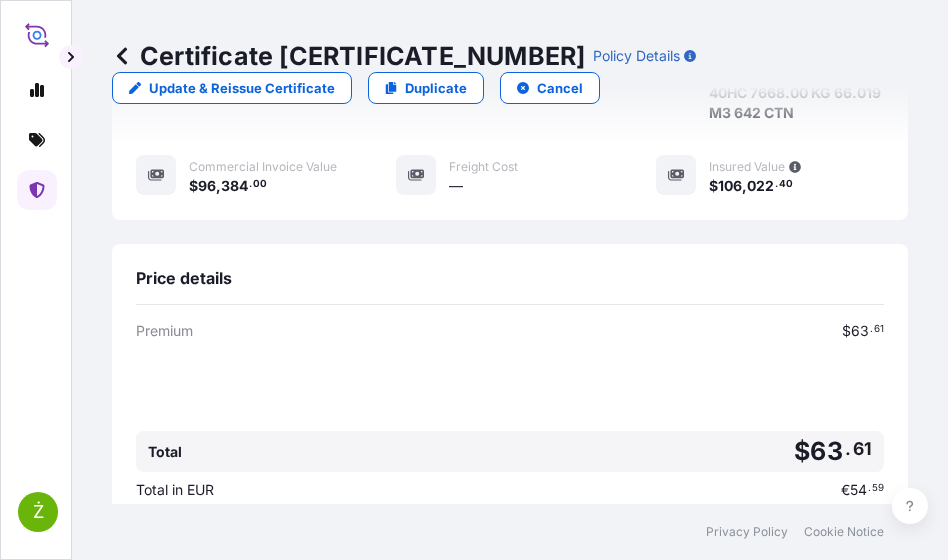 click on "Certificate [CERTIFICATE_NUMBER]" at bounding box center (348, 56) 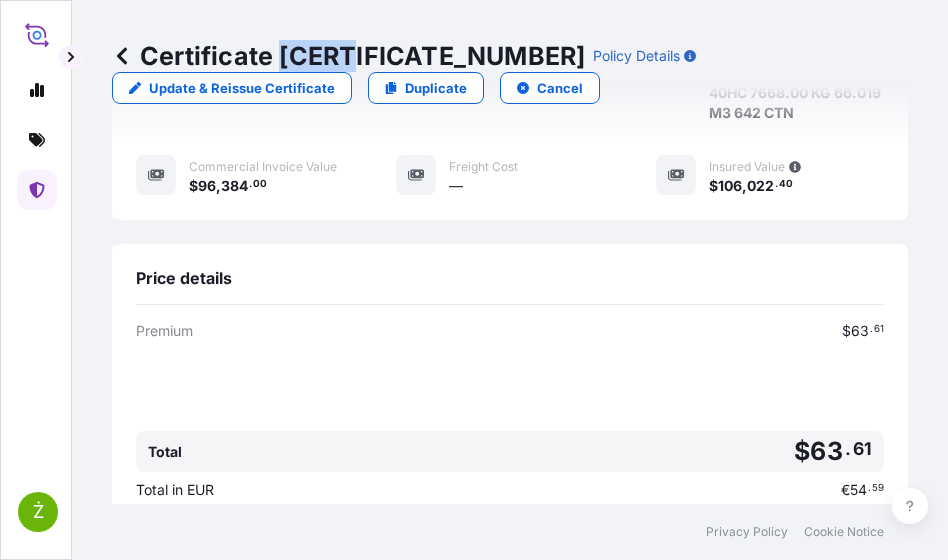 click on "Certificate [CERTIFICATE_NUMBER]" at bounding box center [348, 56] 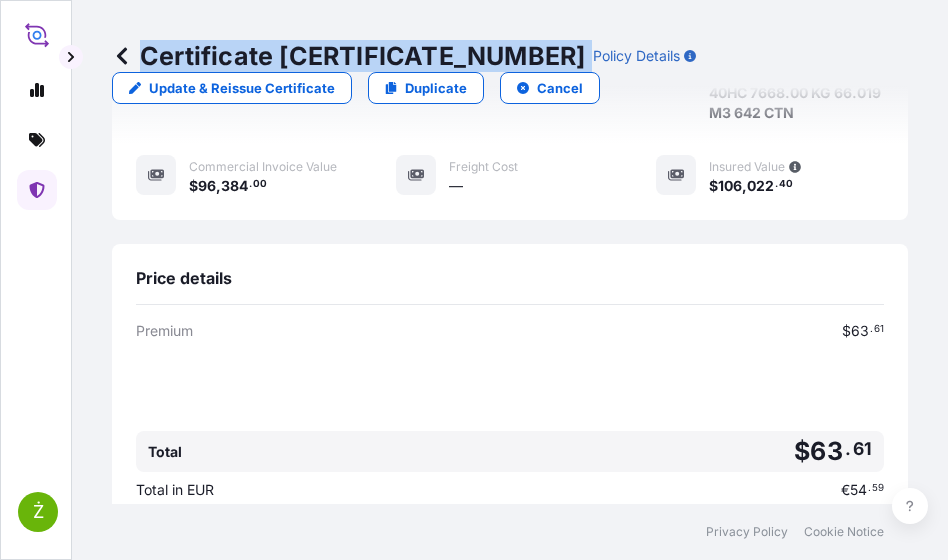 click on "Certificate [CERTIFICATE_NUMBER]" at bounding box center (348, 56) 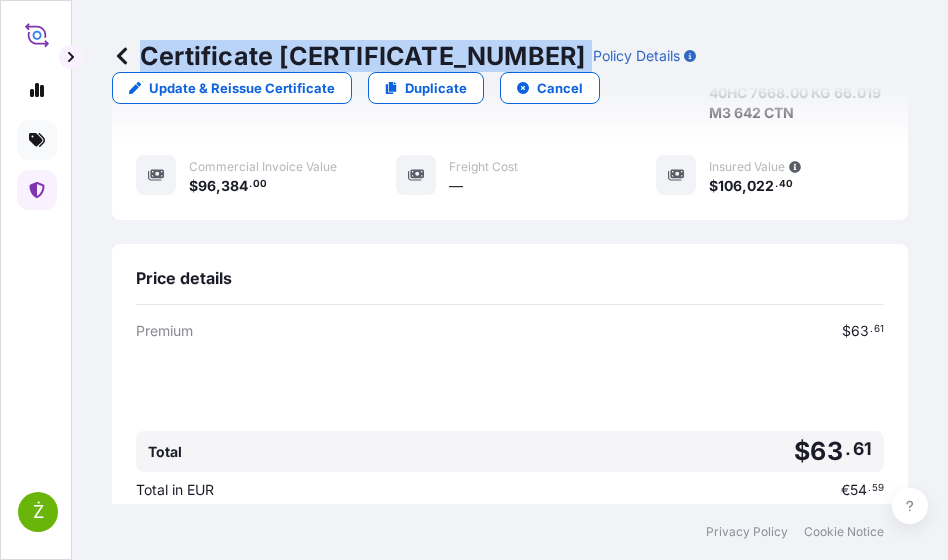 click 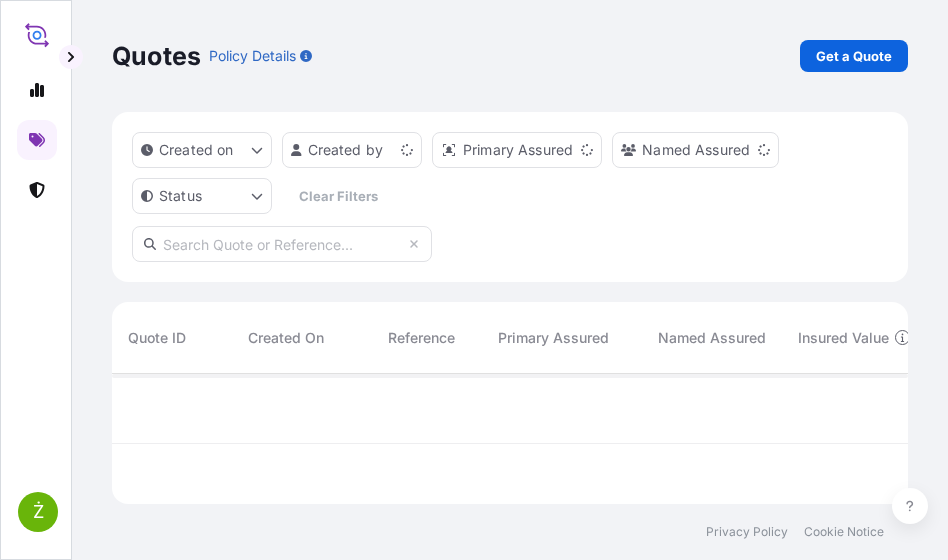 scroll, scrollTop: 16, scrollLeft: 16, axis: both 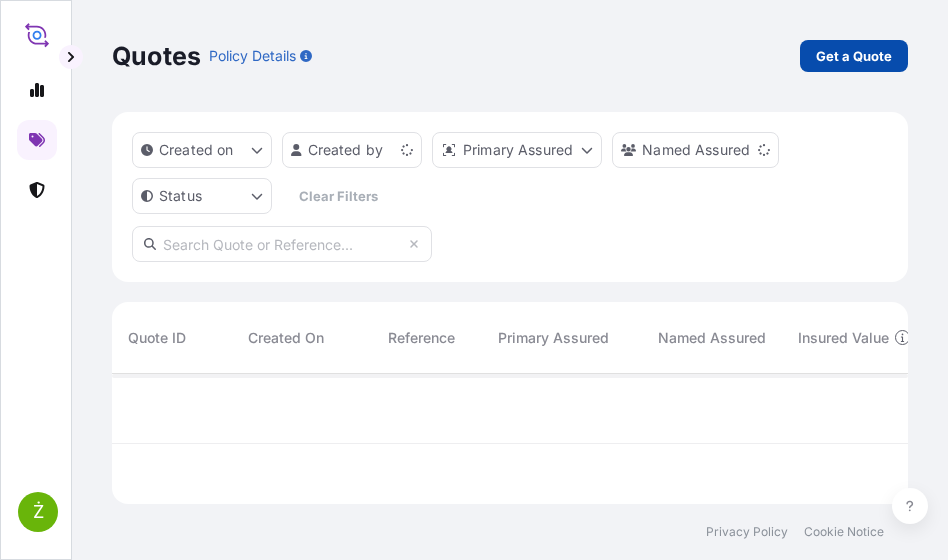 click on "Get a Quote" at bounding box center (854, 56) 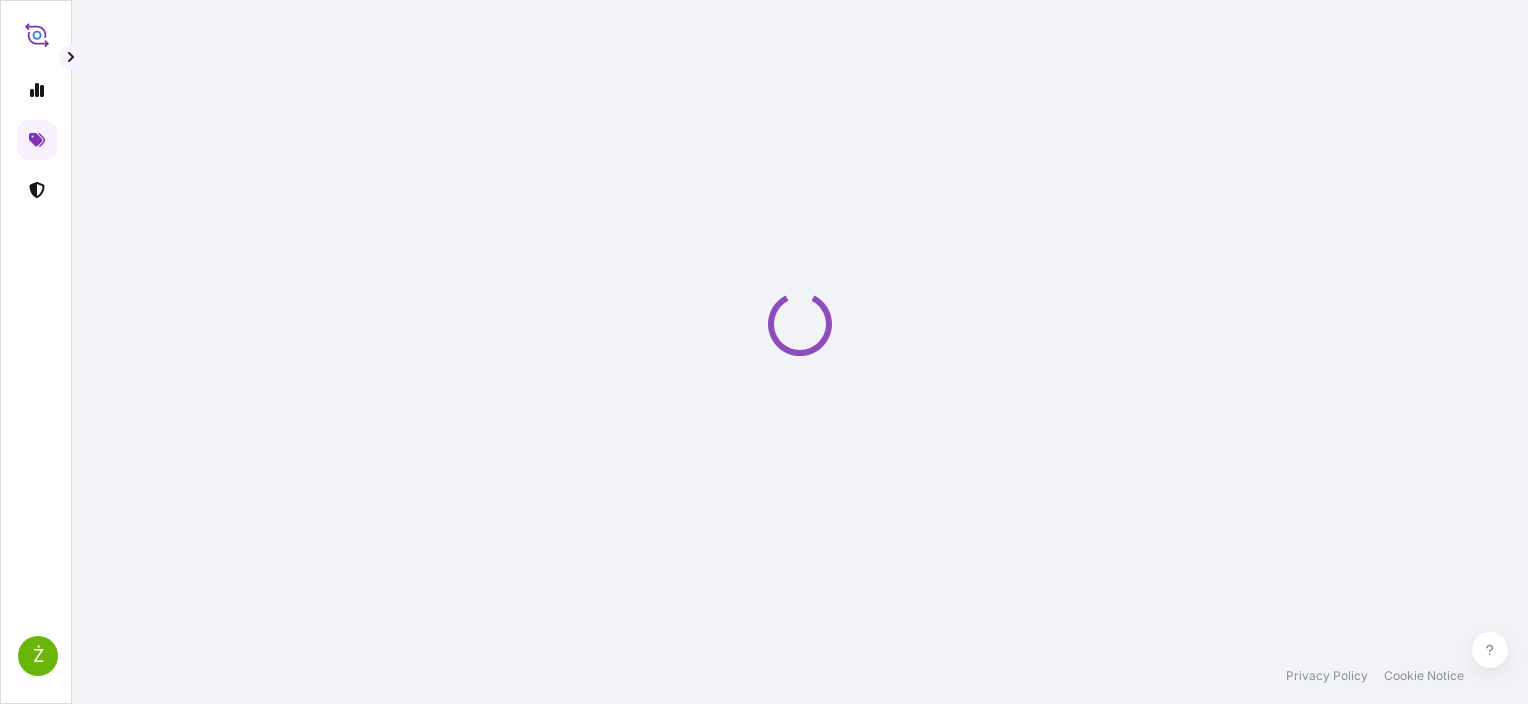 select on "Sea" 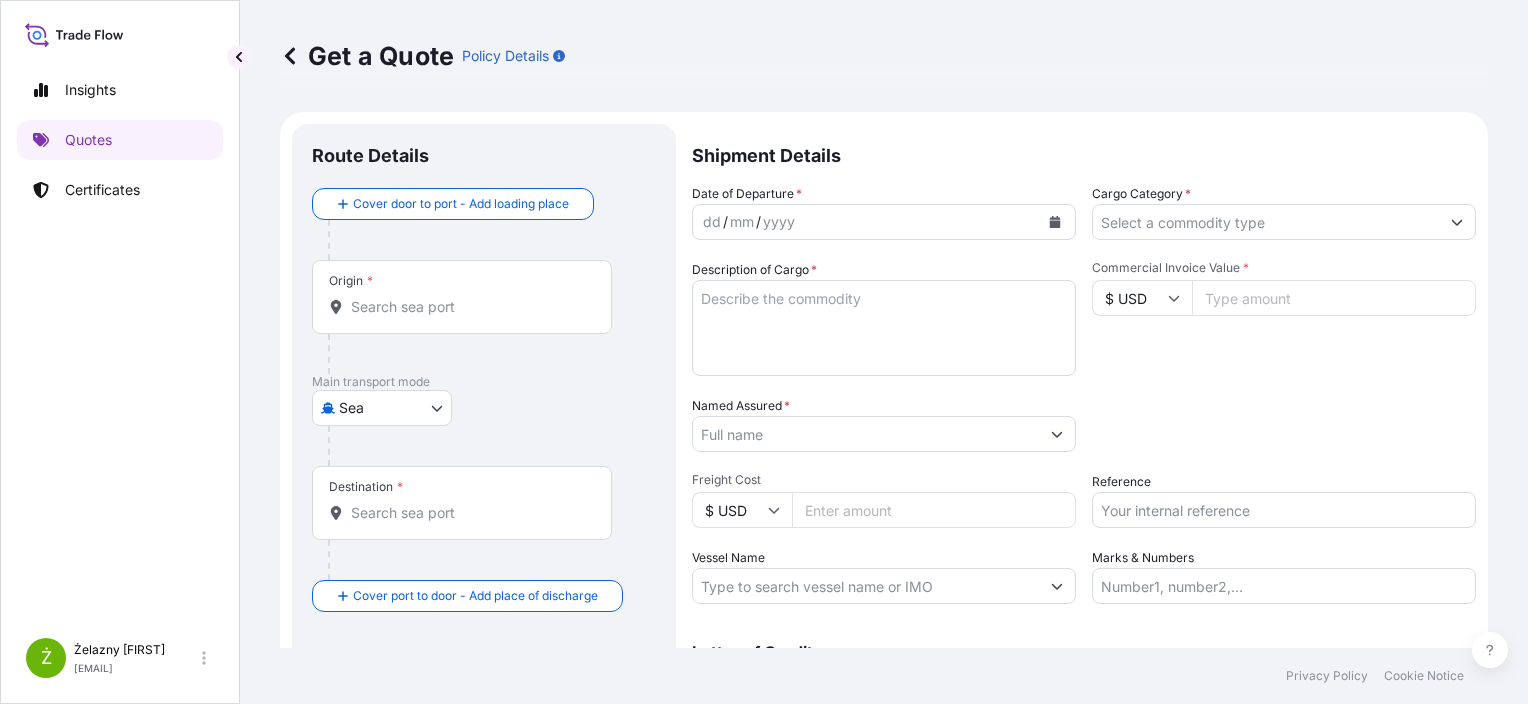scroll, scrollTop: 32, scrollLeft: 0, axis: vertical 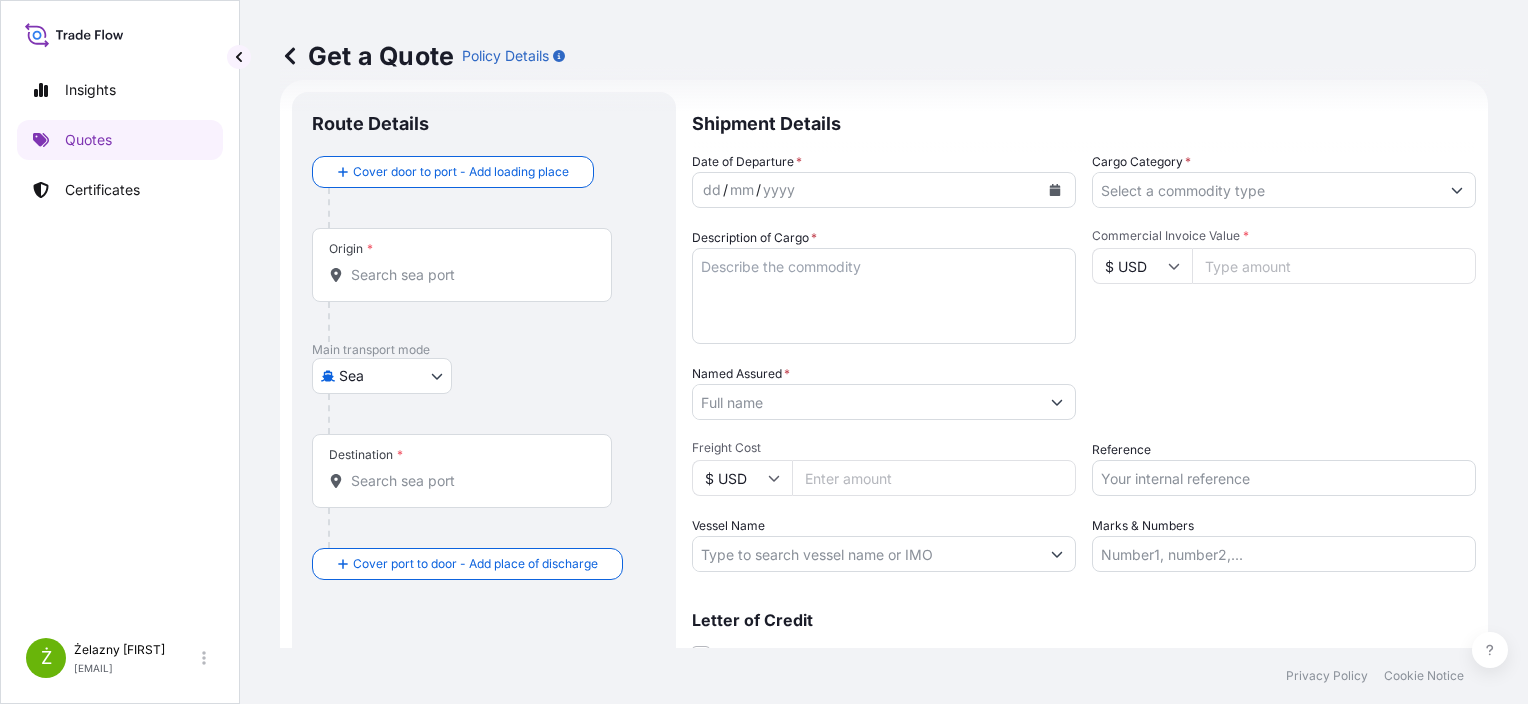 click on "Reference" at bounding box center [1284, 478] 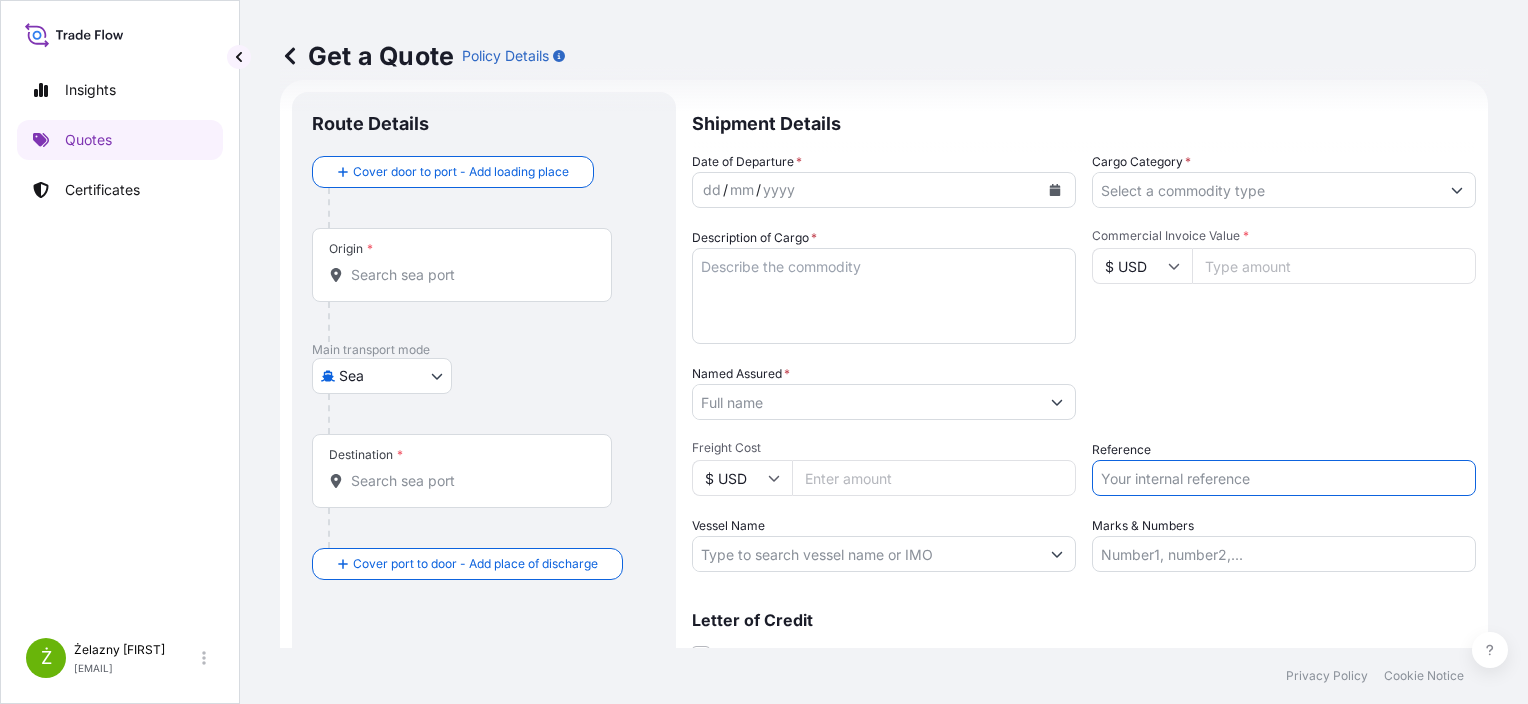 paste on "[DOCUMENT_ID]" 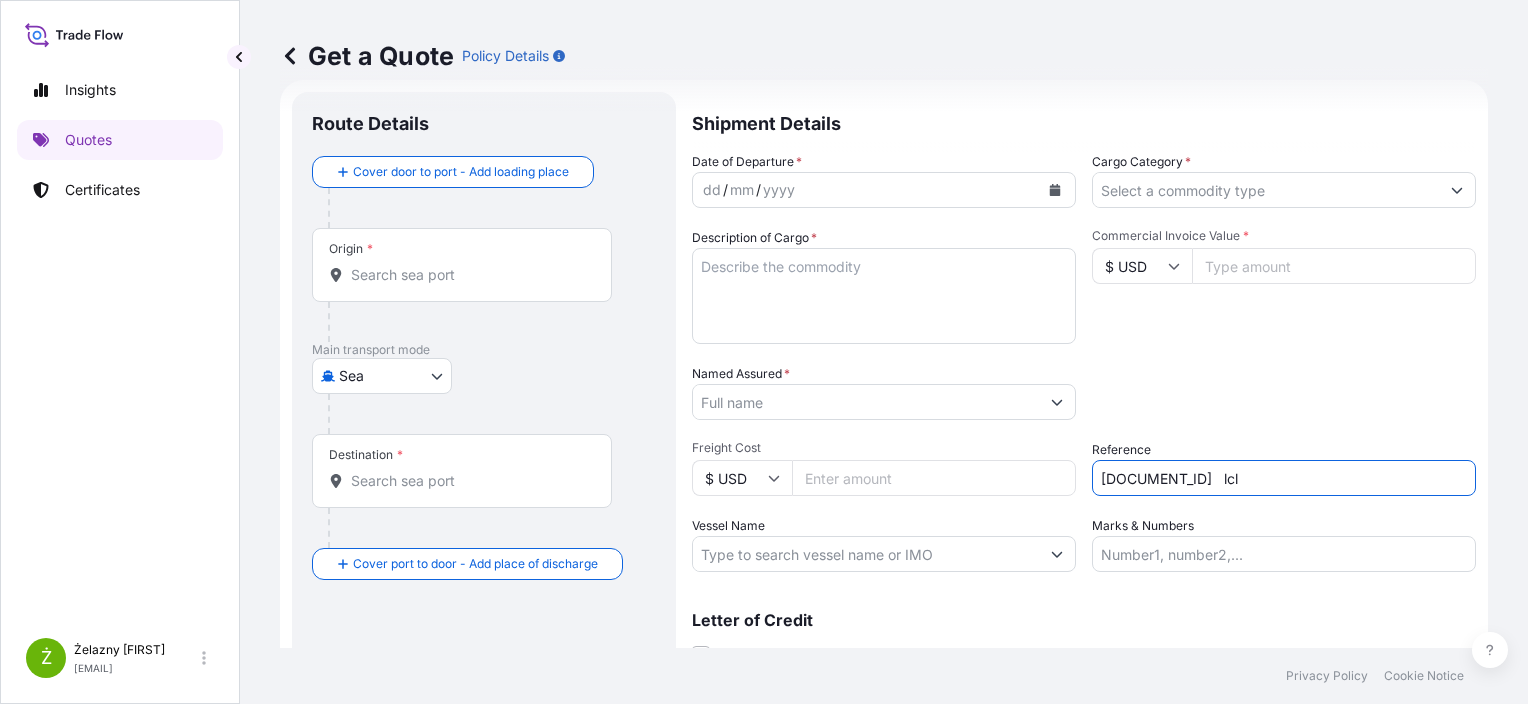 type on "[DOCUMENT_ID]   lcl" 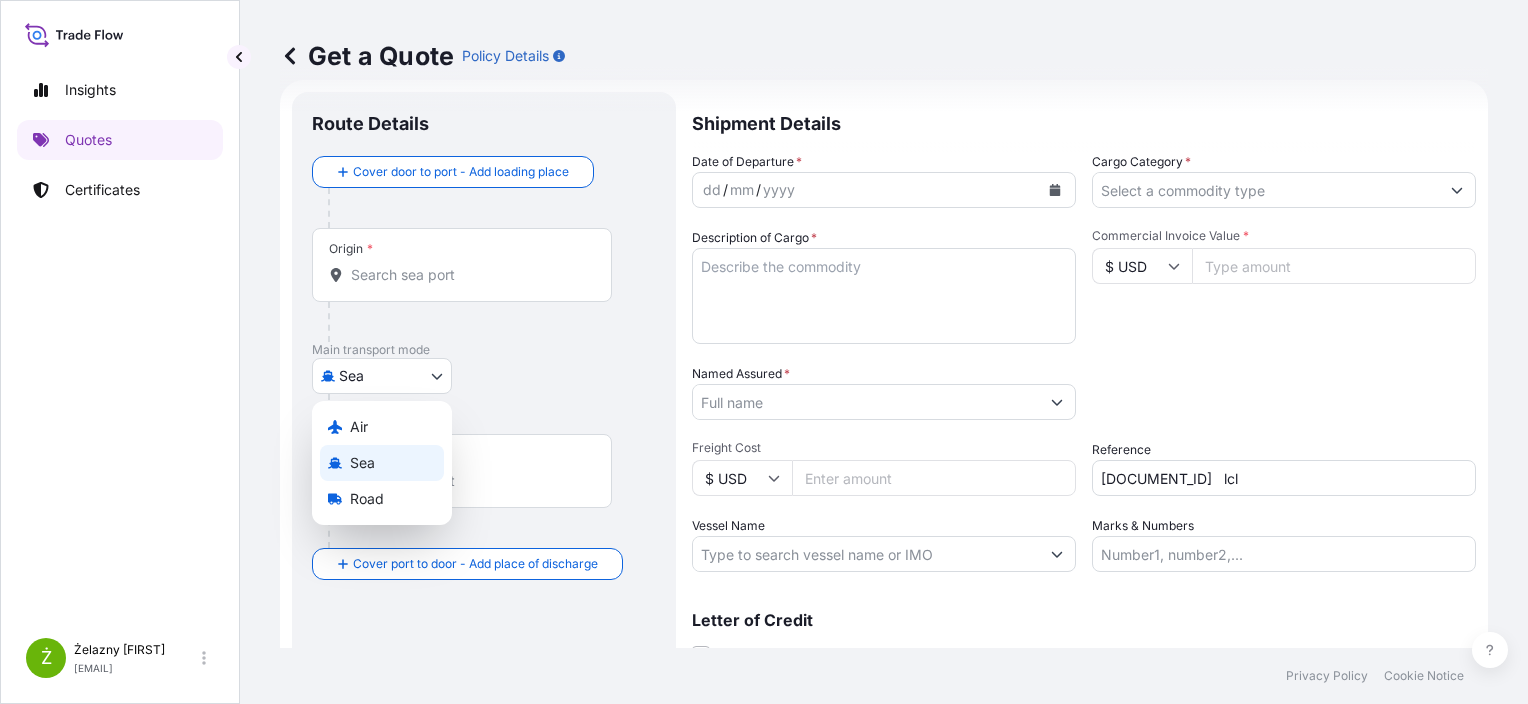 click on "Insights Quotes Certificates Ż Żelazny   Anna anna.zelazny@ligentia.global Get a Quote Policy Details Route Details   Cover door to port - Add loading place Place of loading Road / Inland Road / Inland Origin * Main transport mode Sea Air Sea Road Destination * Cover port to door - Add place of discharge Road / Inland Road / Inland Place of Discharge Shipment Details Date of Departure * dd / mm / yyyy Cargo Category * Description of Cargo * Commercial Invoice Value   * $ USD Named Assured * Packing Category Type to search a container mode Please select a primary mode of transportation first. Freight Cost   $ USD Reference S02004996   lcl Vessel Name Marks & Numbers Letter of Credit This shipment has a letter of credit Letter of credit * Letter of credit may not exceed 12000 characters Get a Quote Privacy Policy Cookie Notice
0 Air Sea Road" at bounding box center (764, 352) 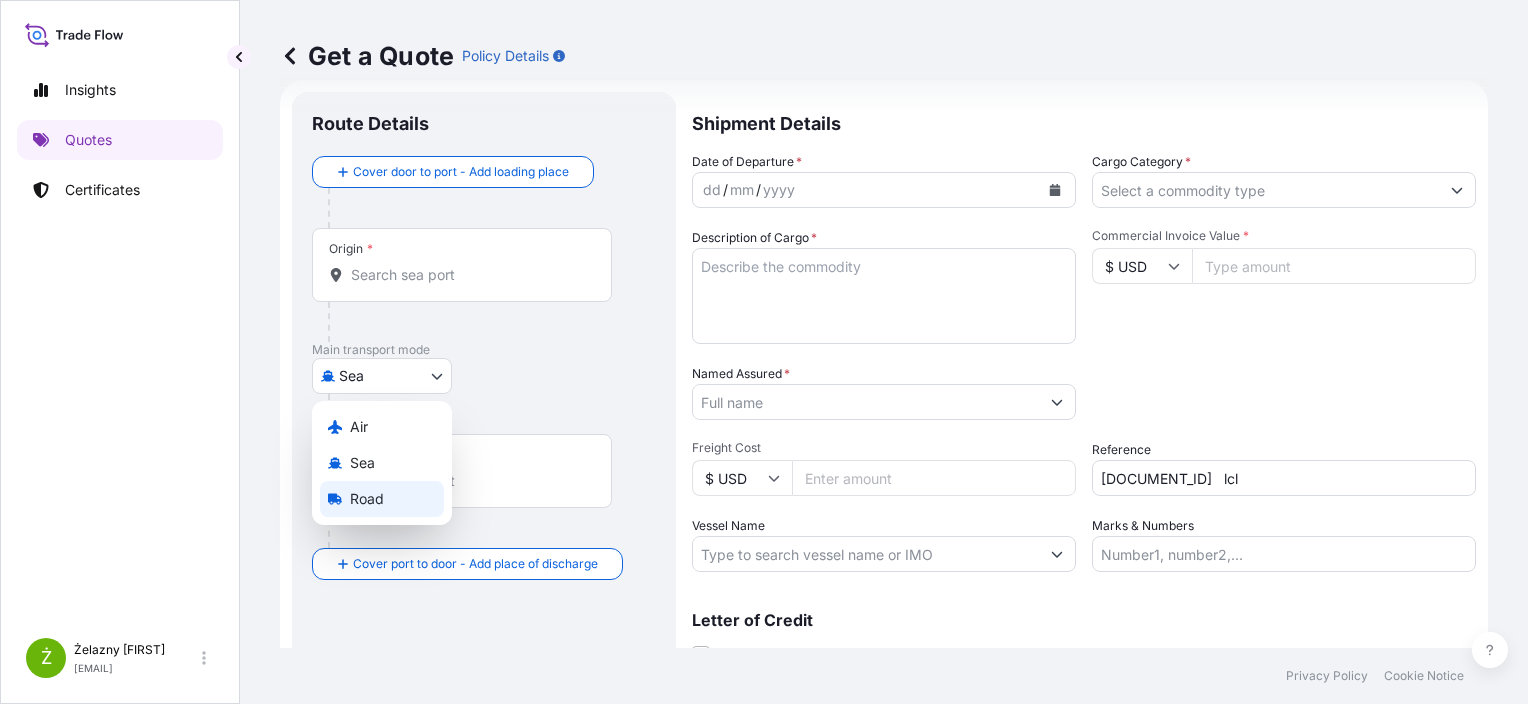 click on "Road" at bounding box center [367, 499] 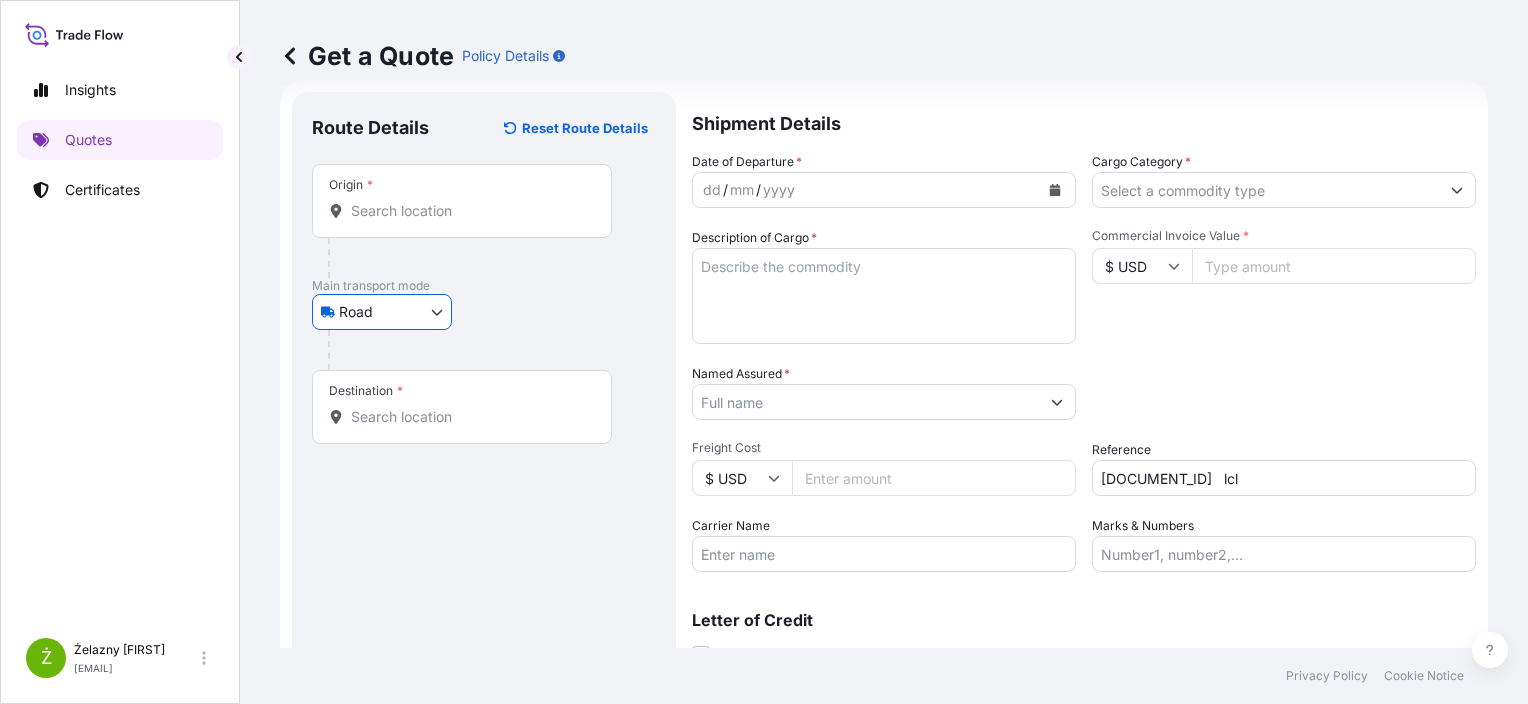 click on "Get a Quote Policy Notice
0" at bounding box center [764, 352] 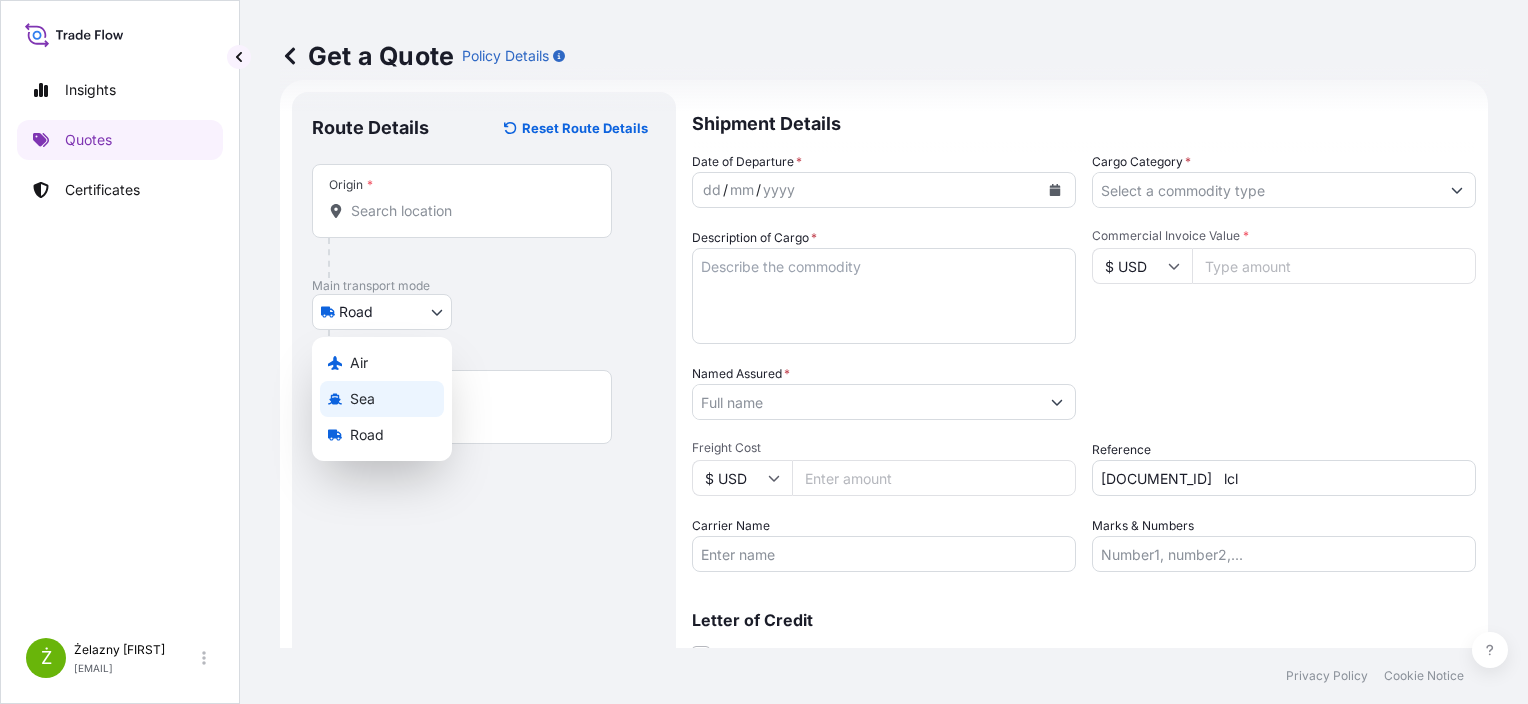 click on "Sea" at bounding box center (362, 399) 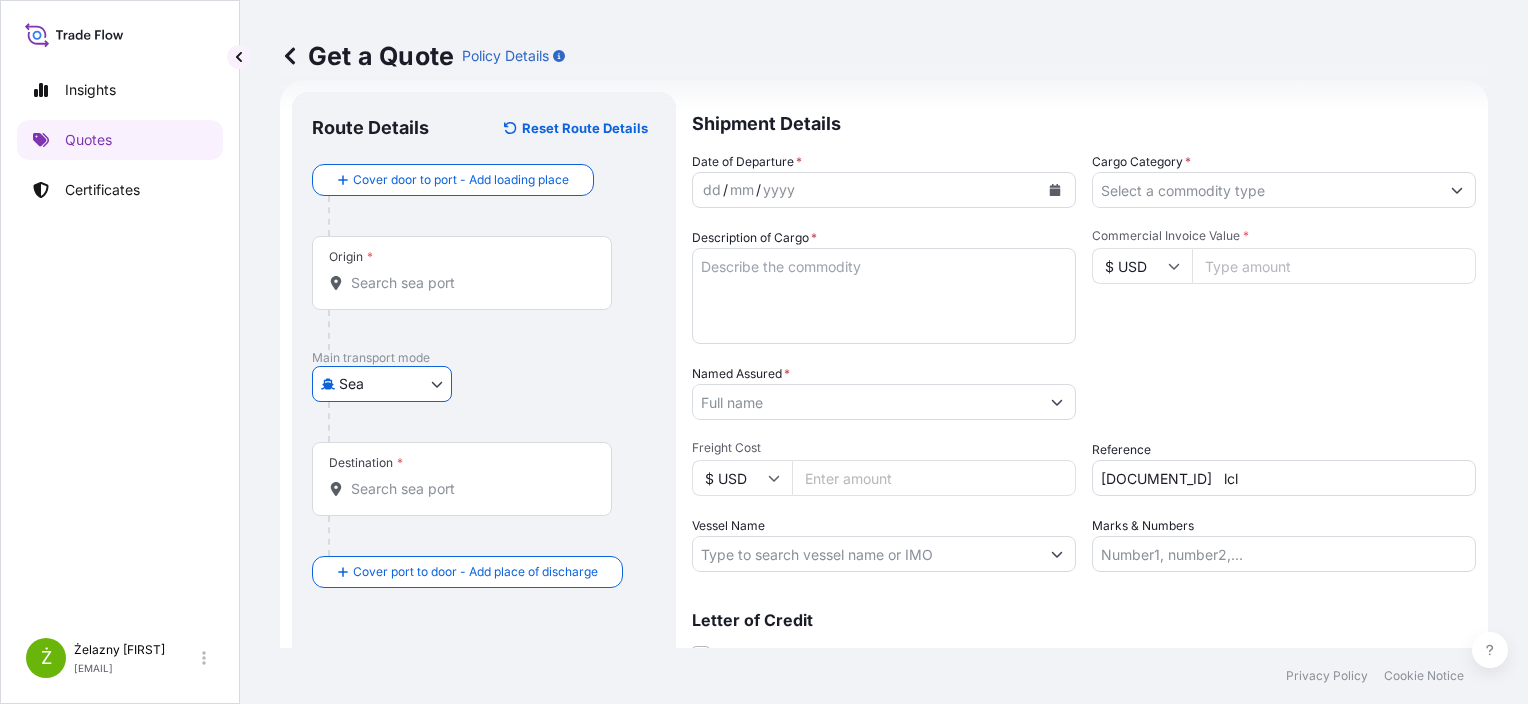 click on "Origin *" at bounding box center [462, 273] 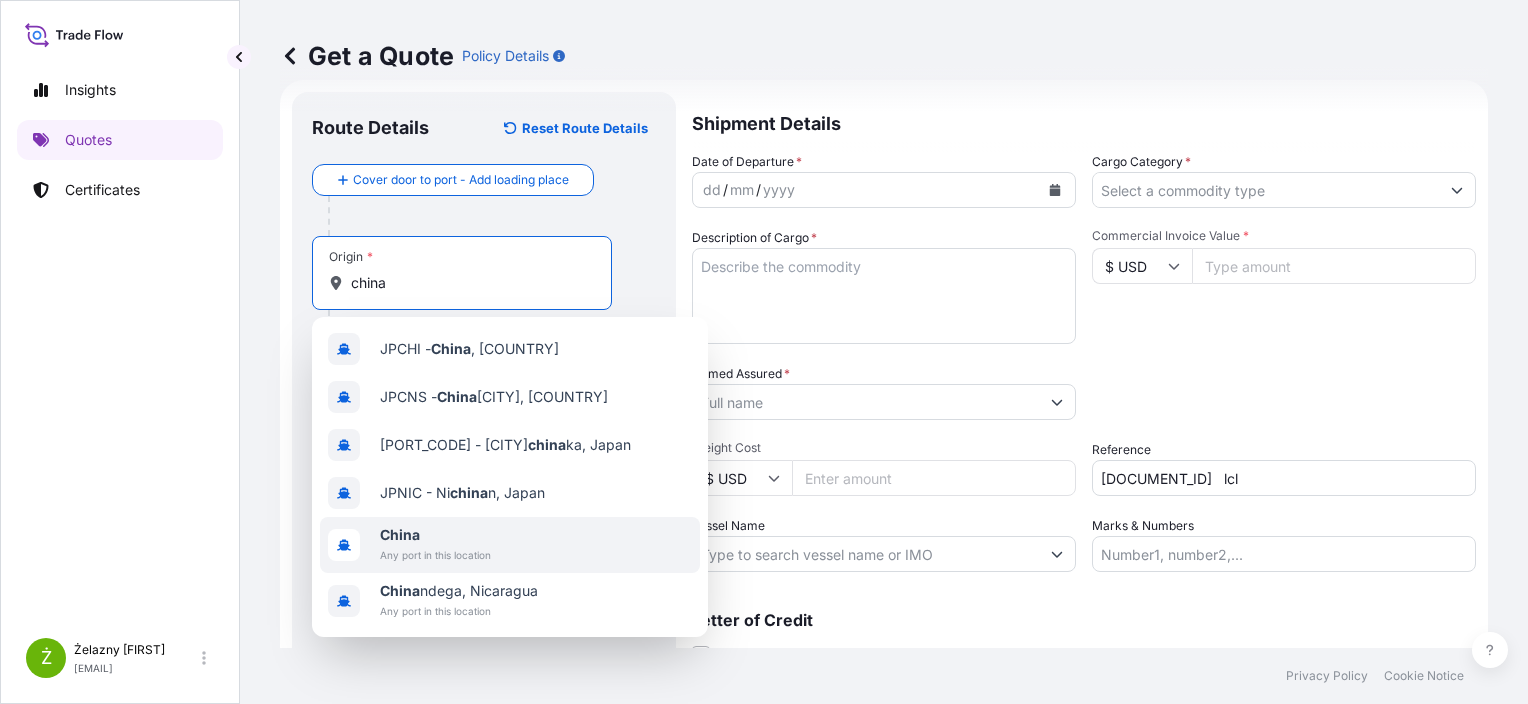 click on "China" at bounding box center [435, 535] 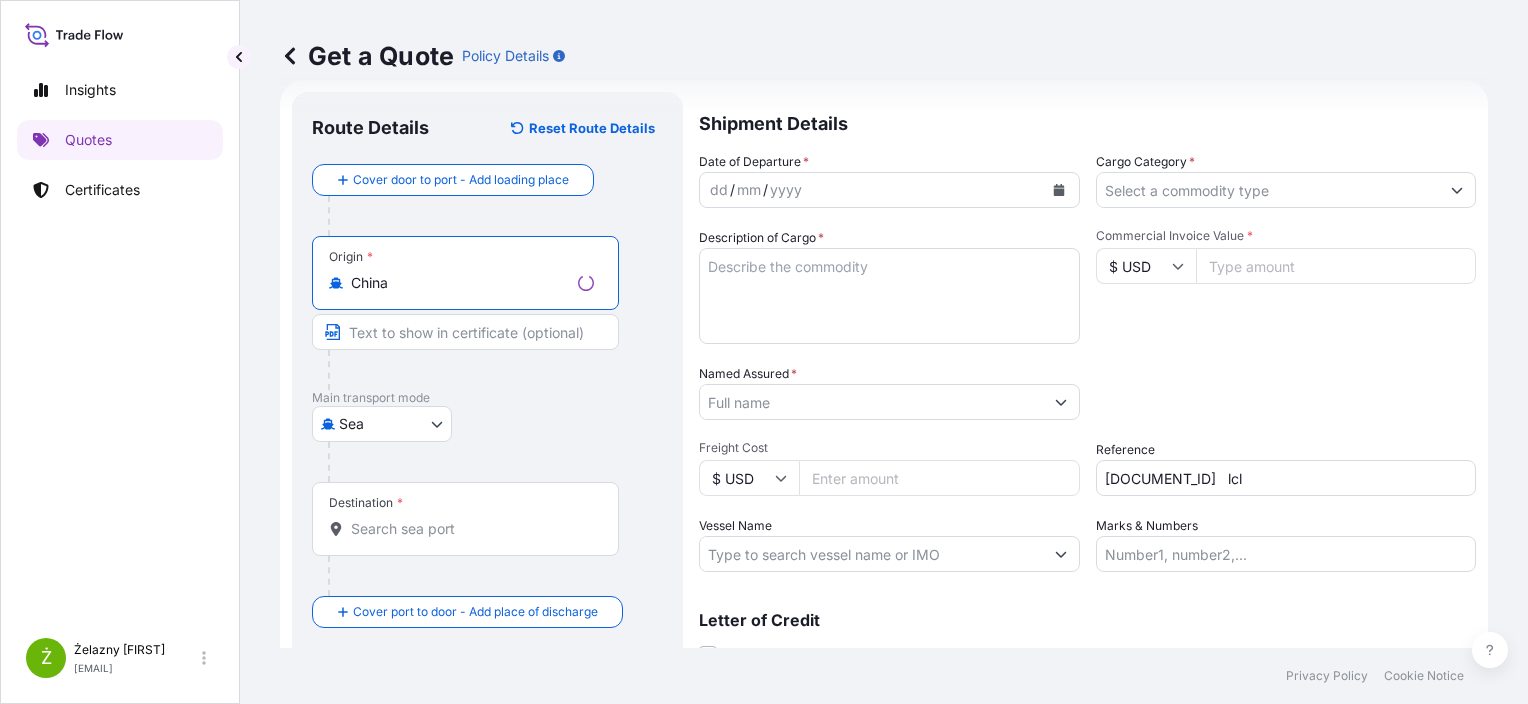 type on "China" 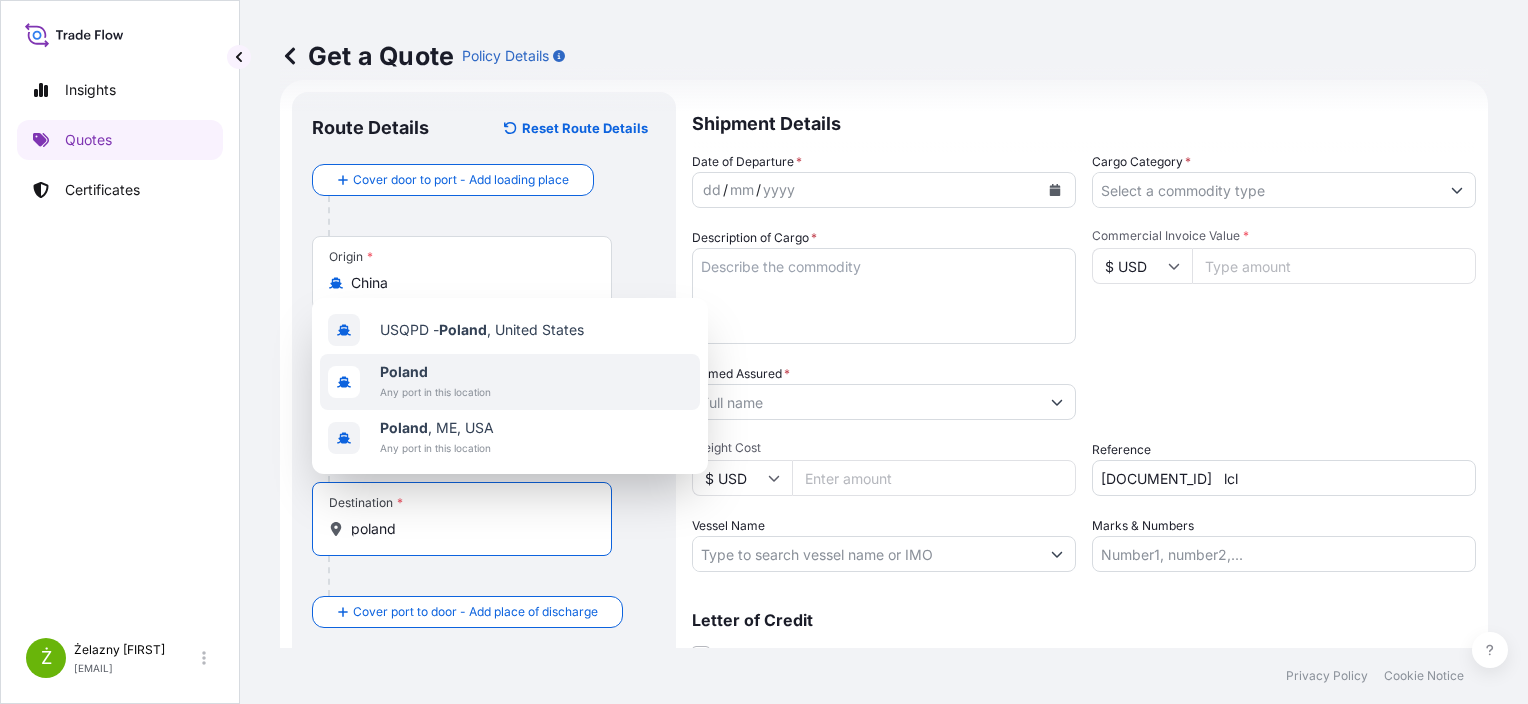click on "Any port in this location" at bounding box center (435, 392) 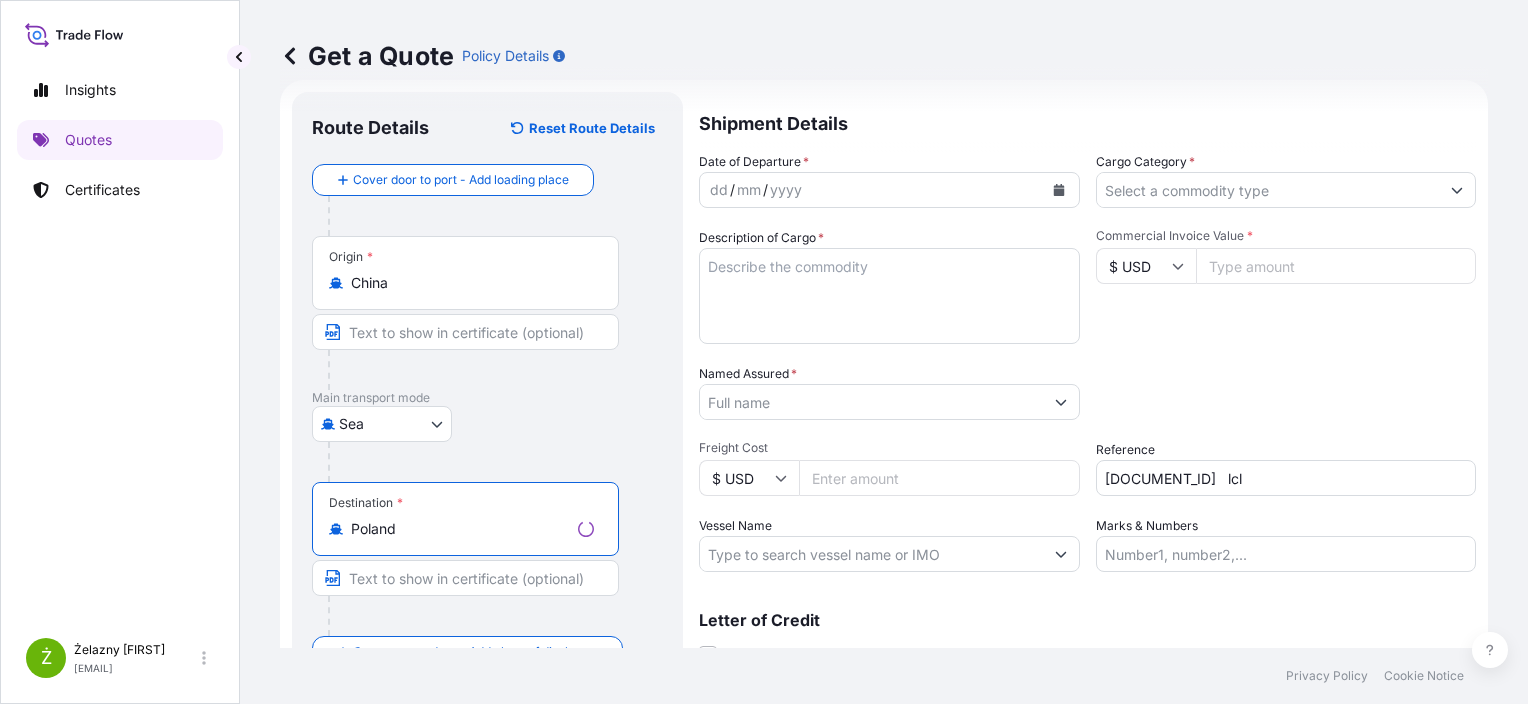 type on "Poland" 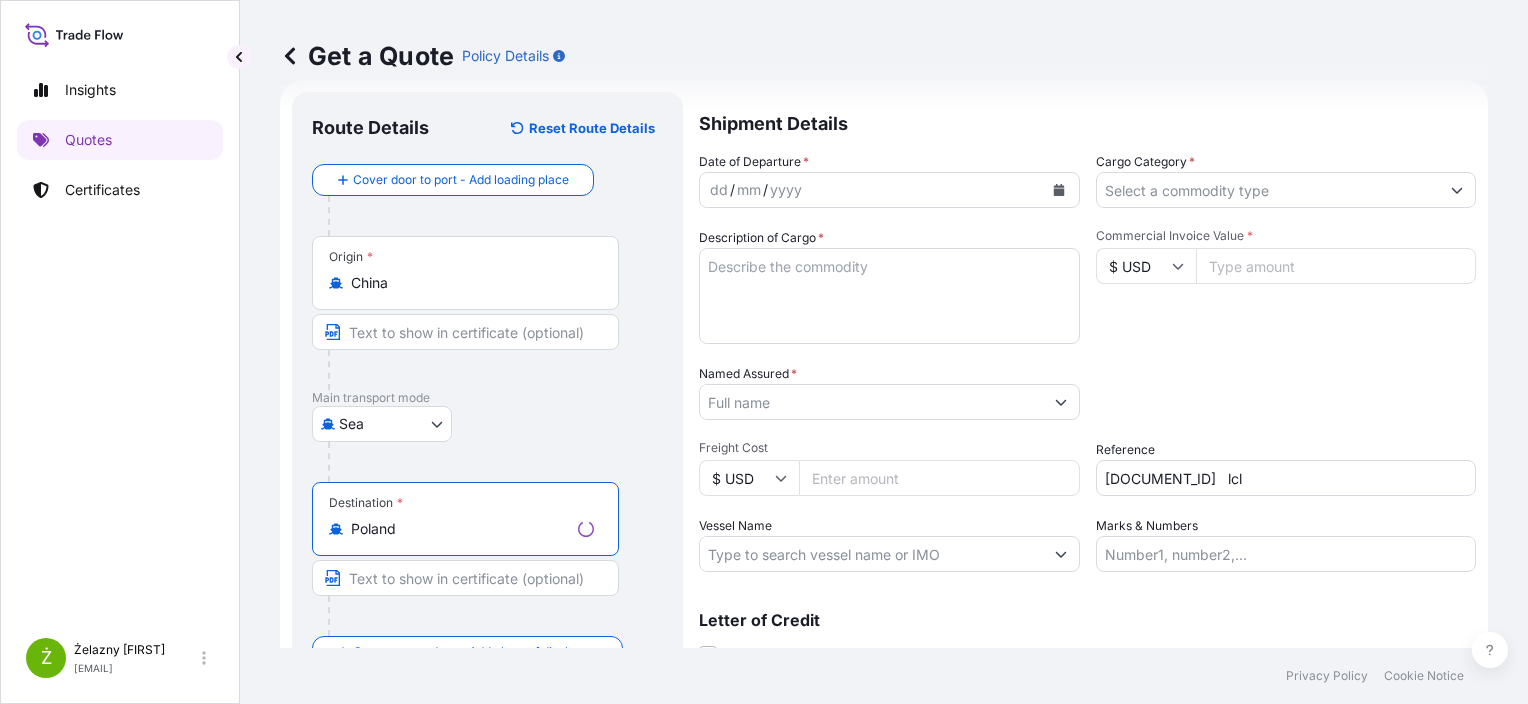 click at bounding box center [1059, 190] 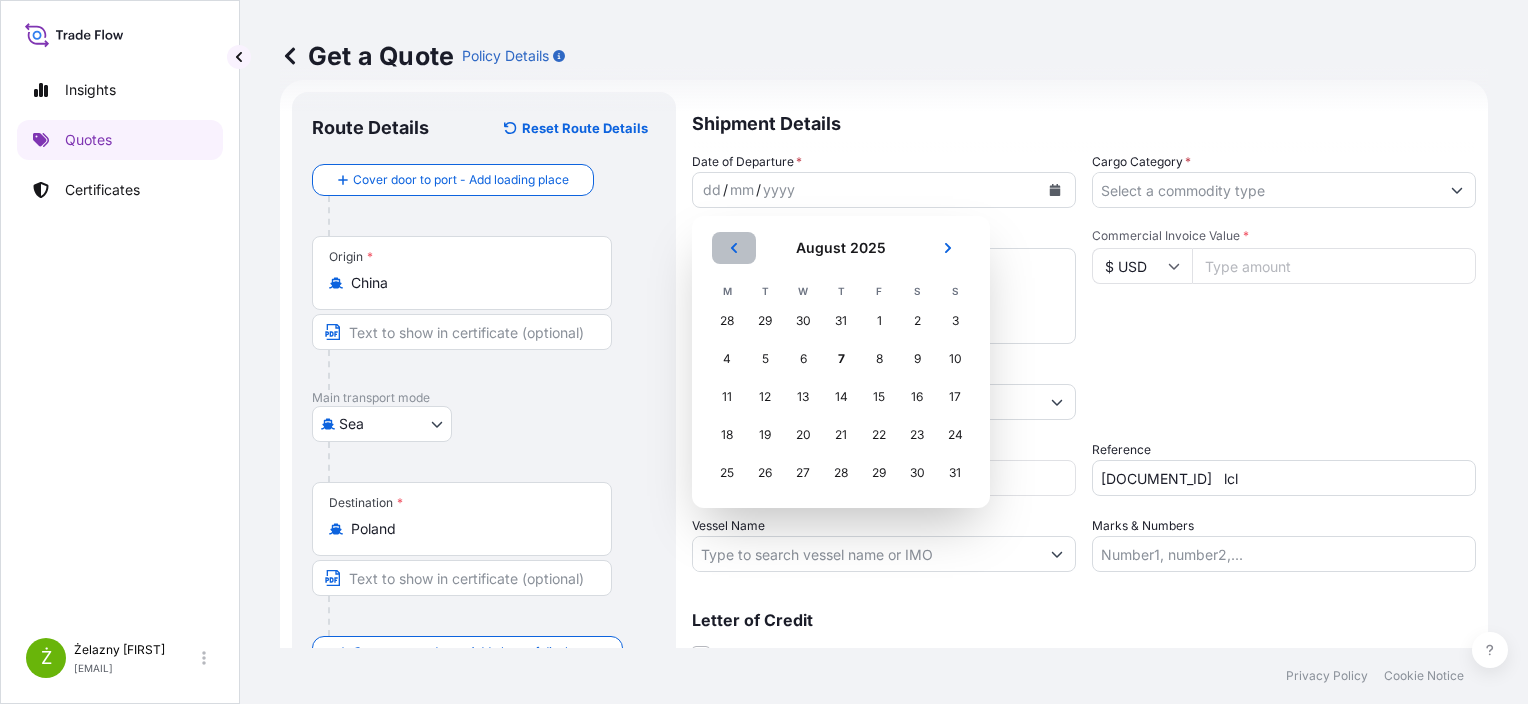 click at bounding box center [734, 248] 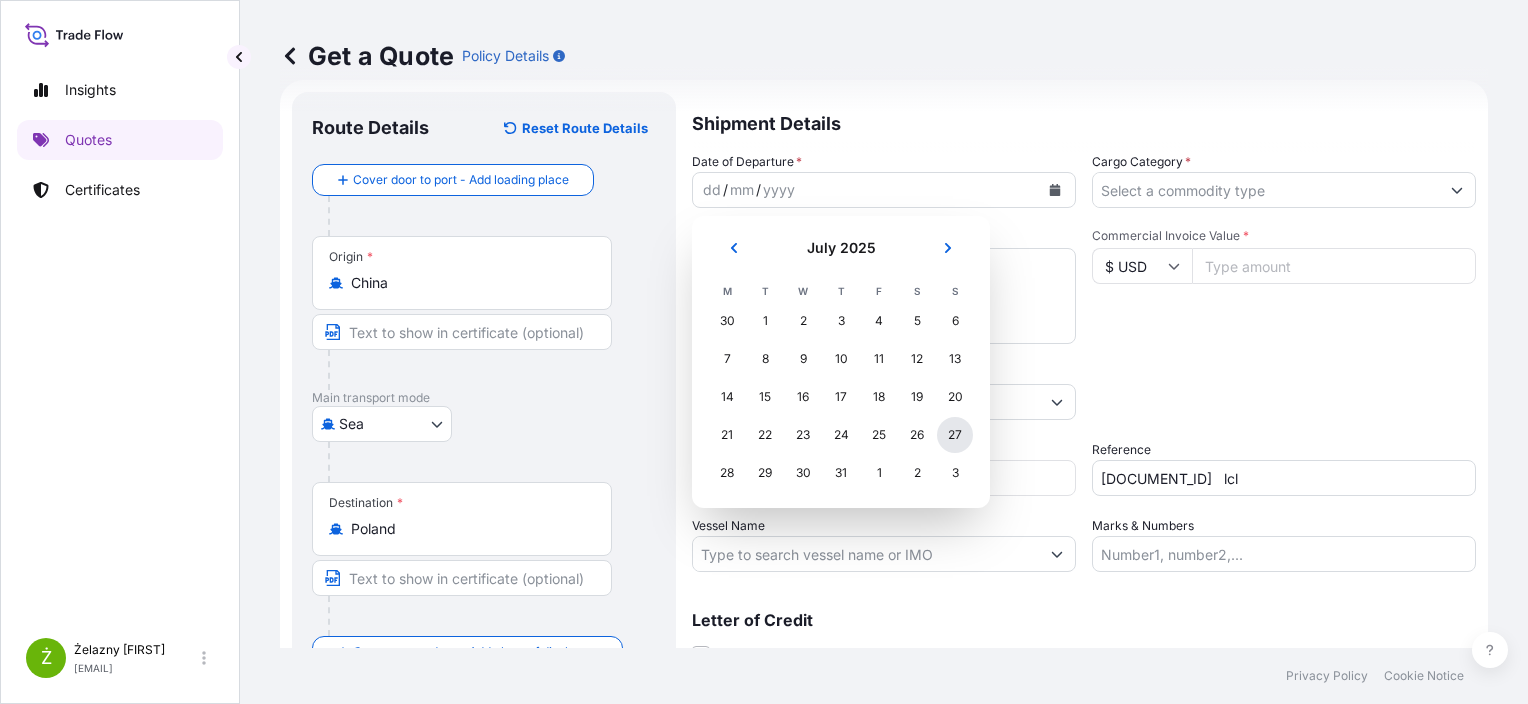 click on "27" at bounding box center [955, 435] 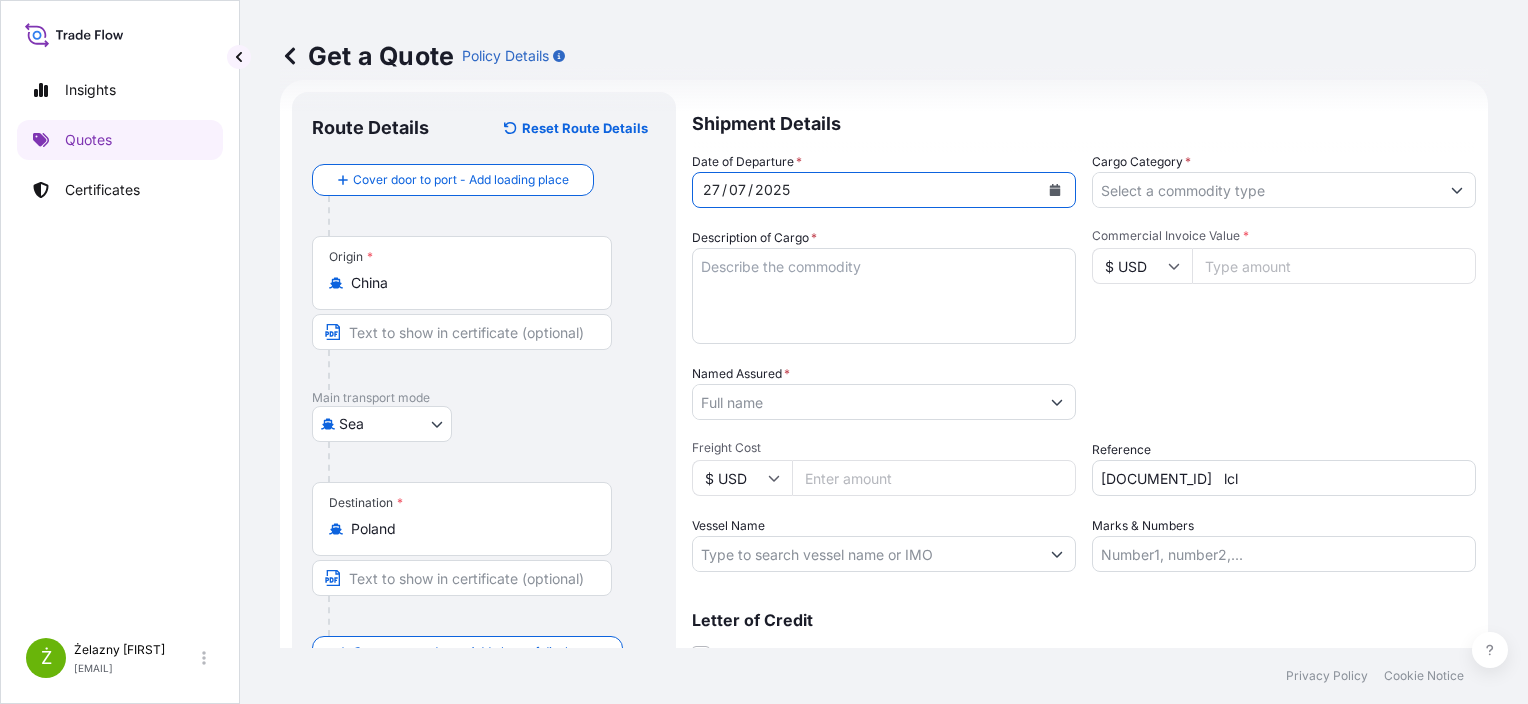click on "Cargo Category *" at bounding box center (1266, 190) 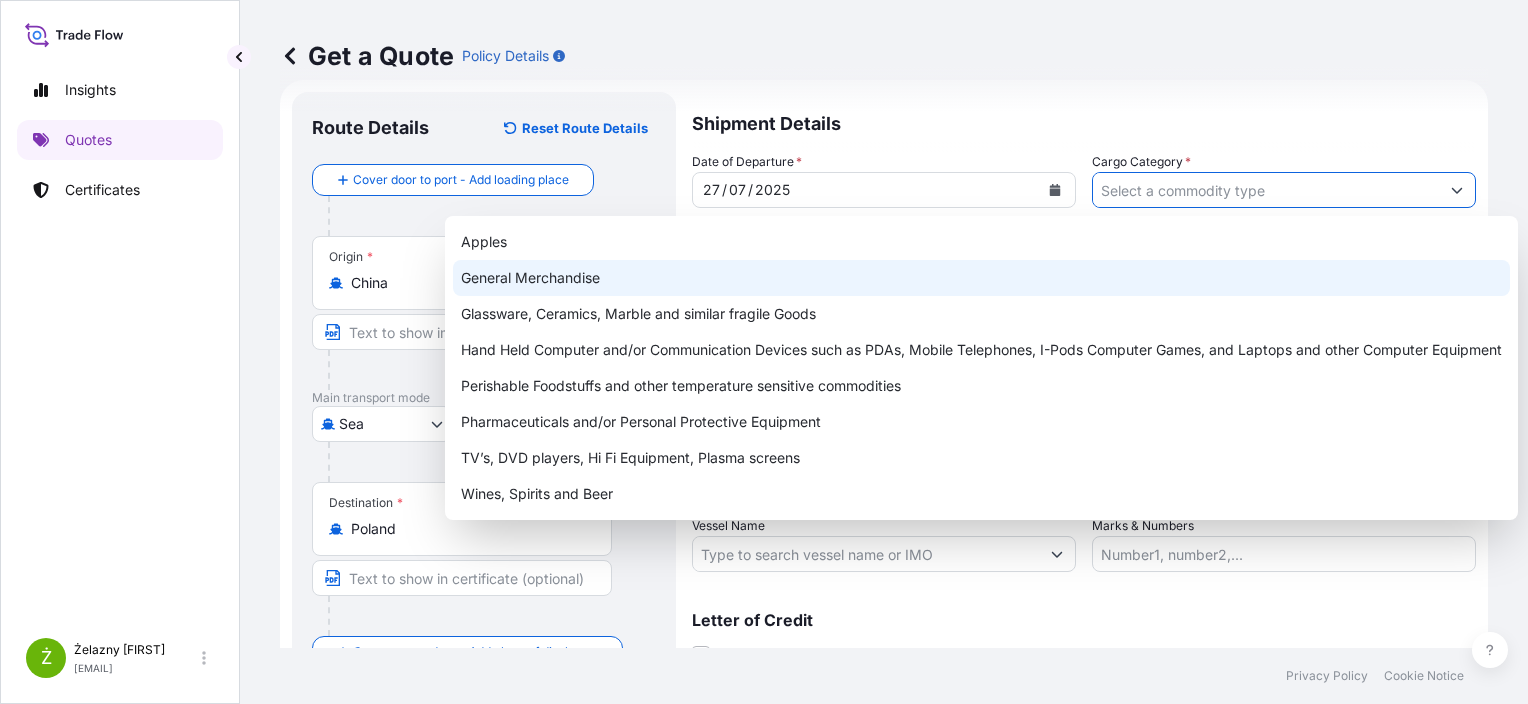 click on "General Merchandise" at bounding box center (981, 278) 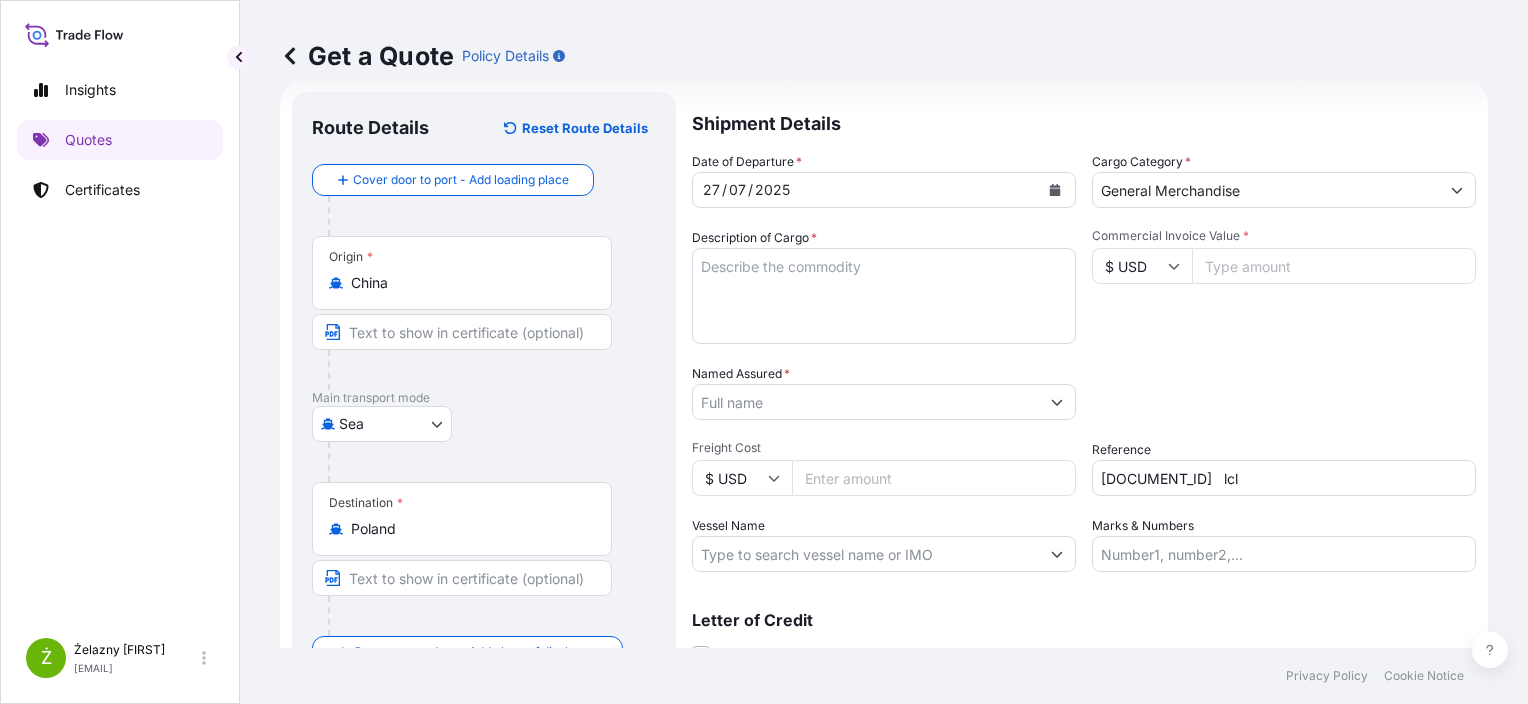 click on "Date of Departure * [DD] / [MM] / [YYYY] Cargo Category * General Merchandise Description of Cargo * Commercial Invoice Value   * $ USD Named Assured * Packing Category Type to search a container mode Please select a primary mode of transportation first. Freight Cost   $ USD Reference [DOCUMENT_ID]   lcl Carrier Name Marks & Numbers" at bounding box center (1084, 362) 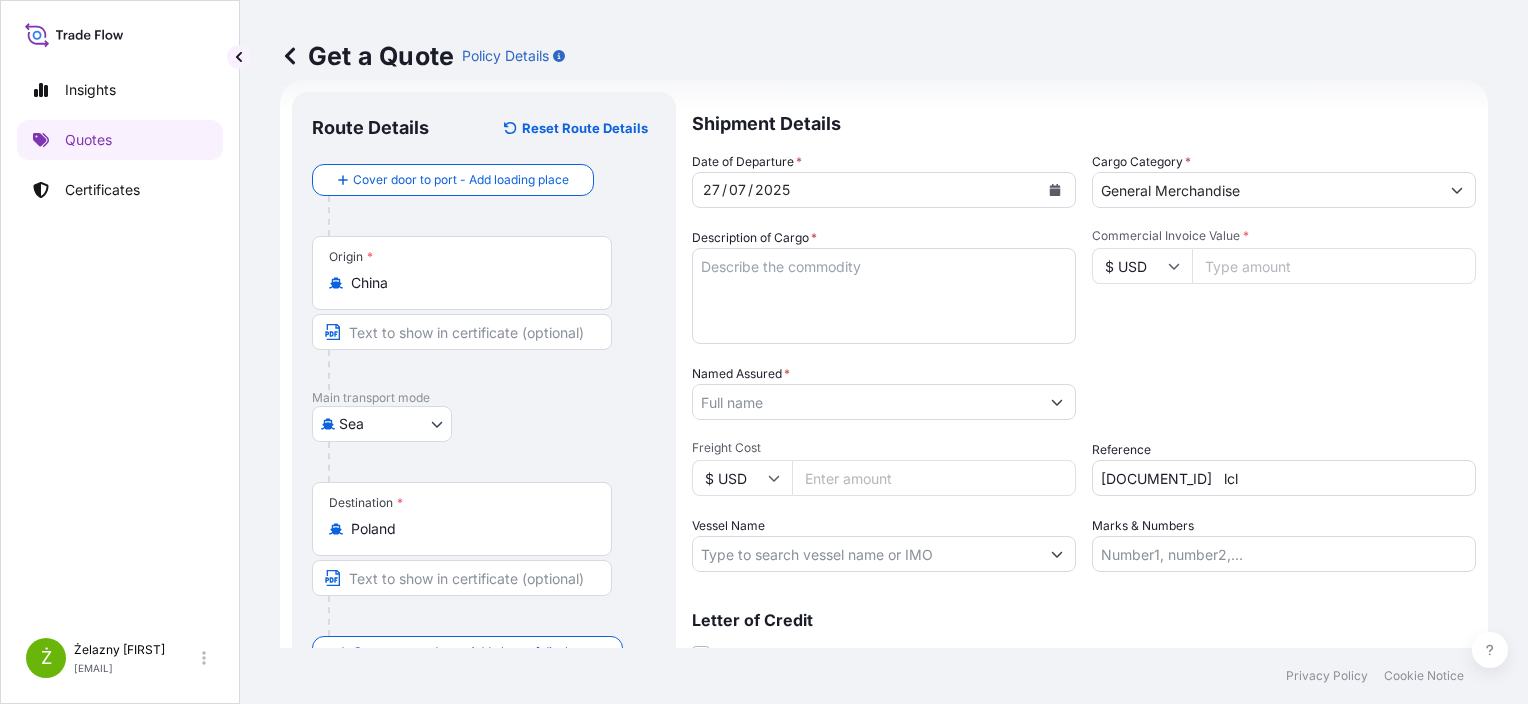 click on "Commercial Invoice Value   *" at bounding box center [1334, 266] 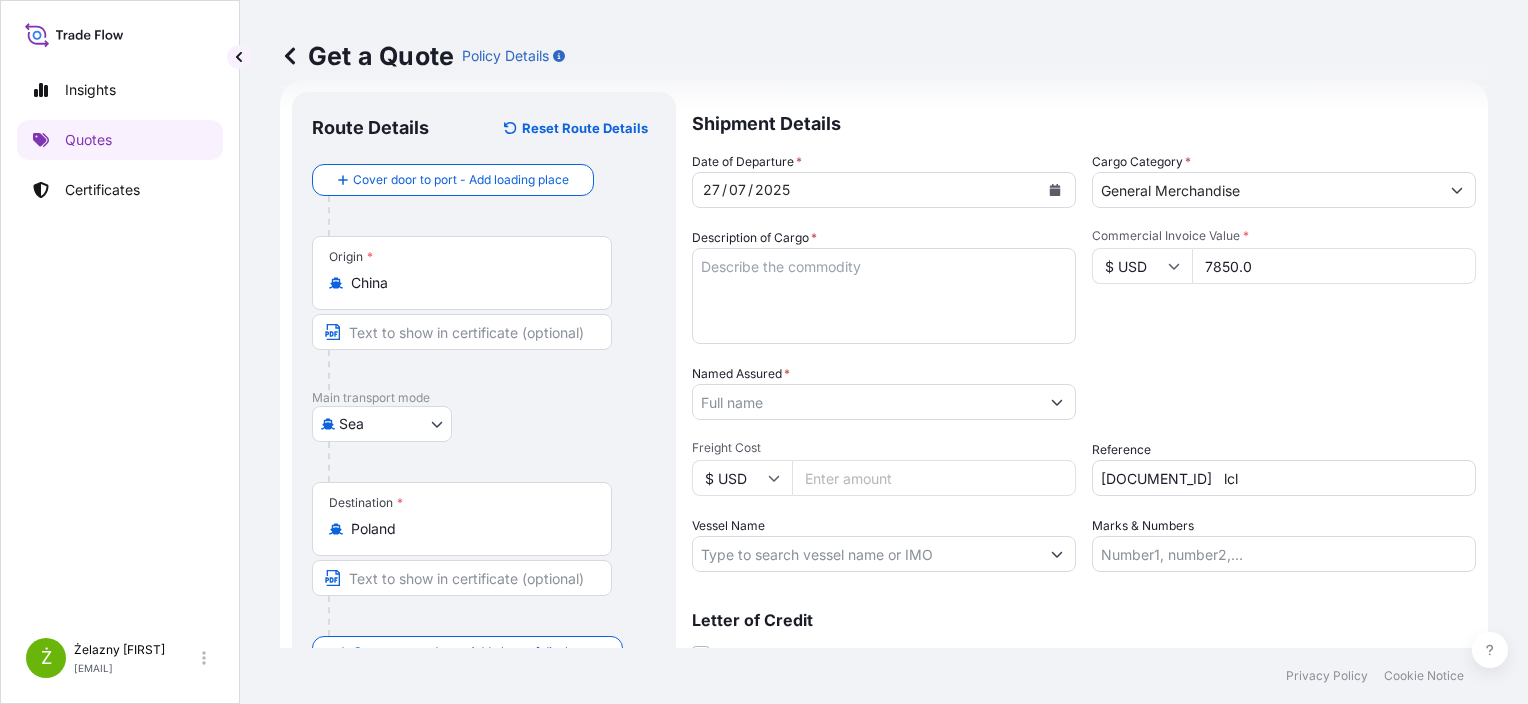 type on "7850.0" 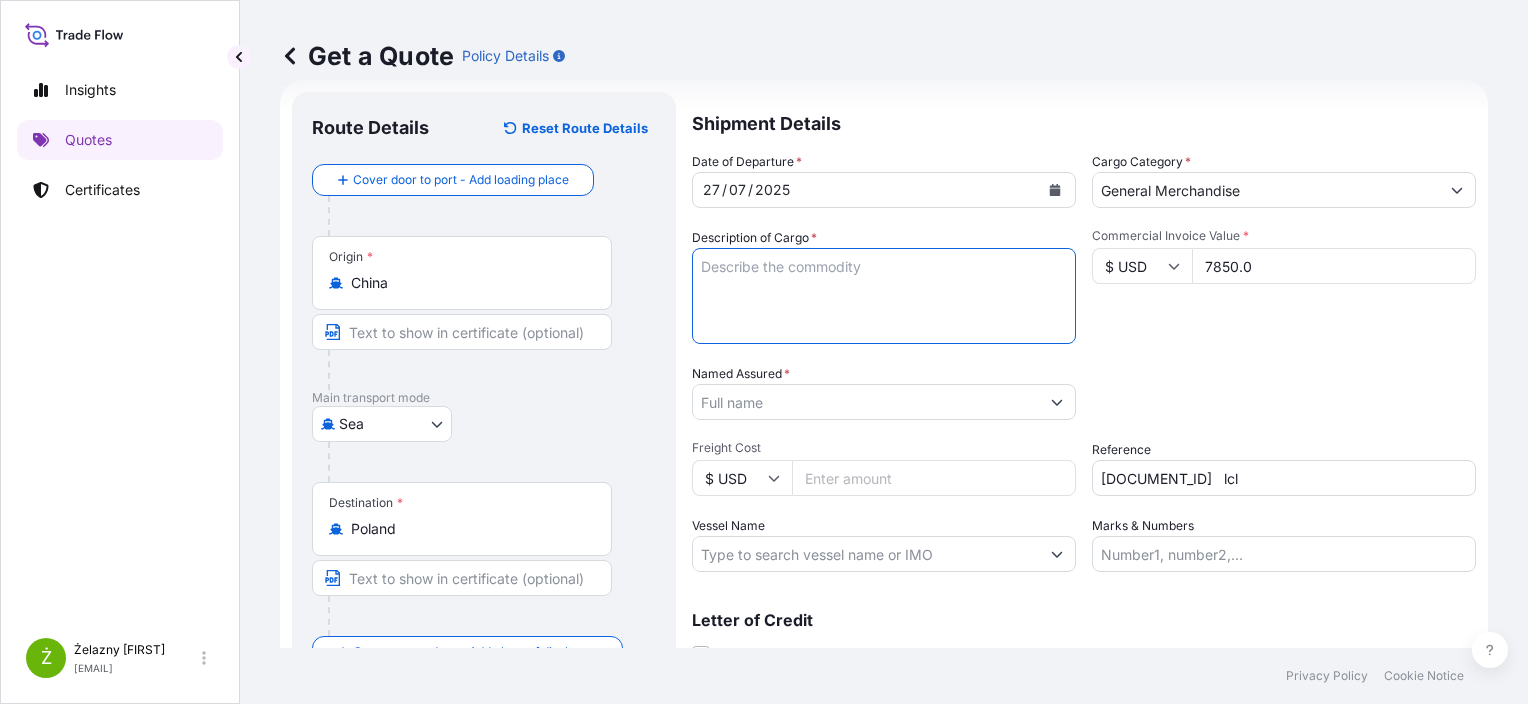 paste on "PLASTIC FITTING" 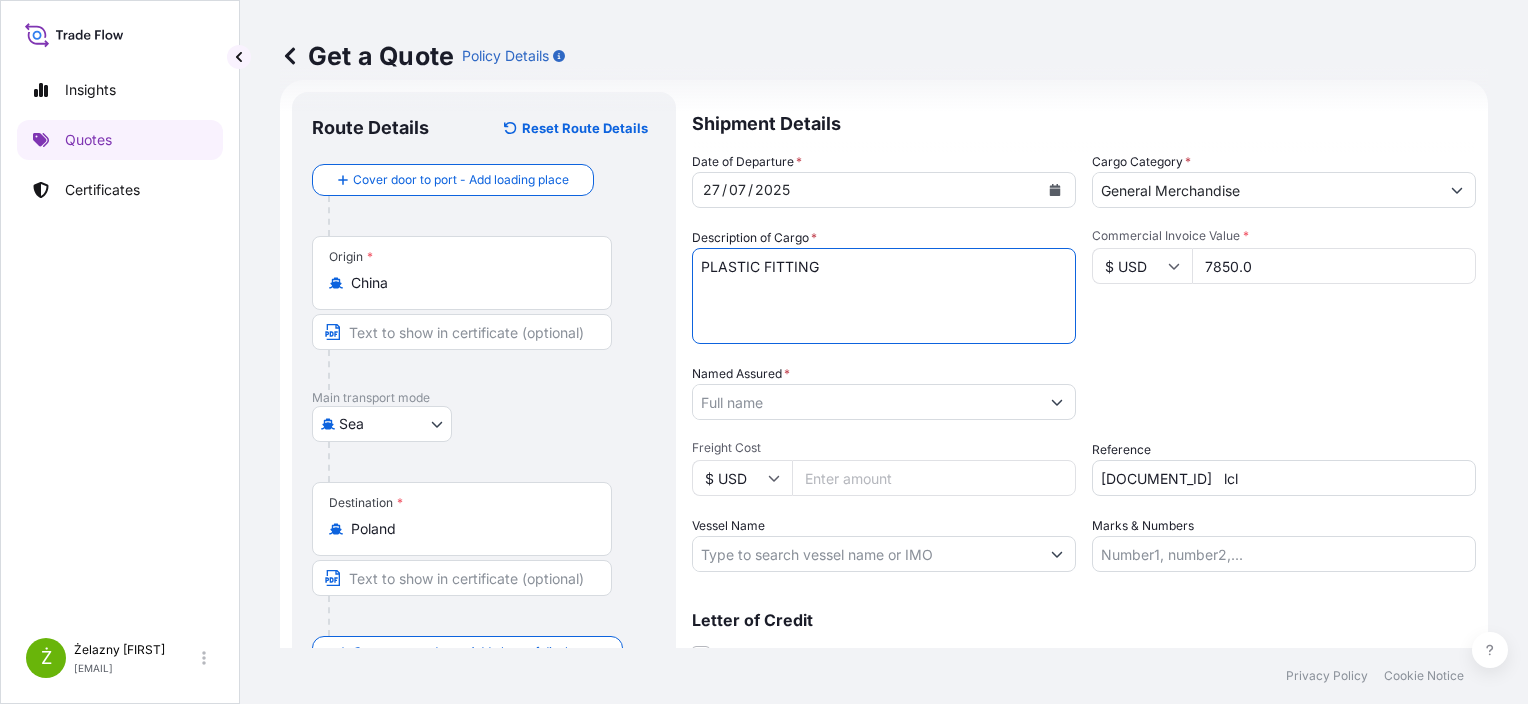 click on "PLASTIC FITTING" at bounding box center [884, 296] 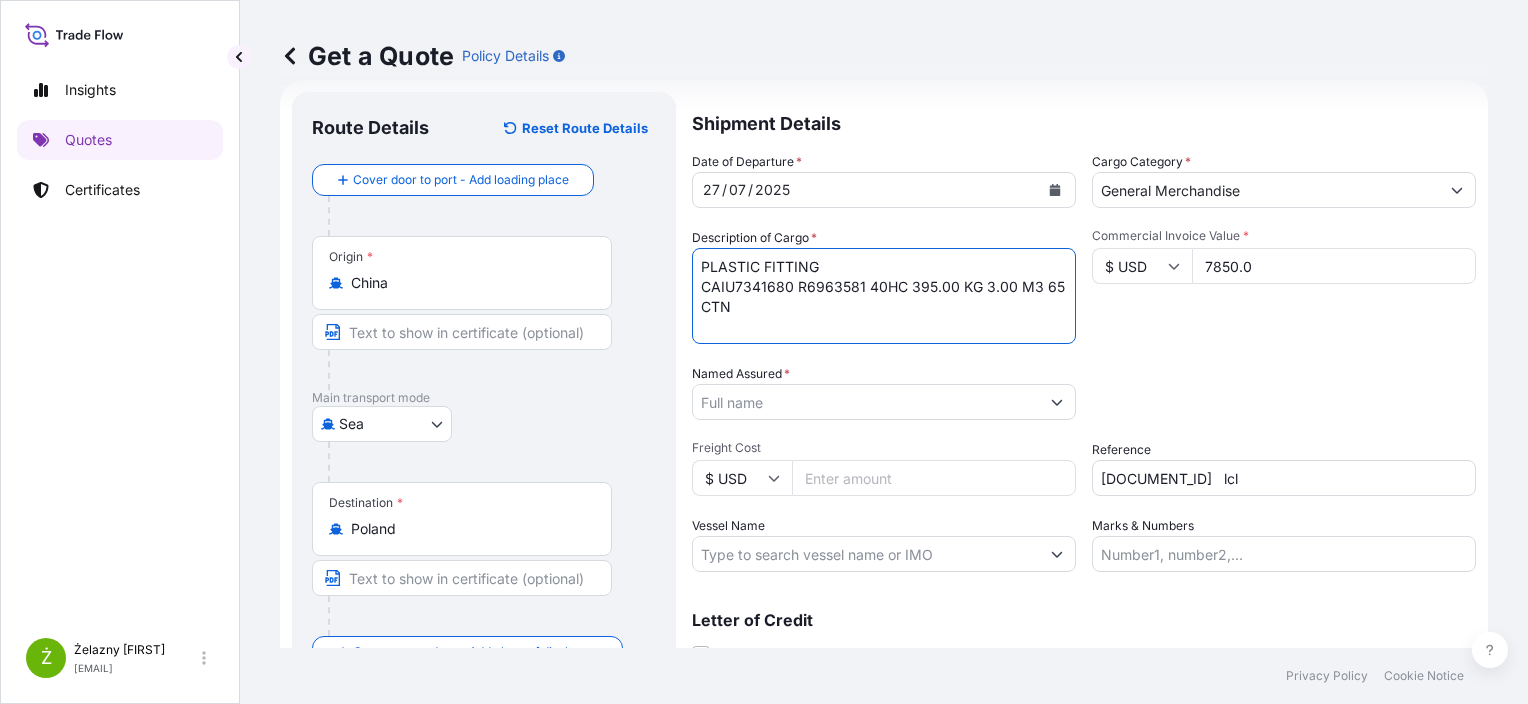 type on "PLASTIC FITTING
CAIU7341680 R6963581 40HC 395.00 KG 3.00 M3 65 CTN" 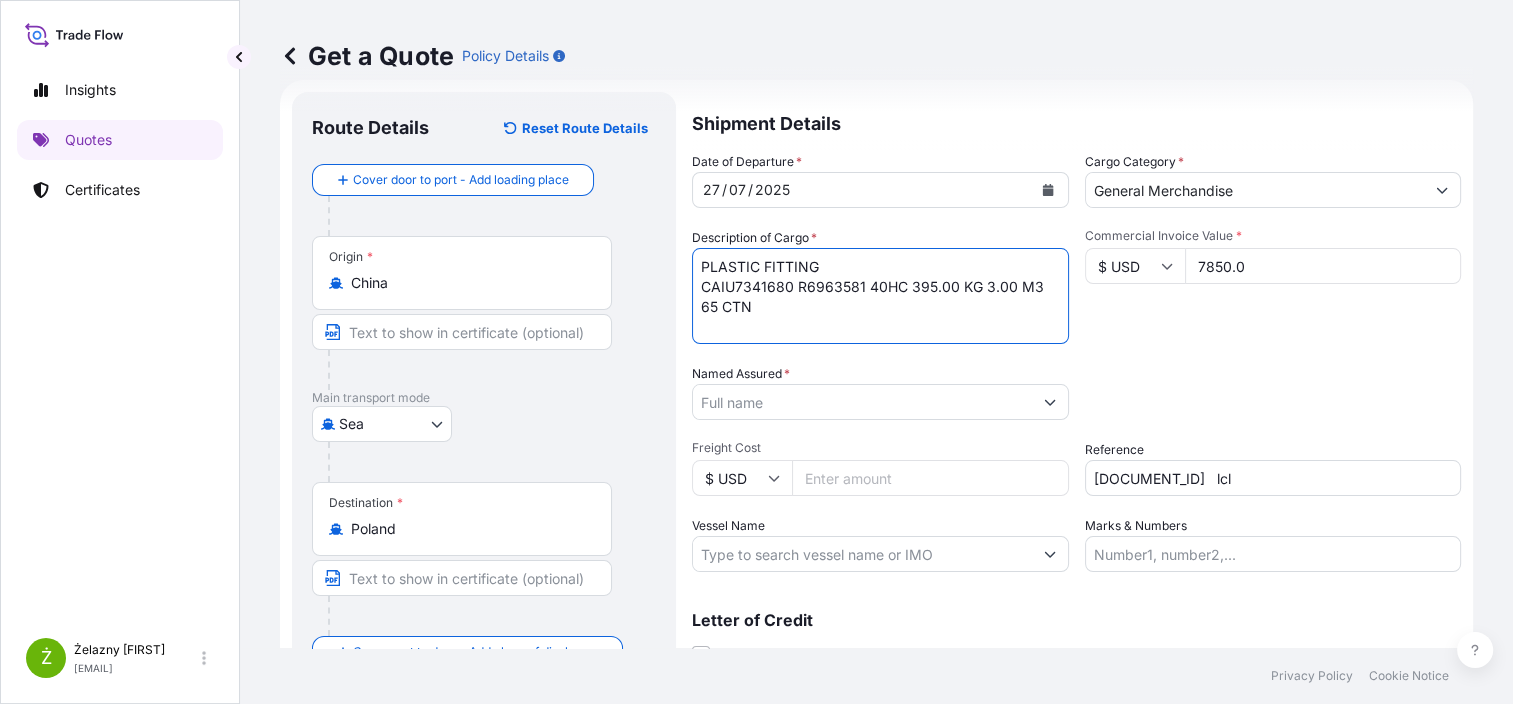 click on "Named Assured *" at bounding box center (862, 402) 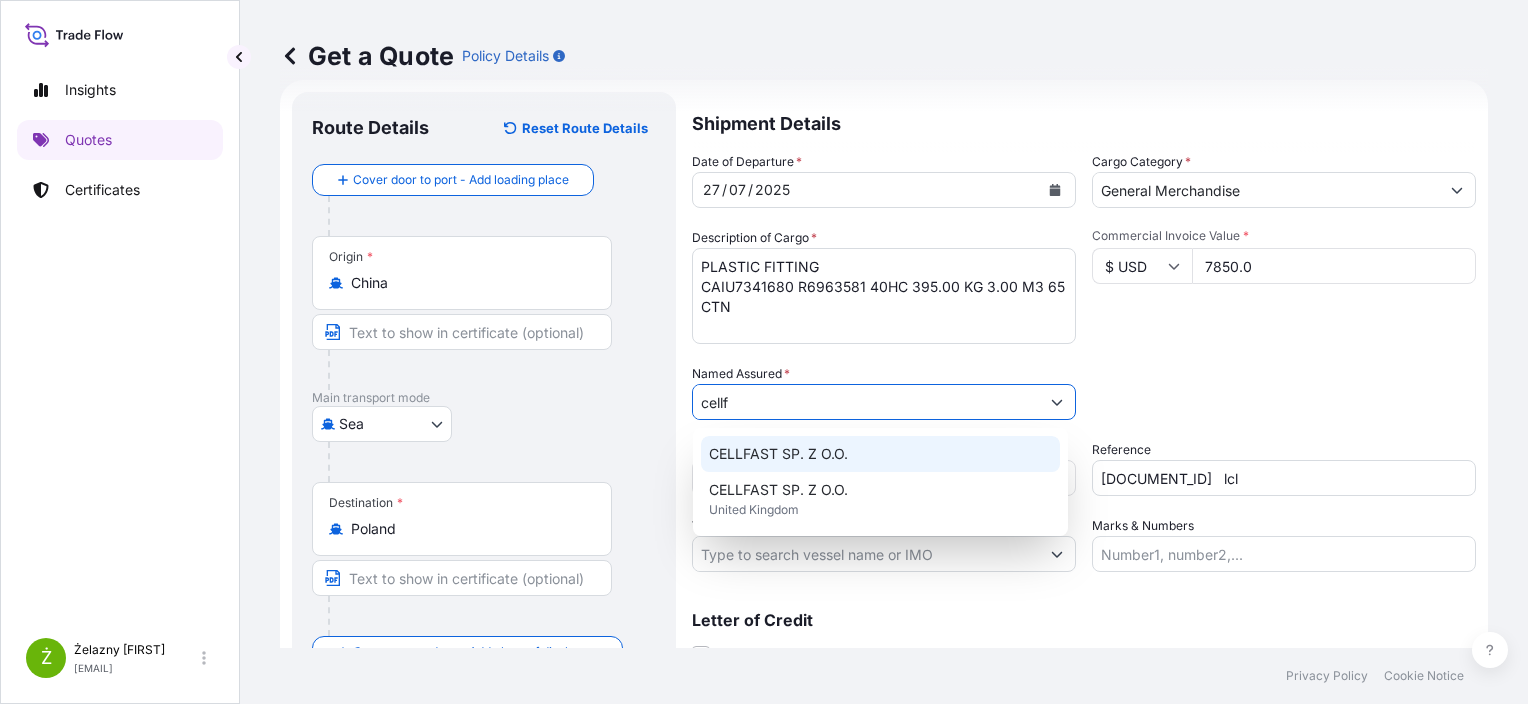 click on "CELLFAST SP. Z O.O." at bounding box center (778, 454) 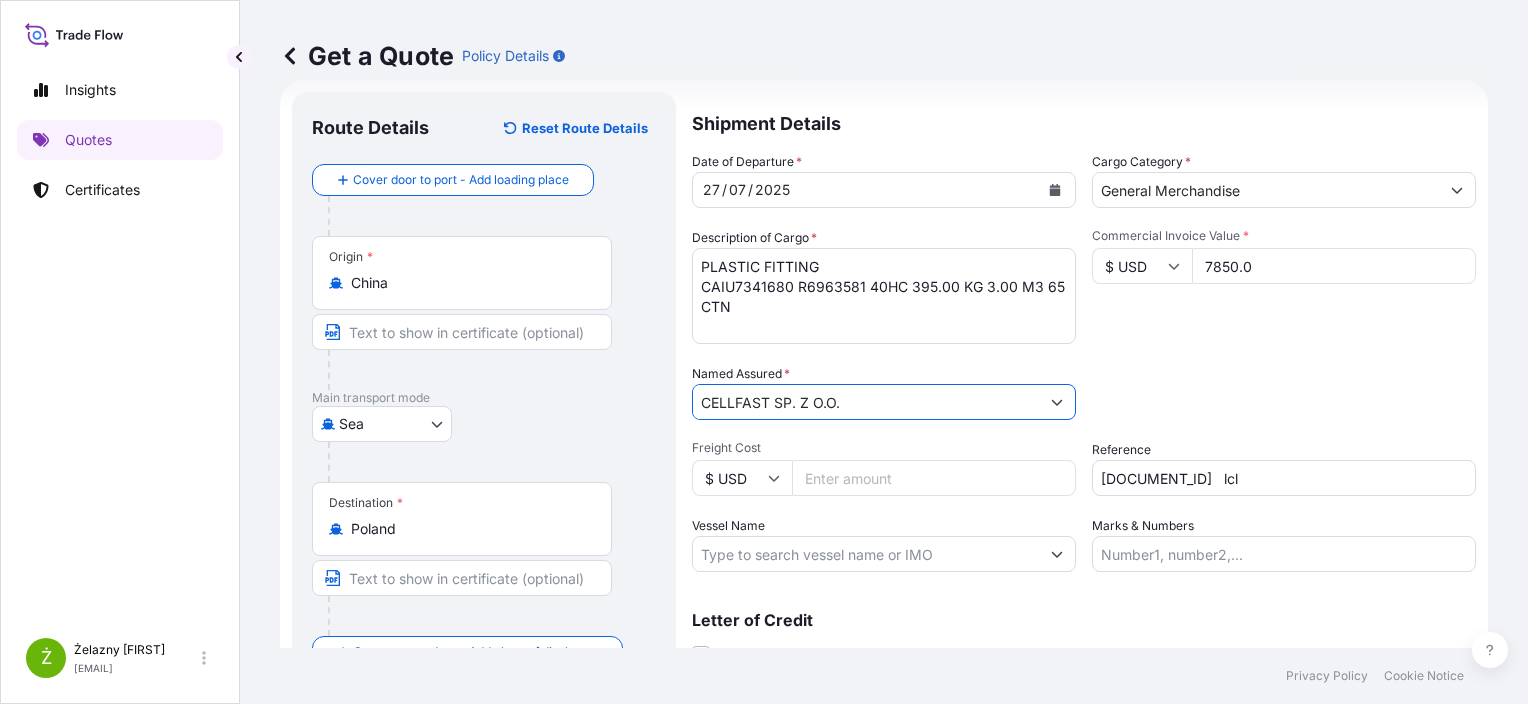 scroll, scrollTop: 116, scrollLeft: 0, axis: vertical 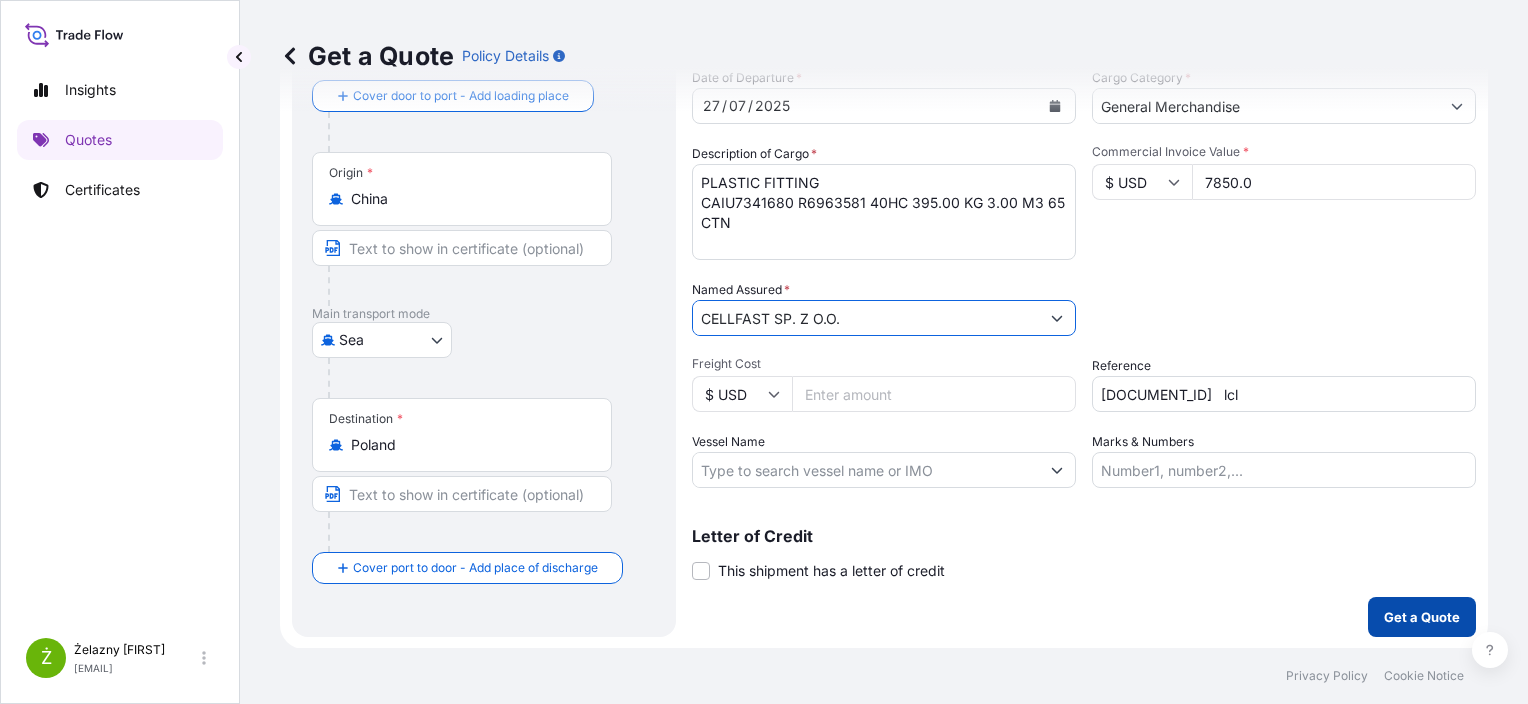 type on "CELLFAST SP. Z O.O." 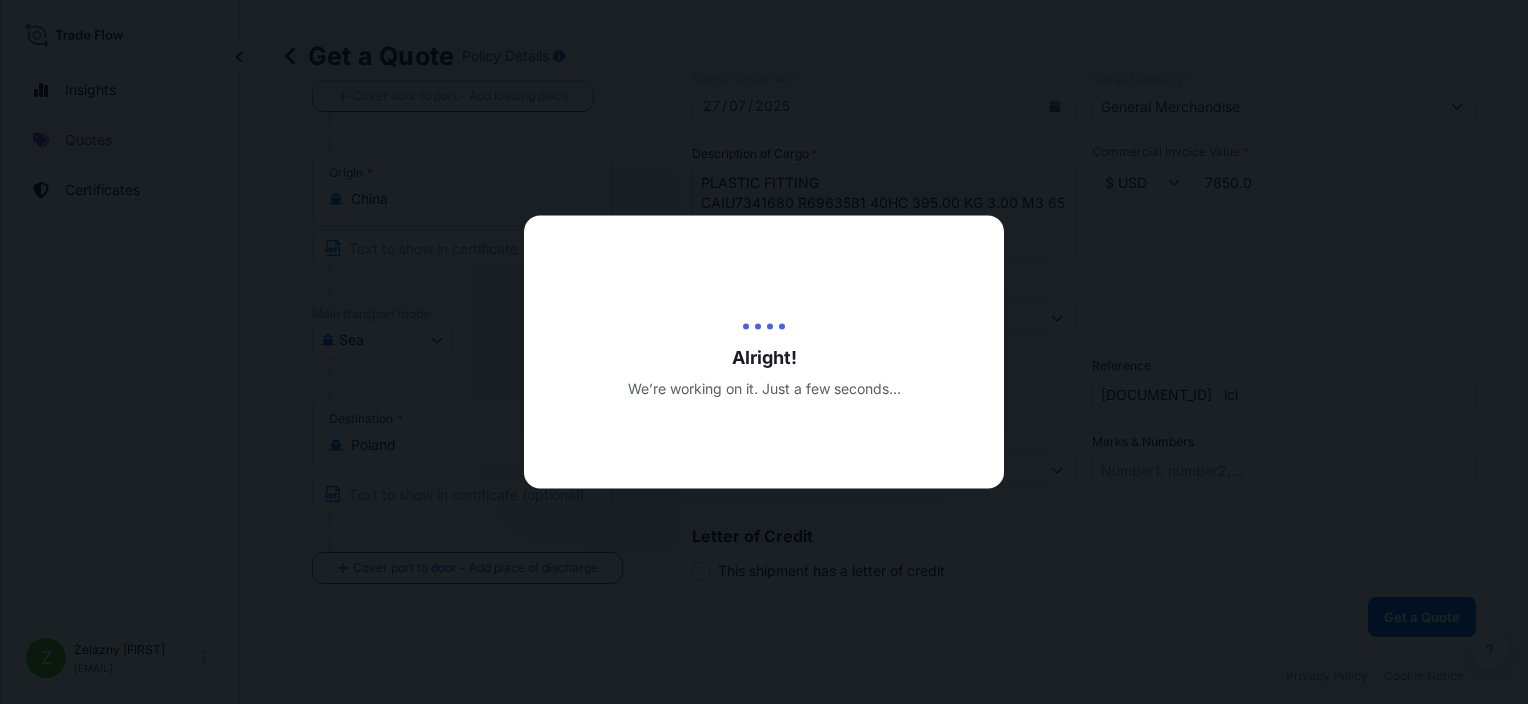 scroll, scrollTop: 0, scrollLeft: 0, axis: both 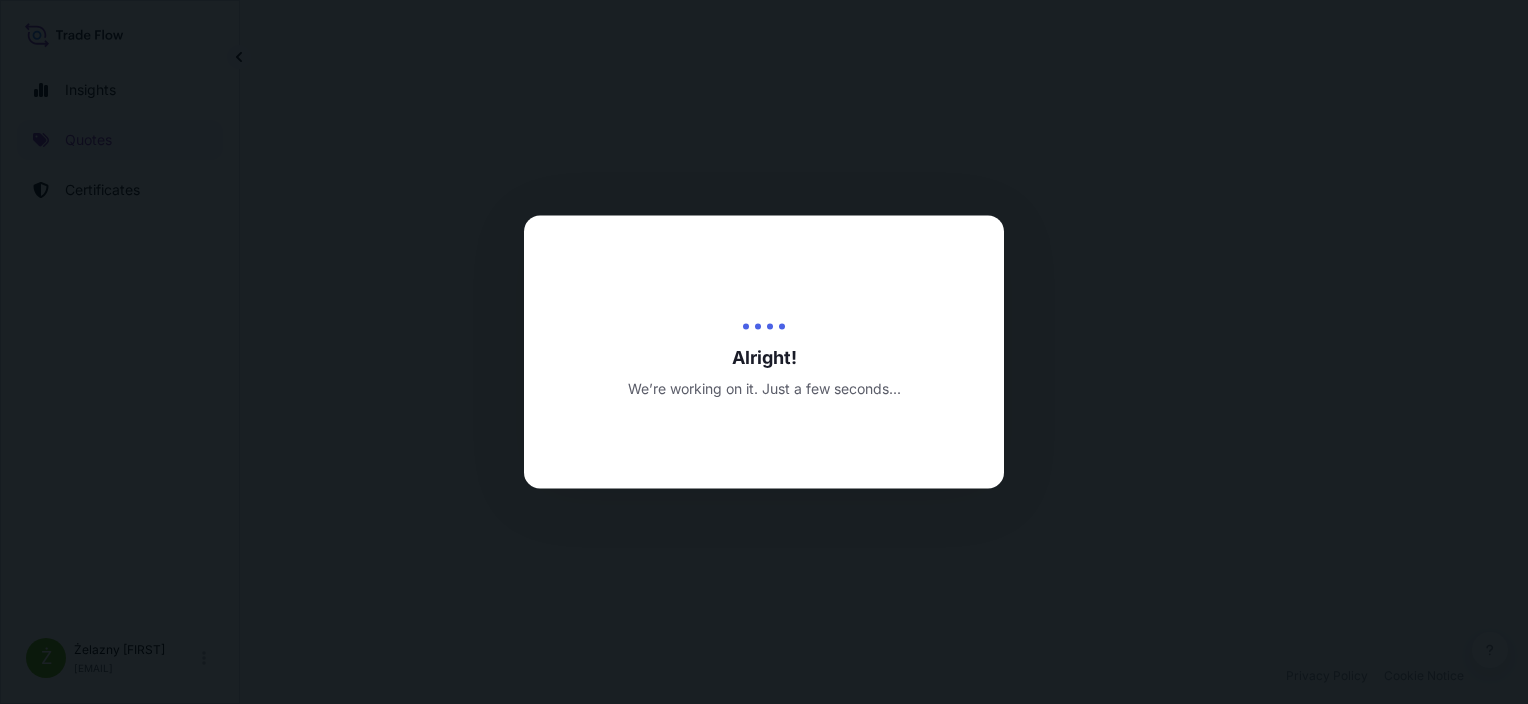 select on "Sea" 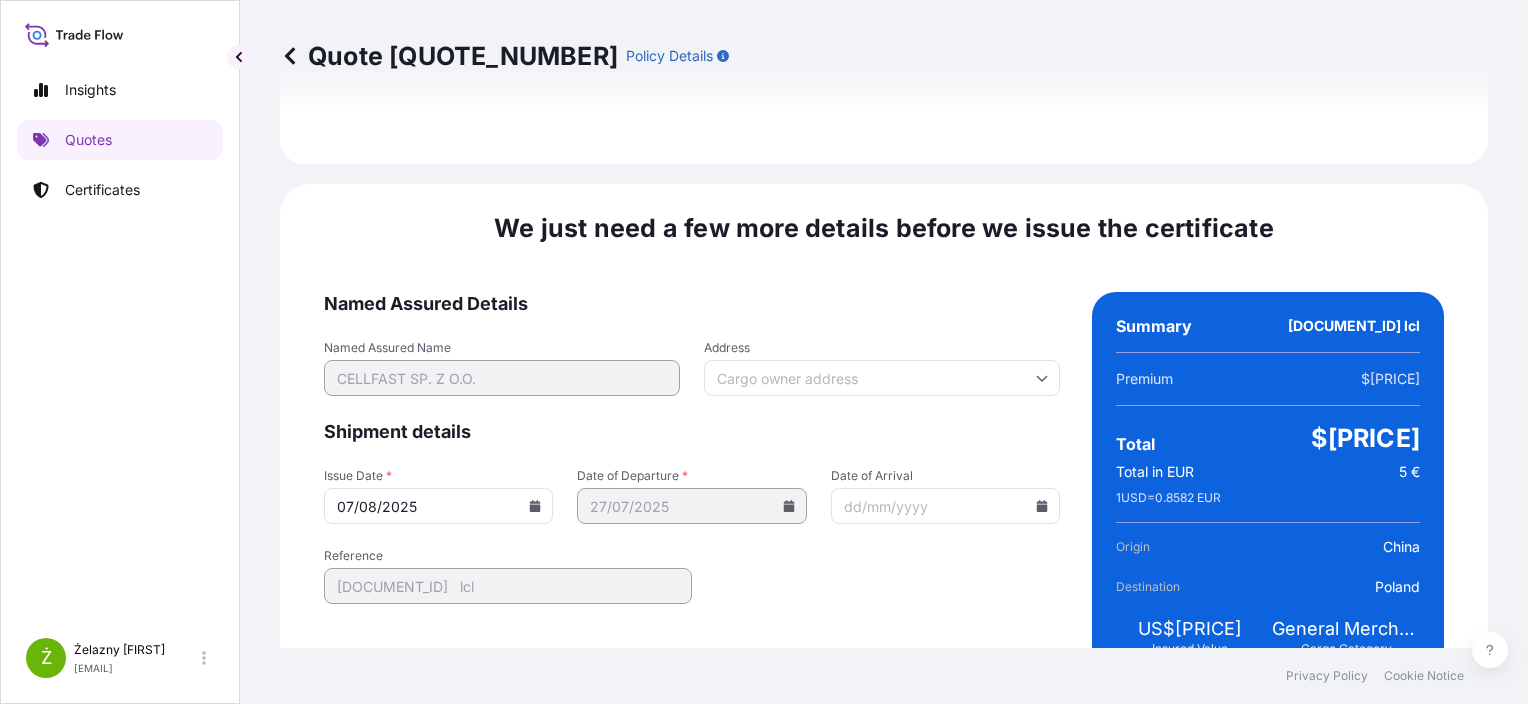 scroll, scrollTop: 2344, scrollLeft: 0, axis: vertical 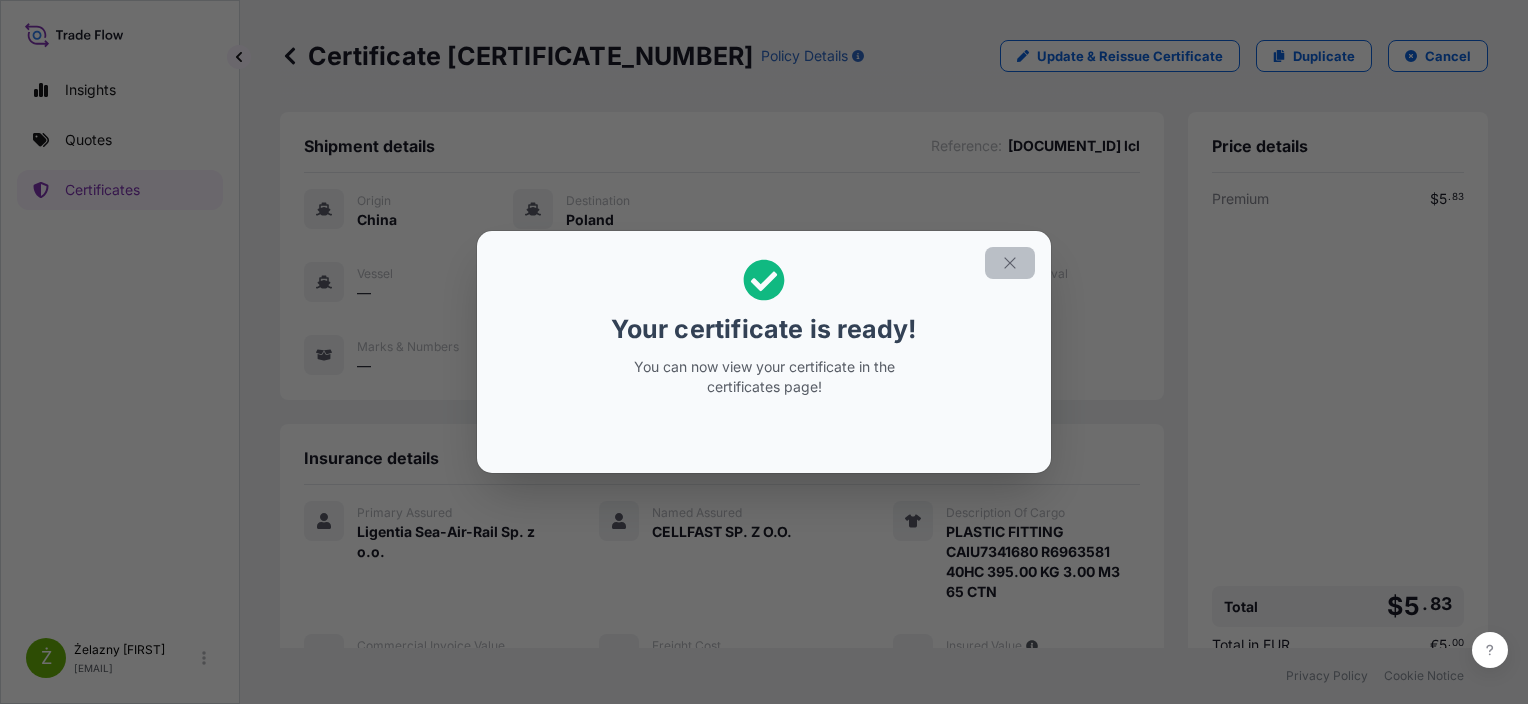 click 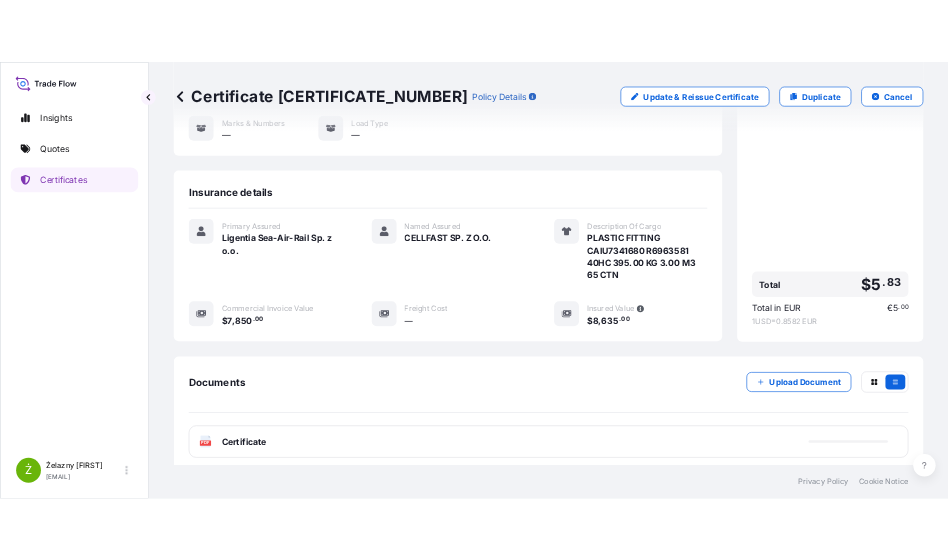 scroll, scrollTop: 344, scrollLeft: 0, axis: vertical 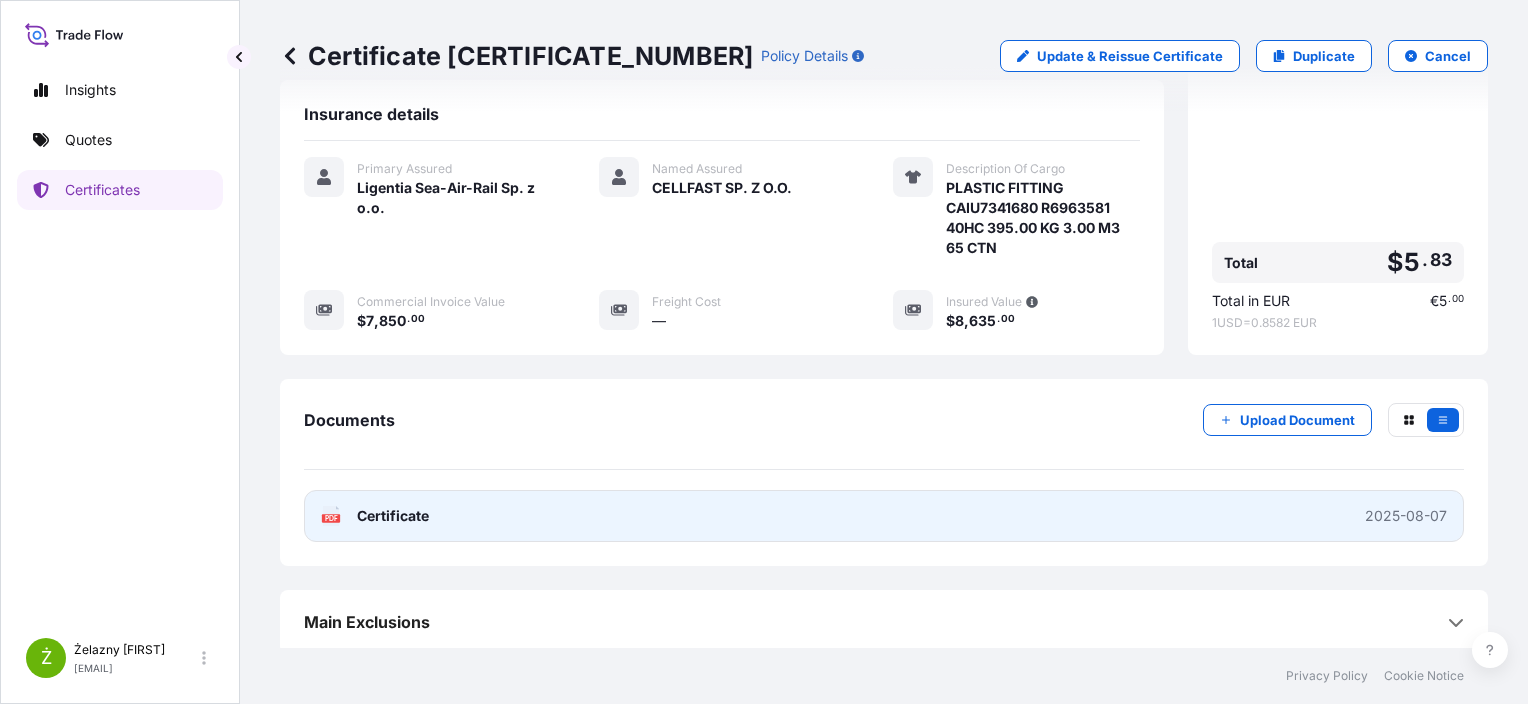 click on "PDF Certificate 2025-08-07" at bounding box center [884, 516] 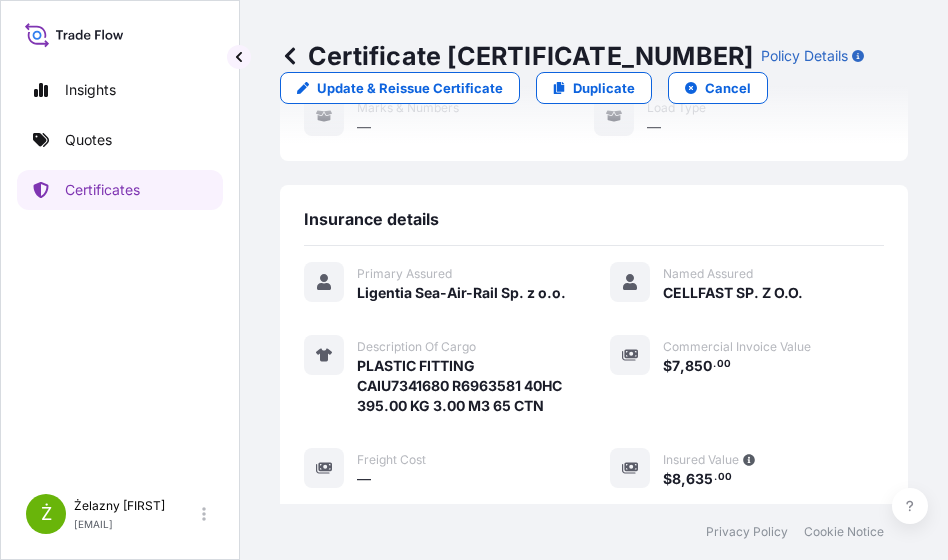 scroll, scrollTop: 448, scrollLeft: 0, axis: vertical 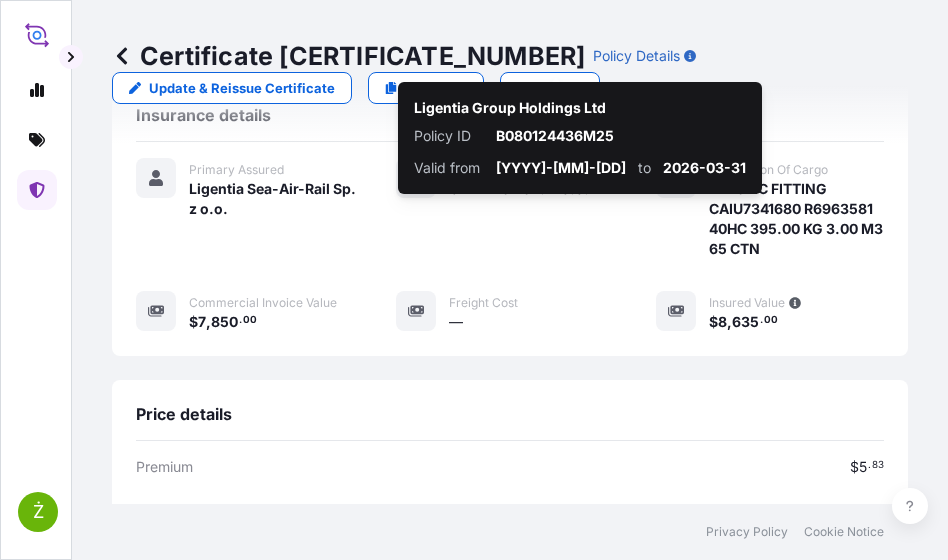 click on "Premium $ [PRICE] Total $ [PRICE] Total in EUR € [PRICE] 1 USD = [EXCHANGE_RATE] EUR" at bounding box center [510, 548] 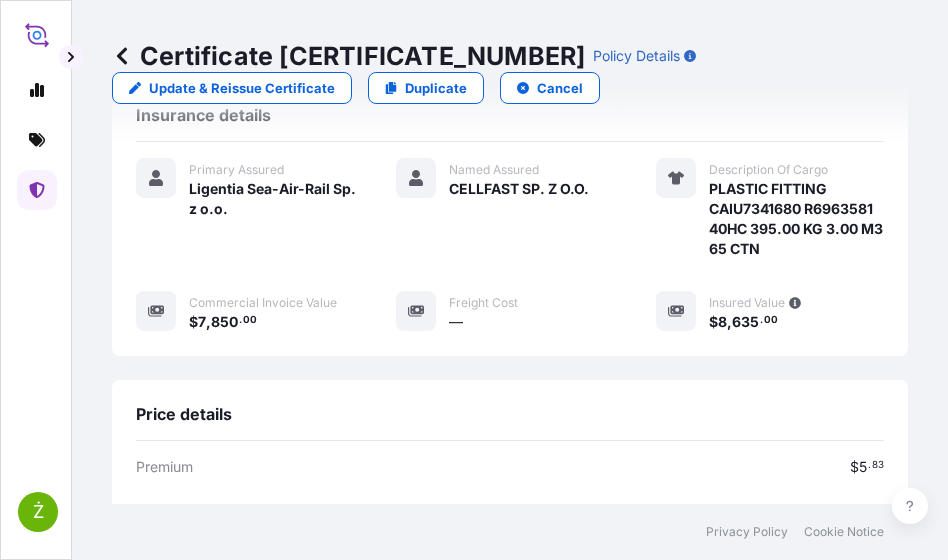 click on "Certificate [CERTIFICATE_NUMBER]" at bounding box center (348, 56) 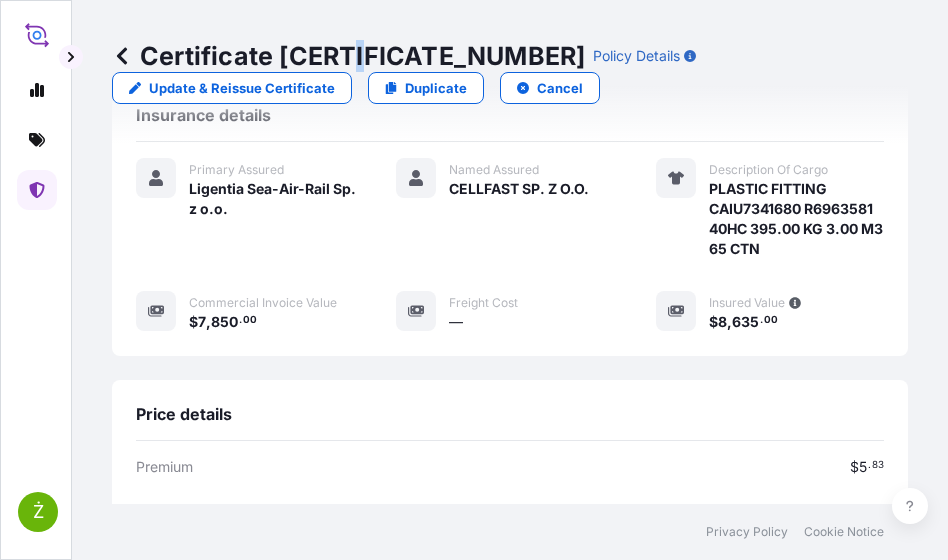 click on "Certificate [CERTIFICATE_NUMBER]" at bounding box center [348, 56] 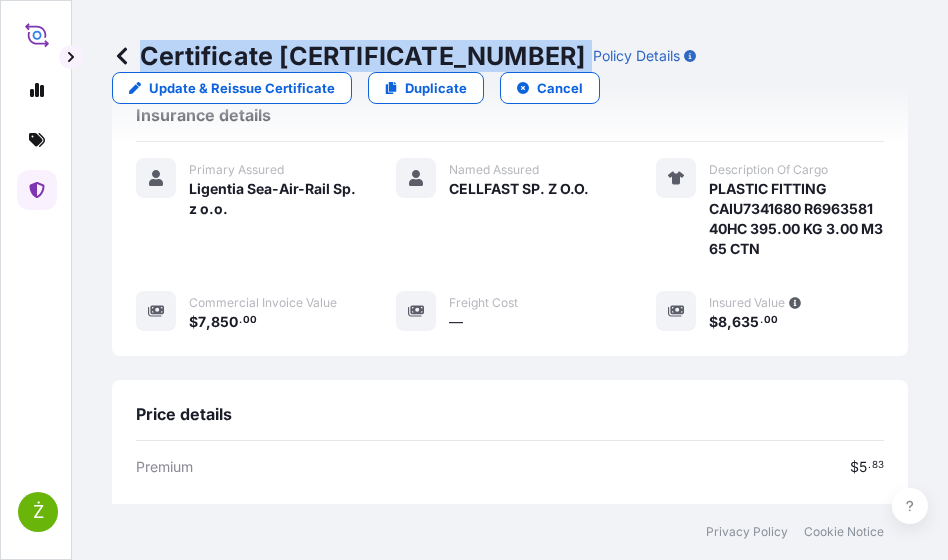 click on "Certificate [CERTIFICATE_NUMBER]" at bounding box center [348, 56] 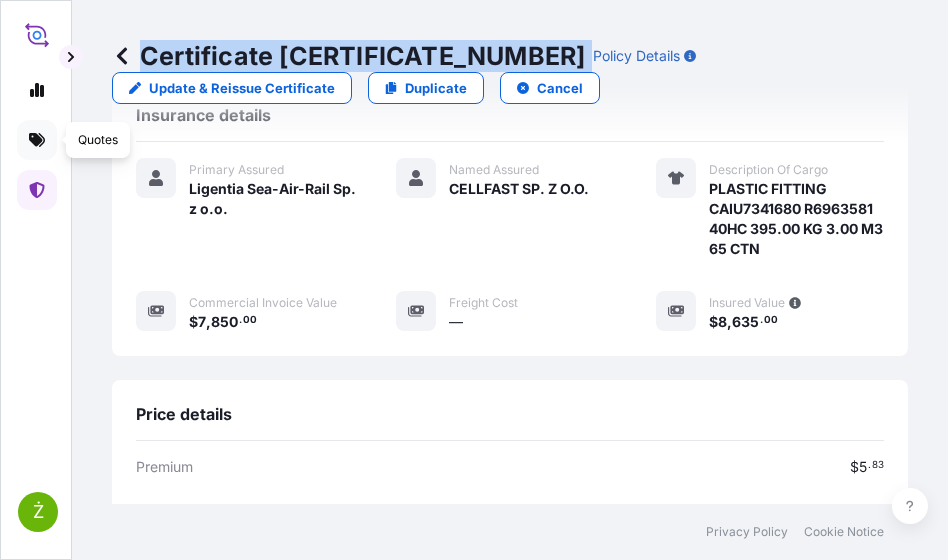 click at bounding box center [37, 140] 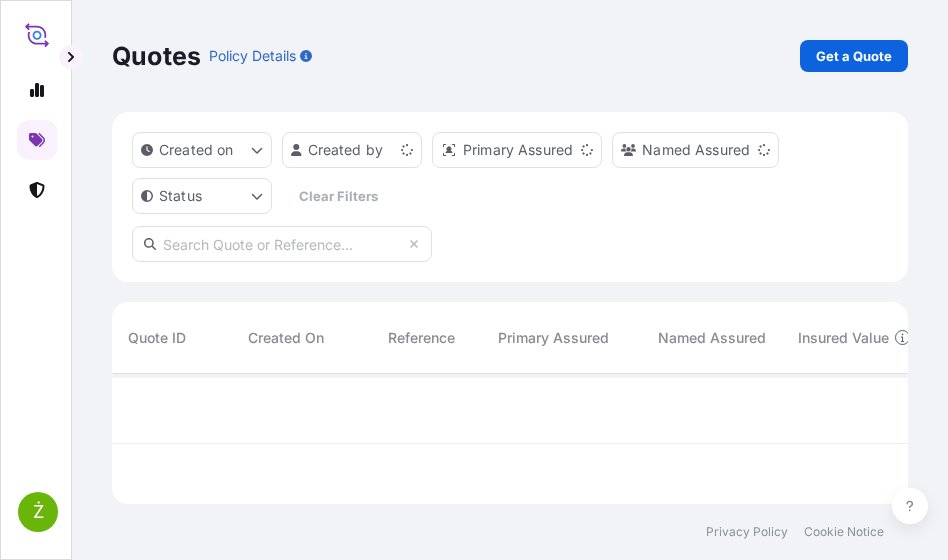 scroll, scrollTop: 0, scrollLeft: 0, axis: both 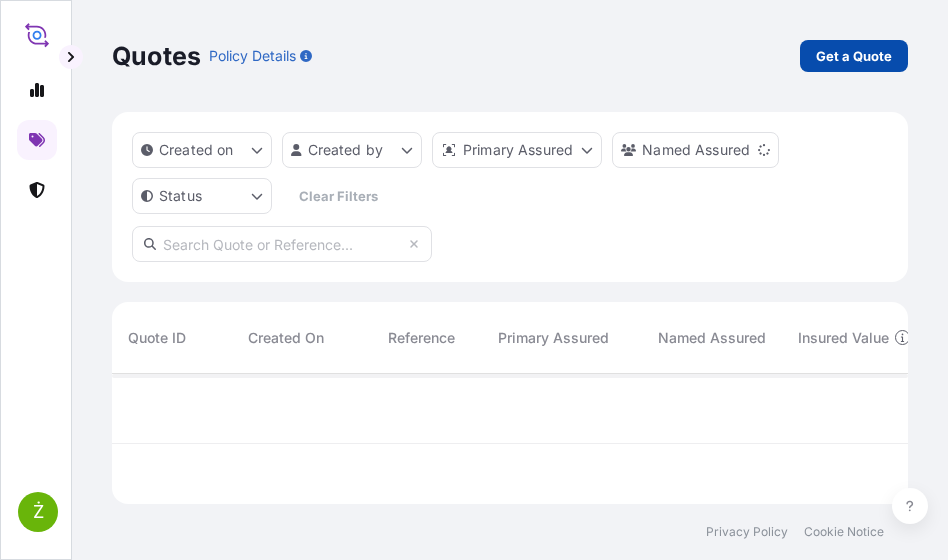 click on "Get a Quote" at bounding box center (854, 56) 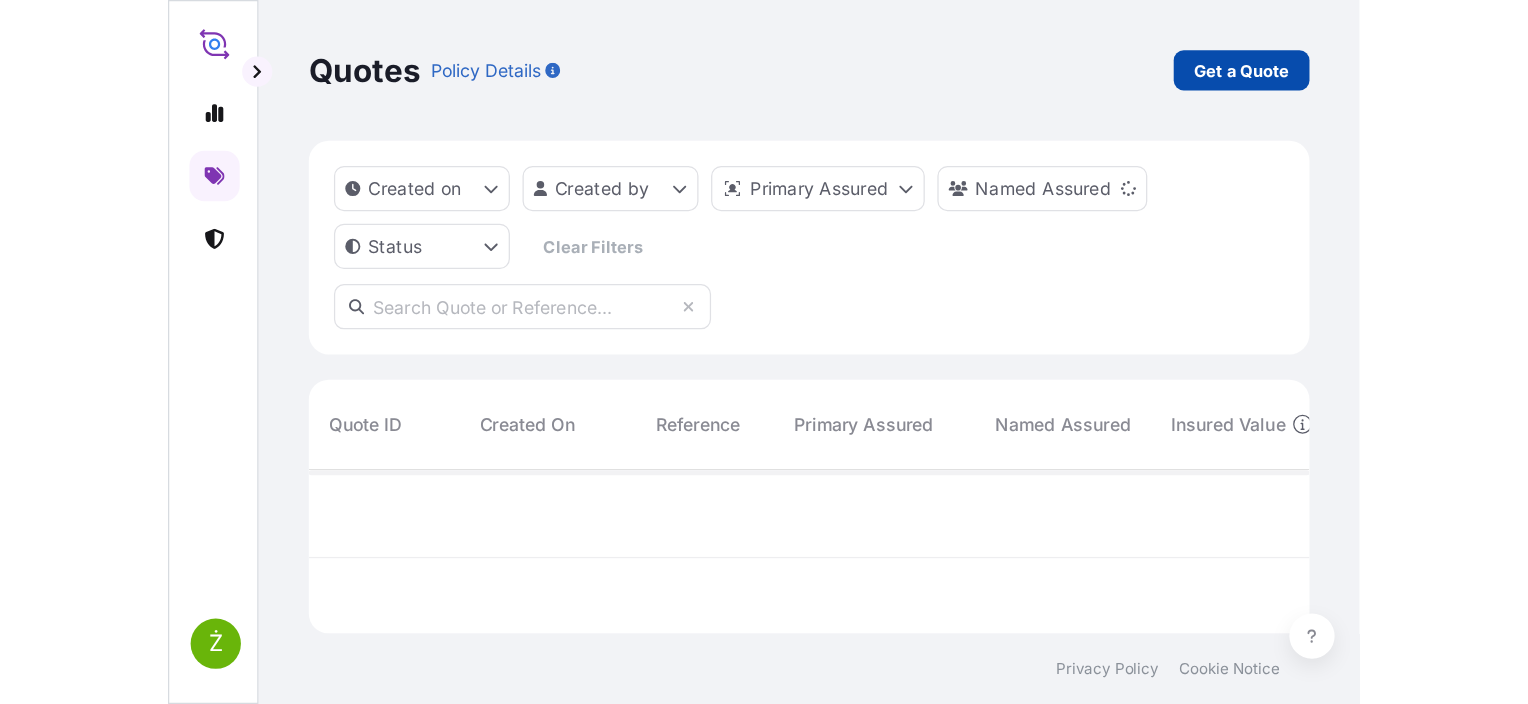 scroll, scrollTop: 32, scrollLeft: 0, axis: vertical 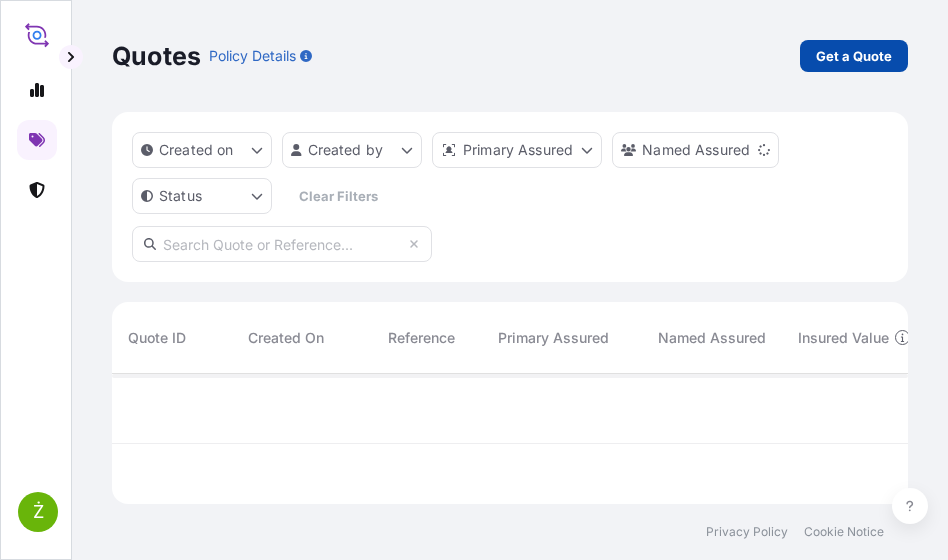 select on "Sea" 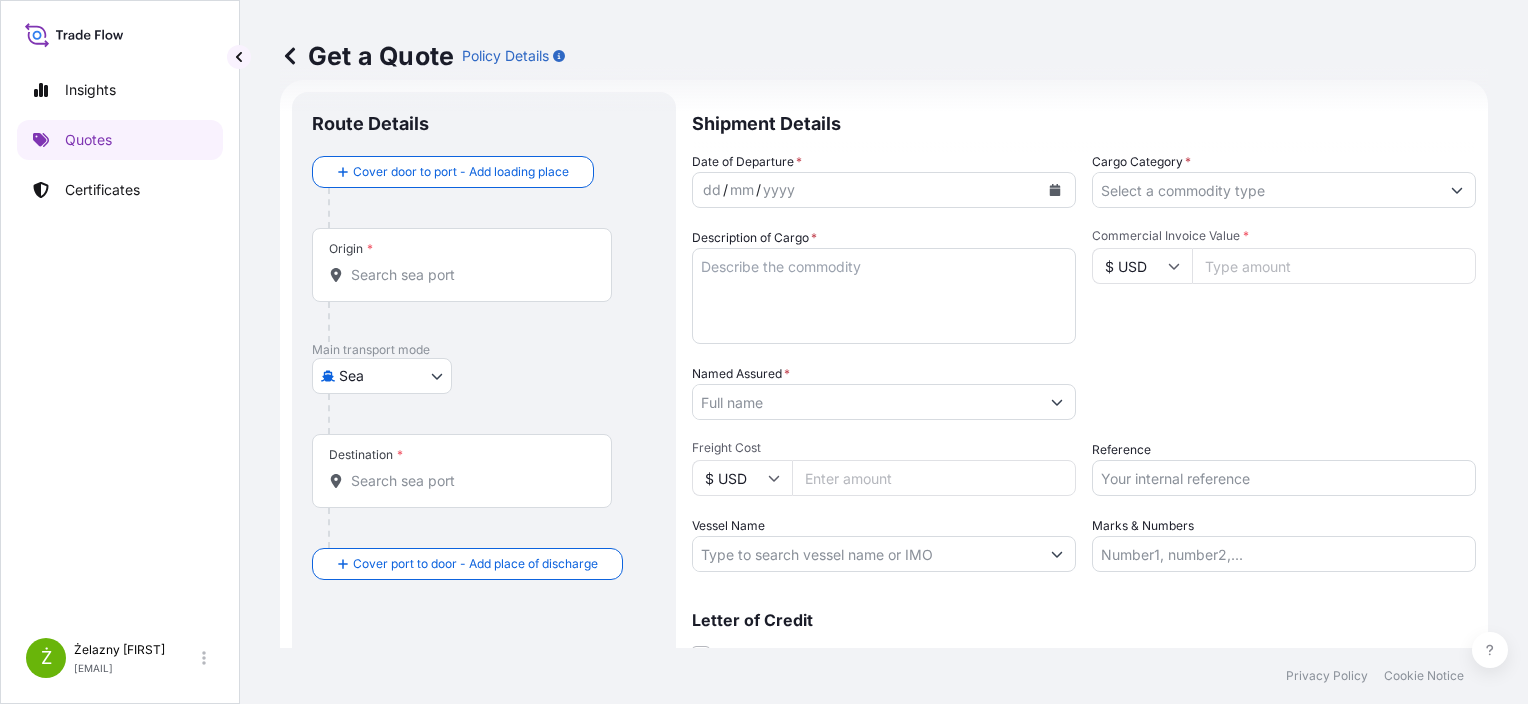 click on "Reference" at bounding box center (1284, 478) 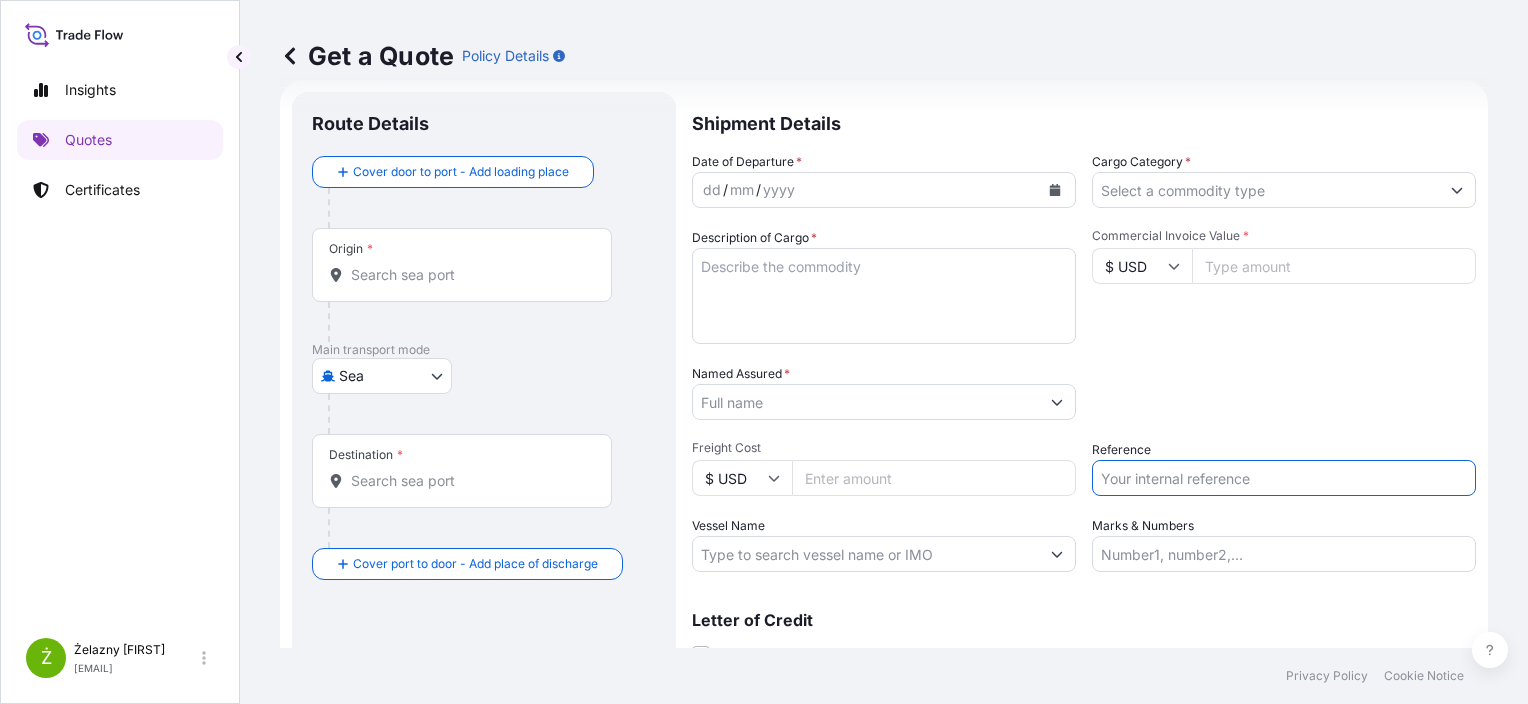 paste on "[DOCUMENT_ID]" 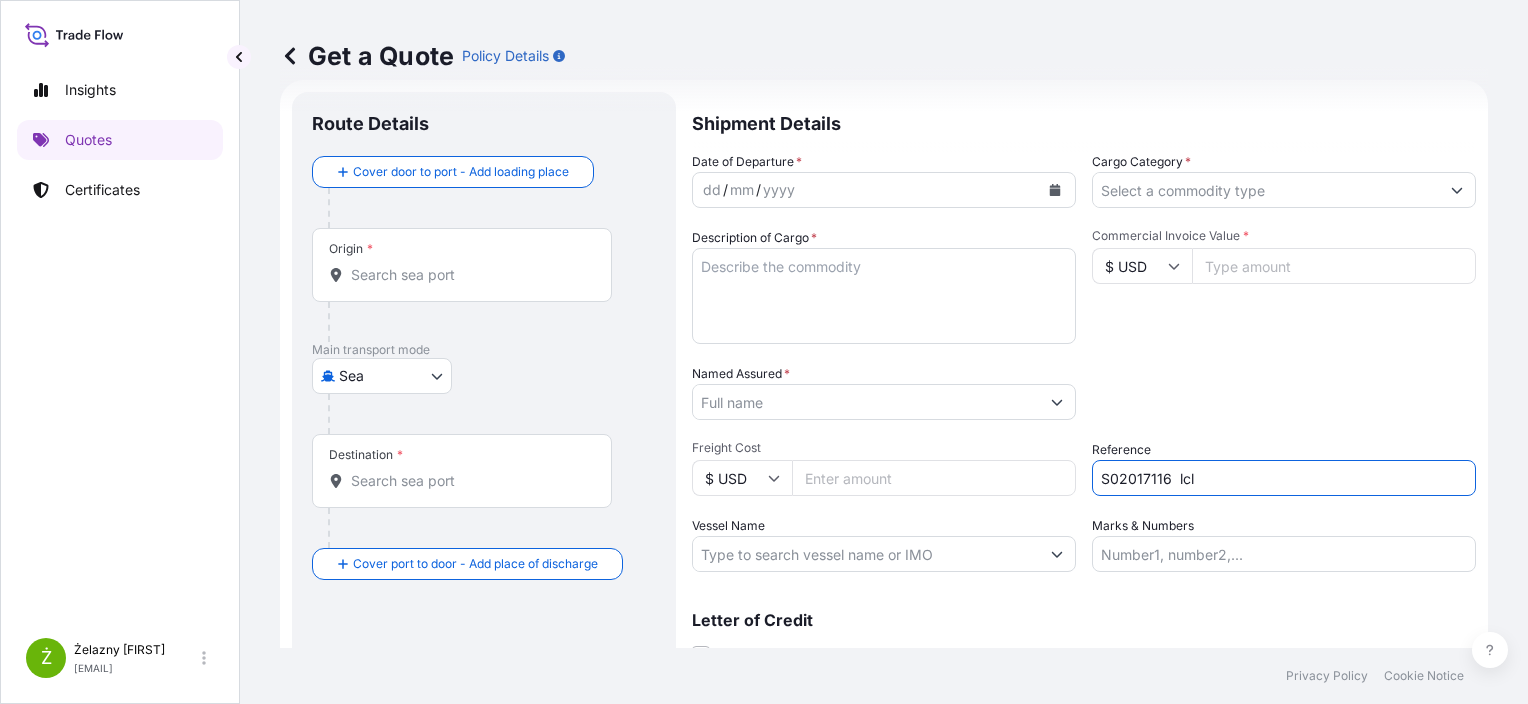 type on "S02017116  lcl" 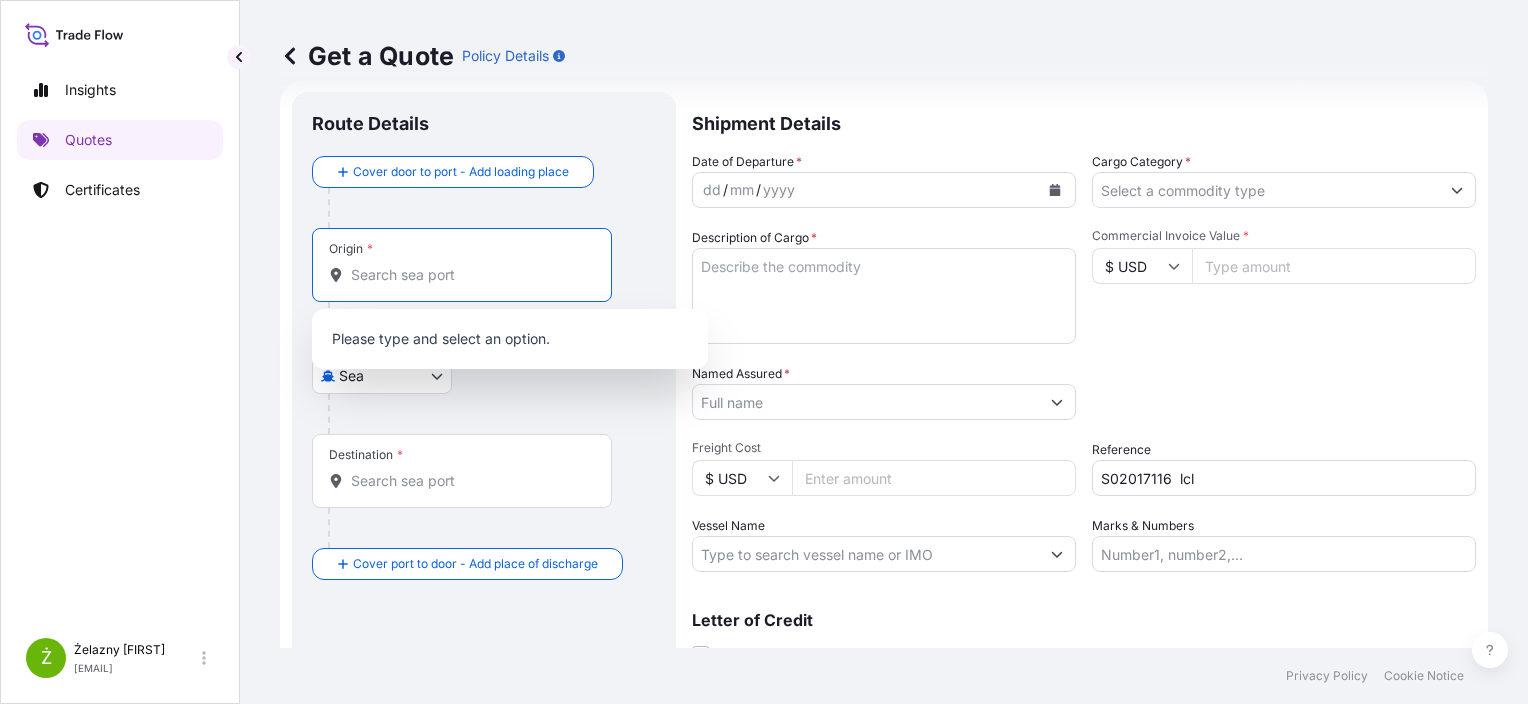 click on "Origin *" at bounding box center [469, 275] 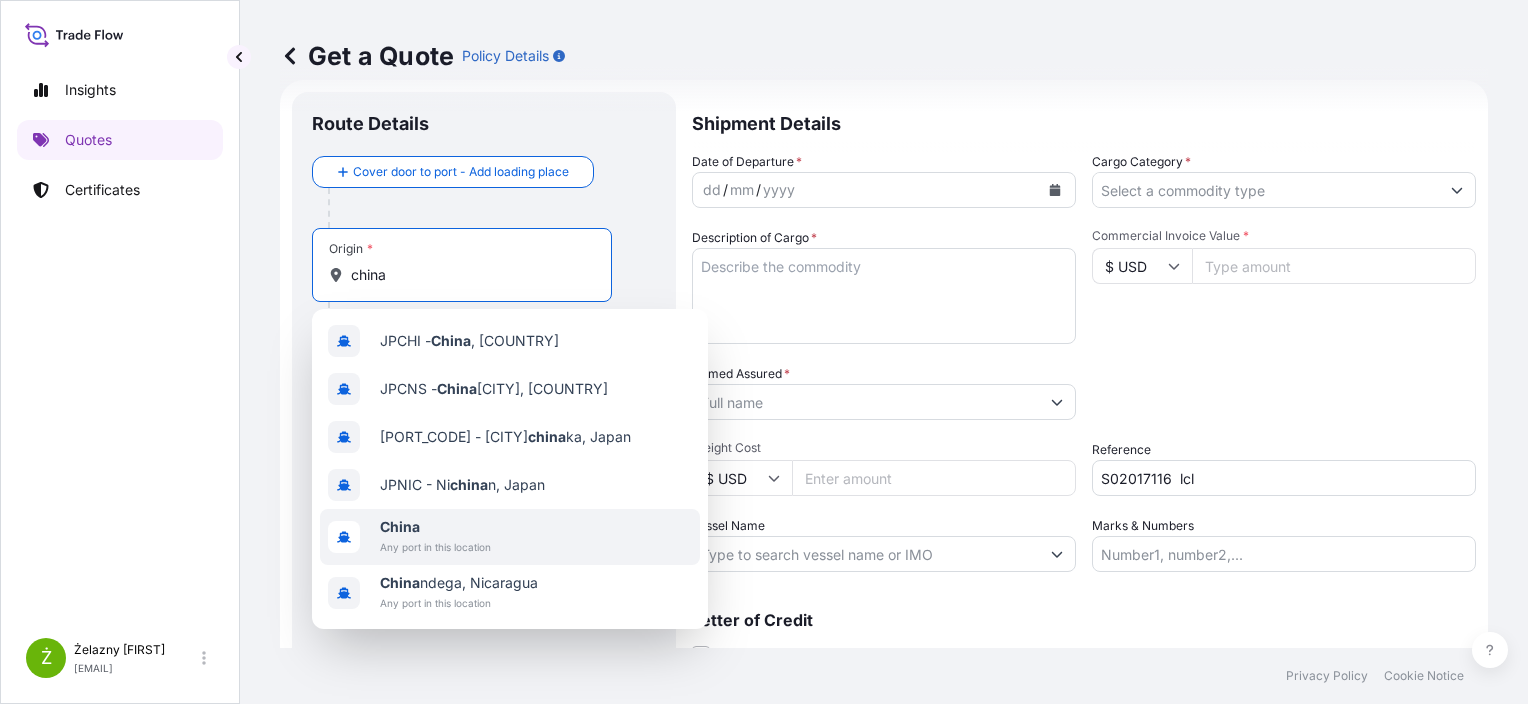 click on "China" at bounding box center [435, 527] 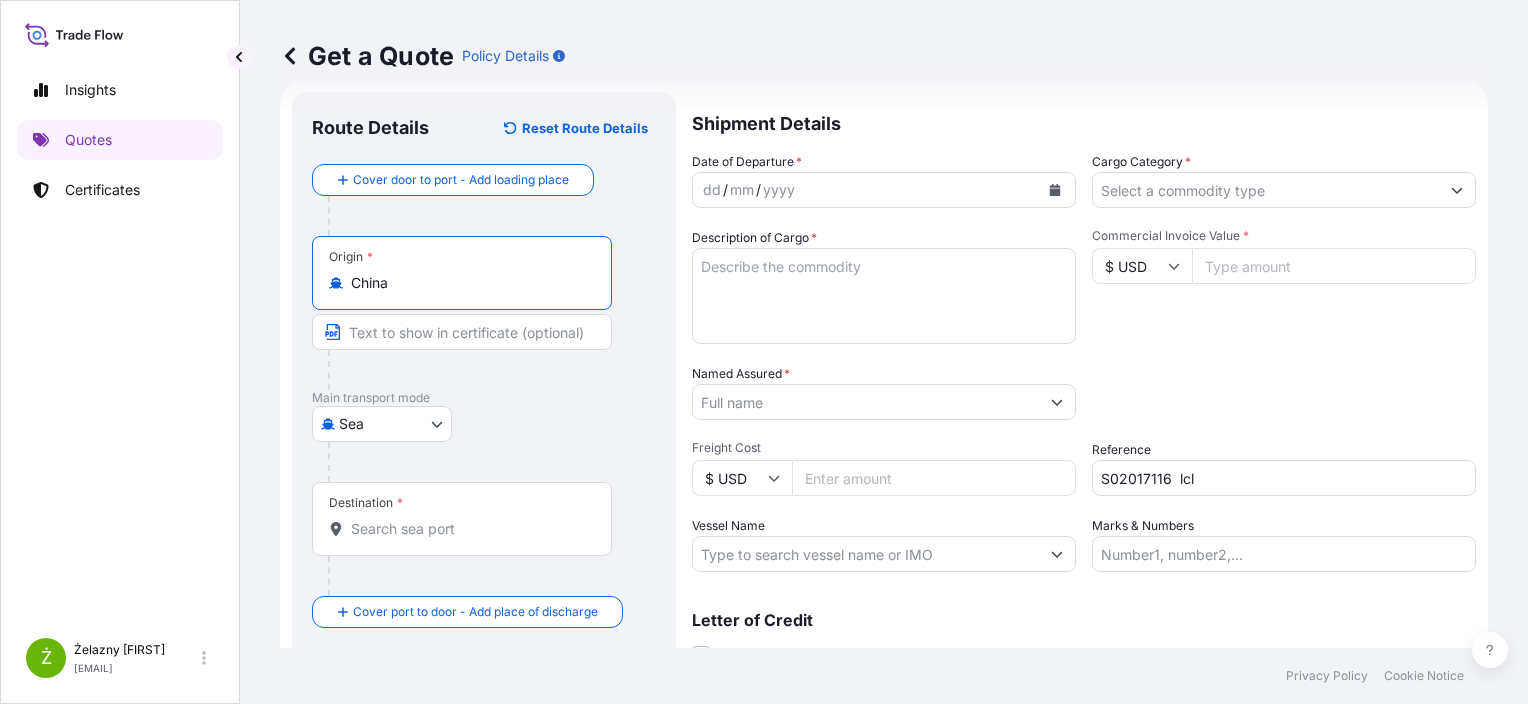 type on "China" 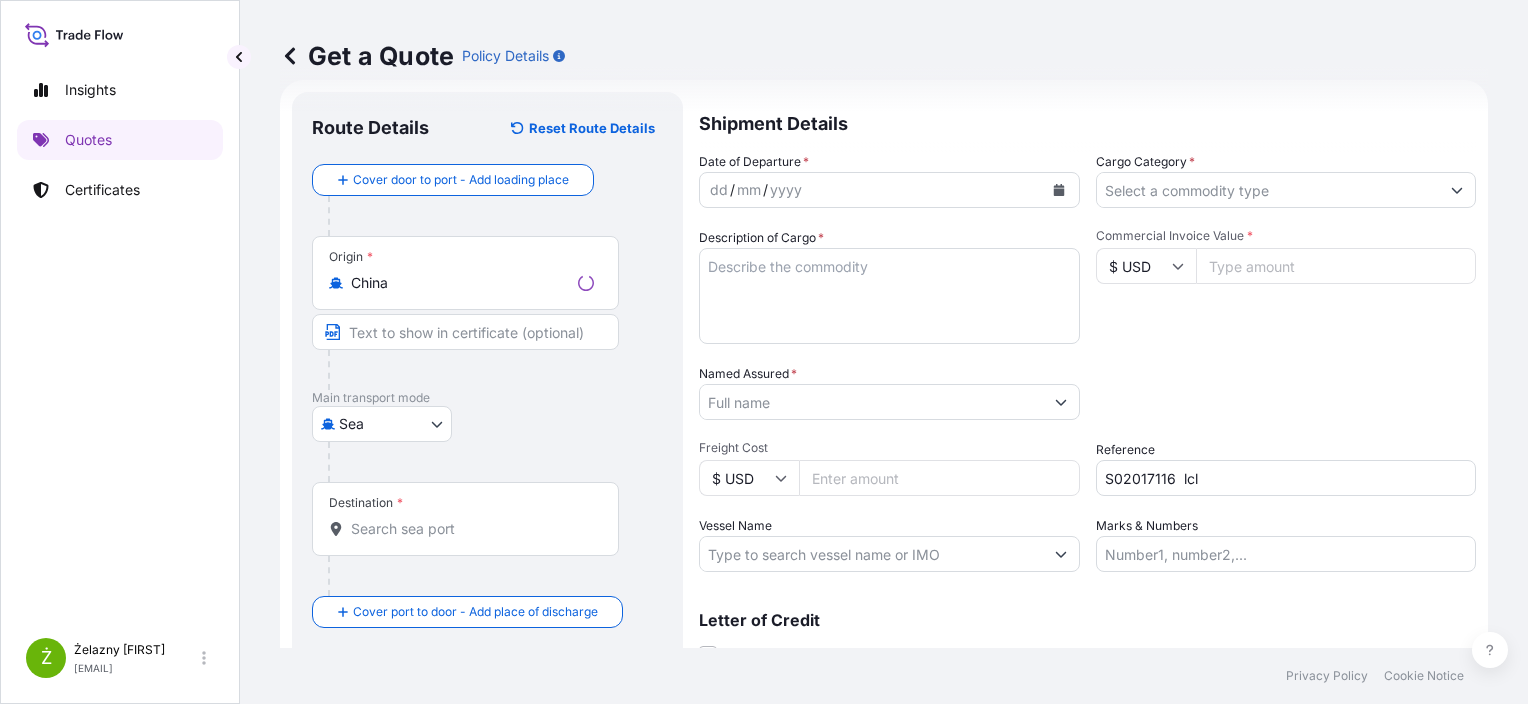 click on "Destination *" at bounding box center (465, 519) 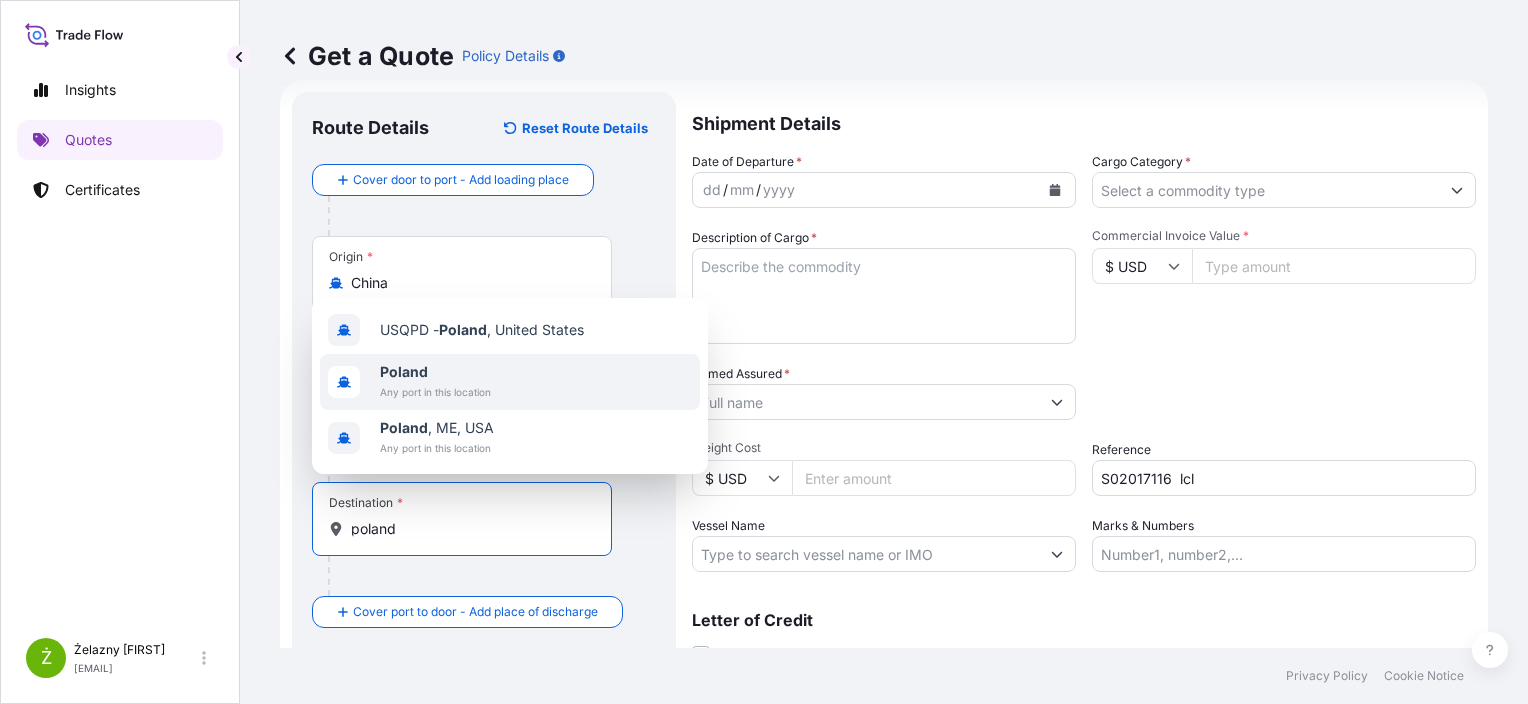 click on "Any port in this location" at bounding box center [435, 392] 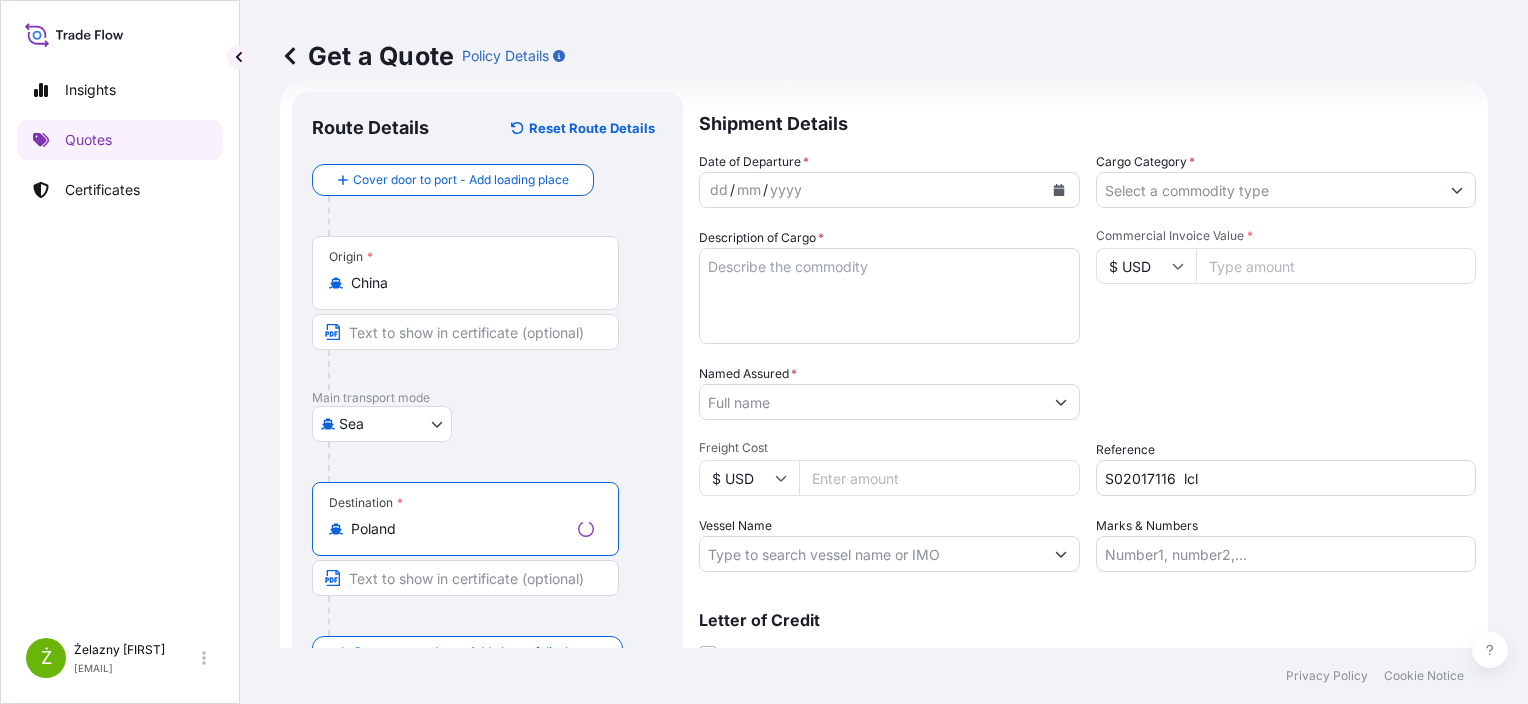 type on "Poland" 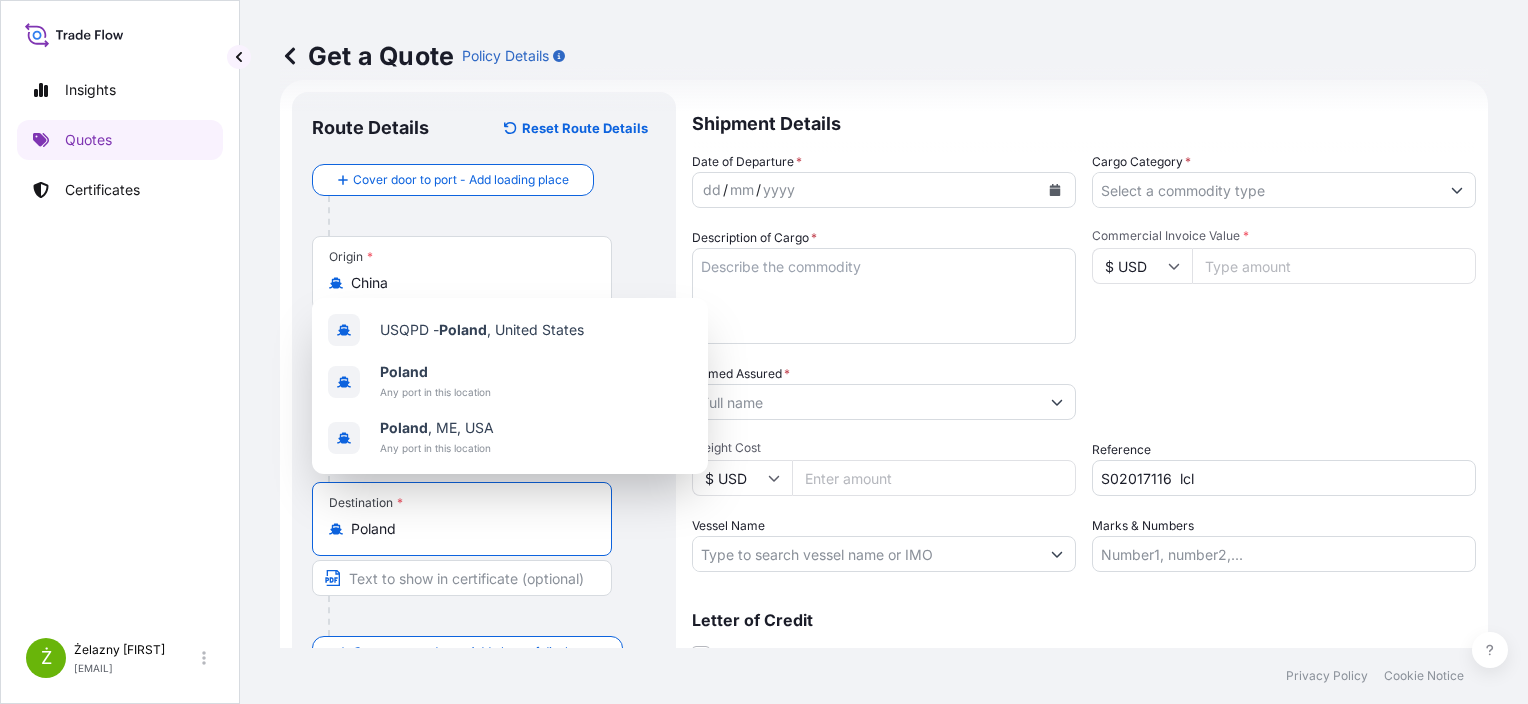 click at bounding box center (1055, 190) 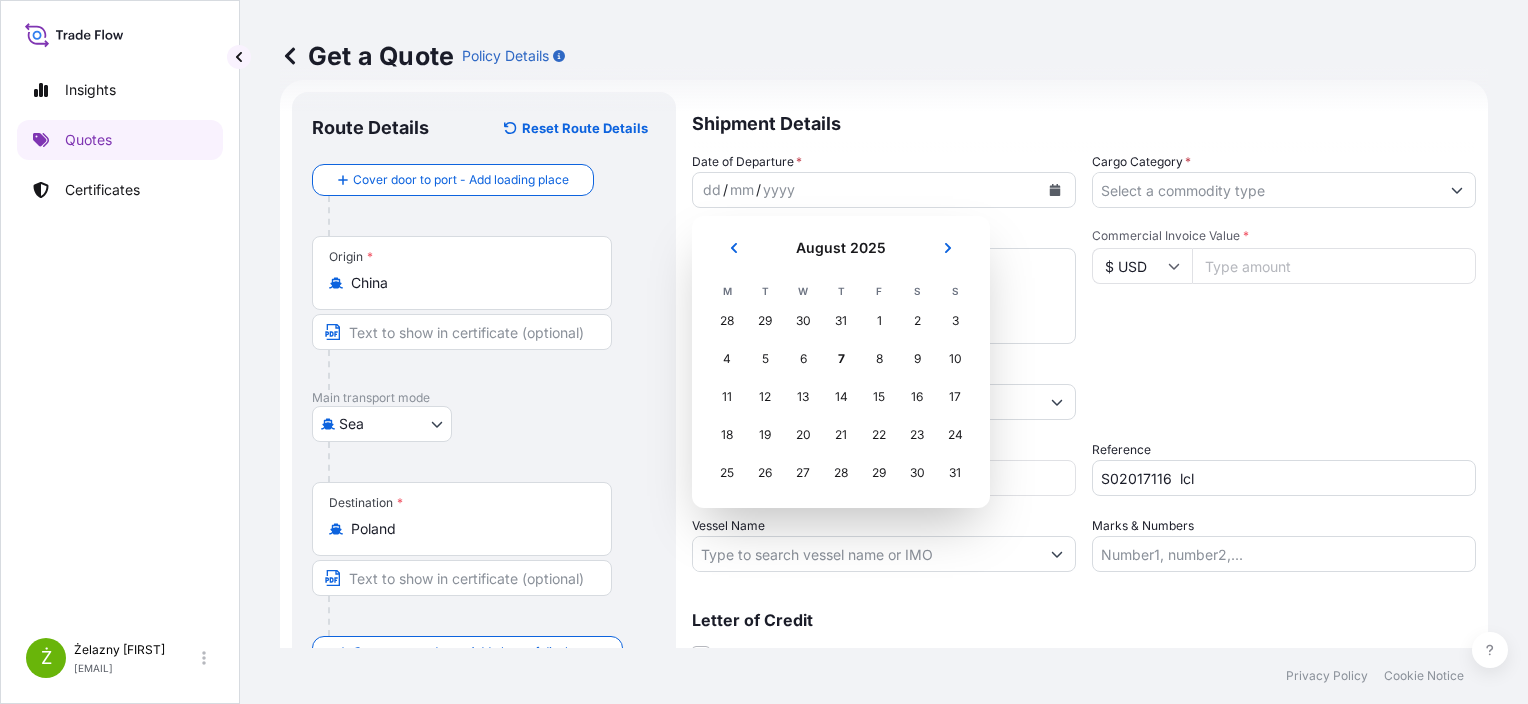 click on "31" at bounding box center (841, 321) 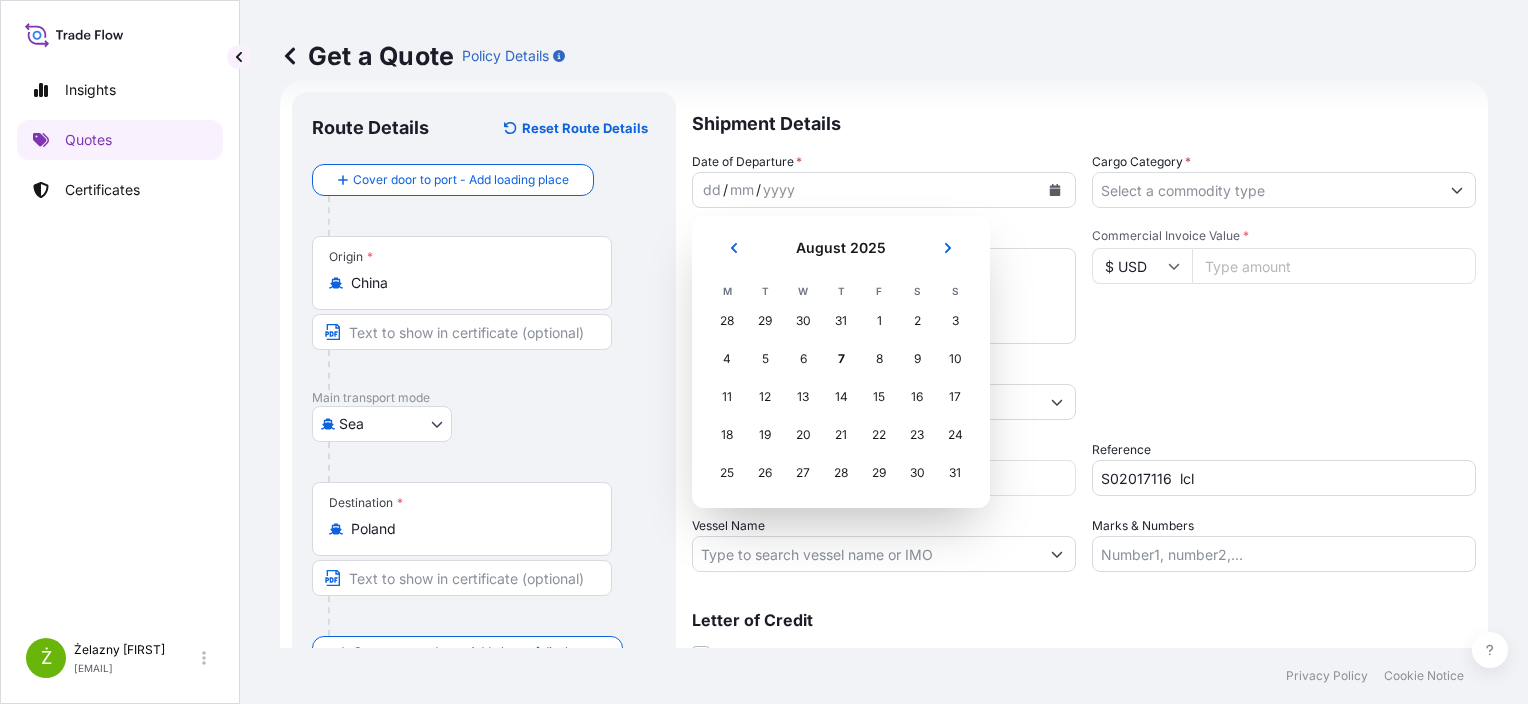 click on "31" at bounding box center [841, 321] 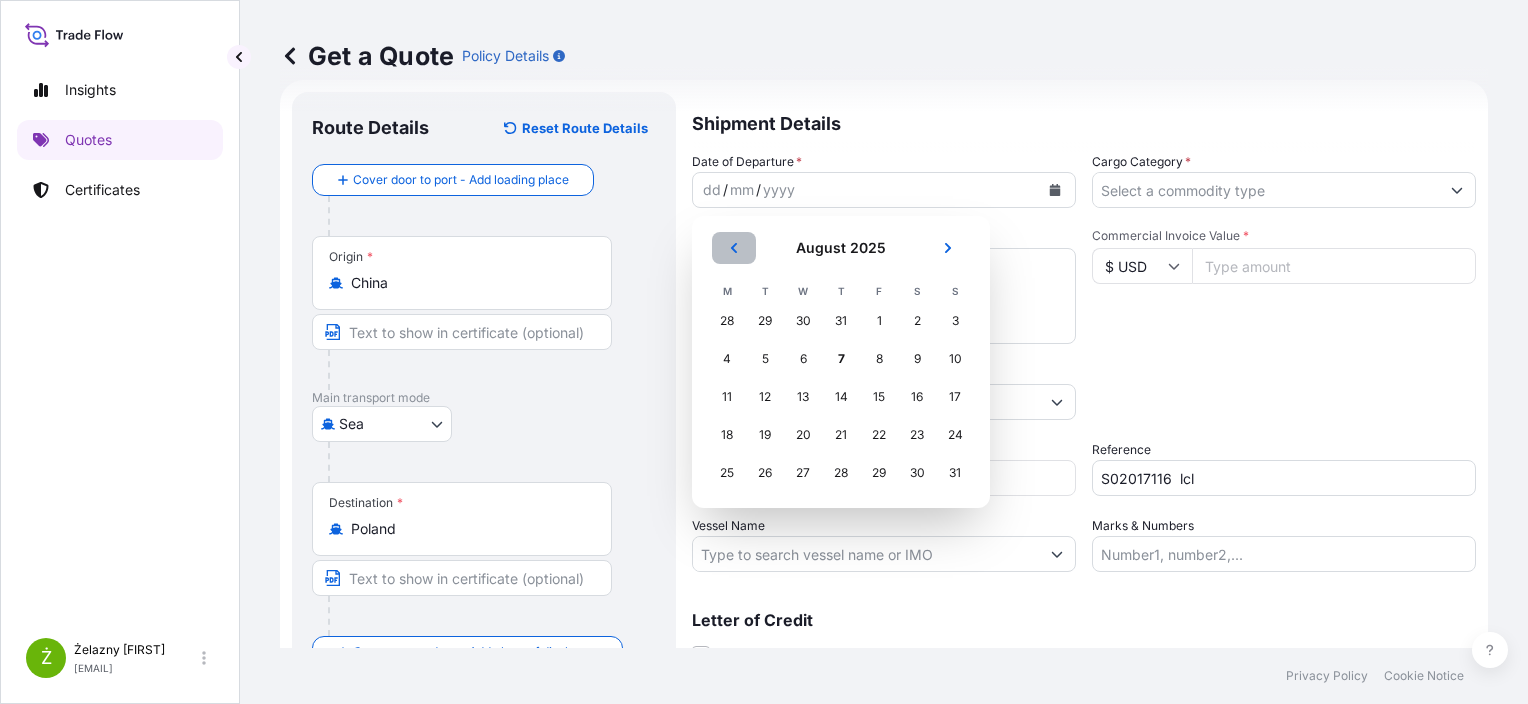click 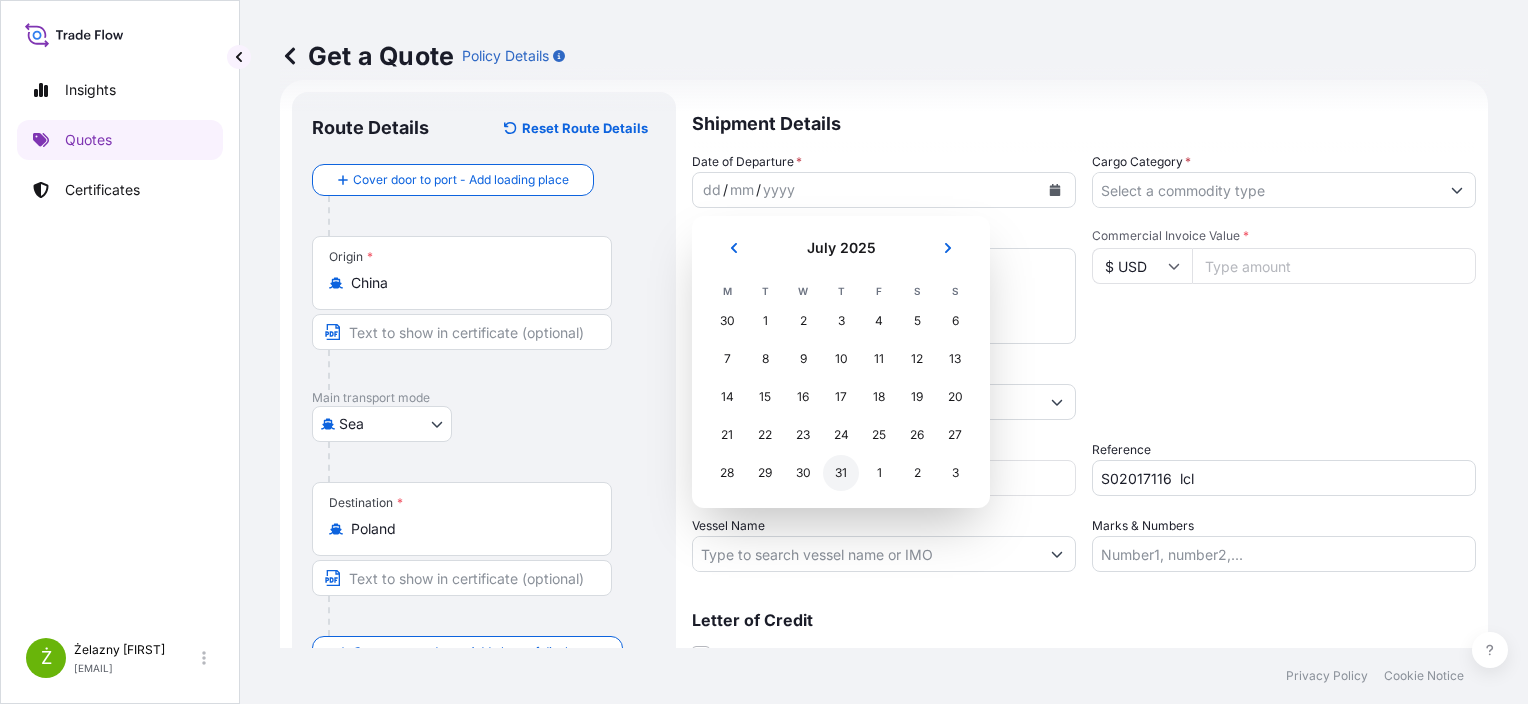 click on "31" at bounding box center [841, 473] 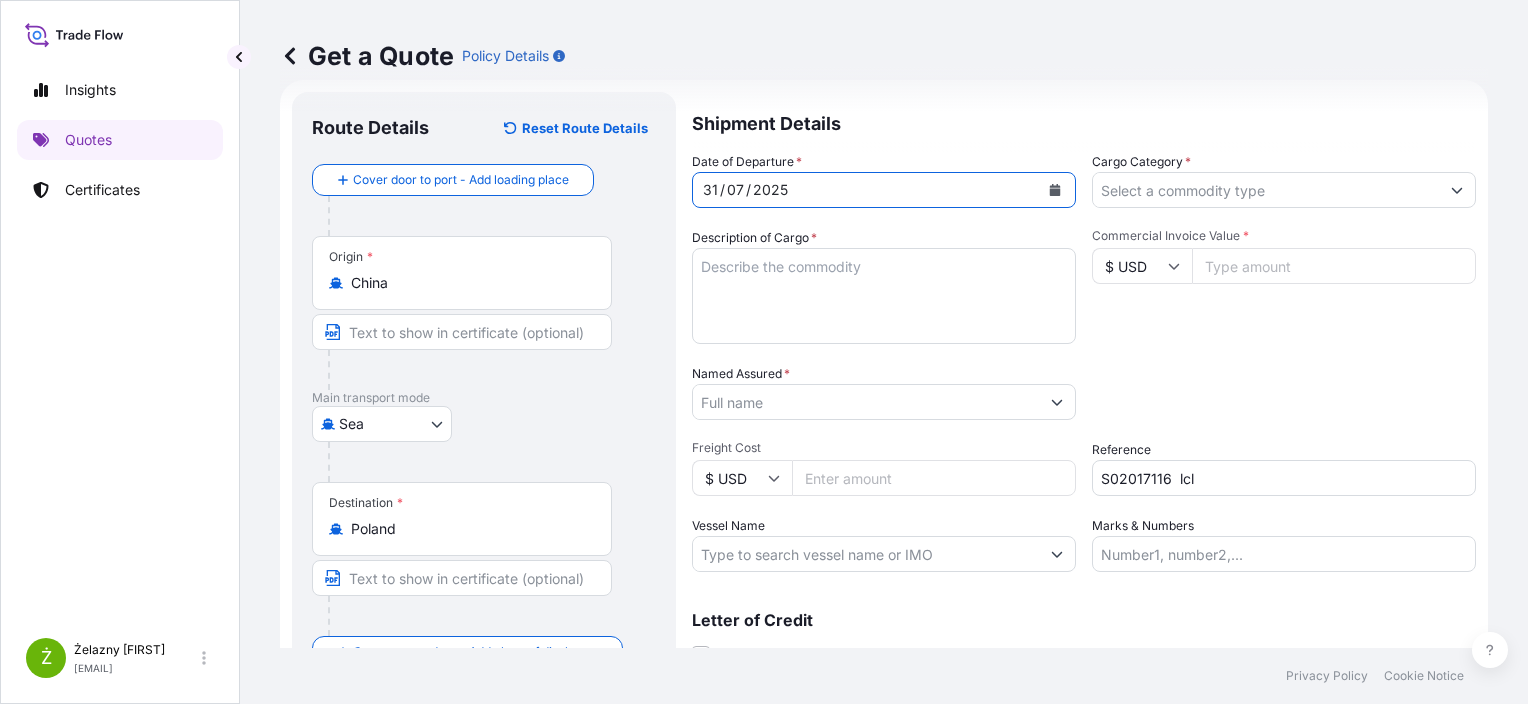 drag, startPoint x: 434, startPoint y: 284, endPoint x: 160, endPoint y: 272, distance: 274.26263 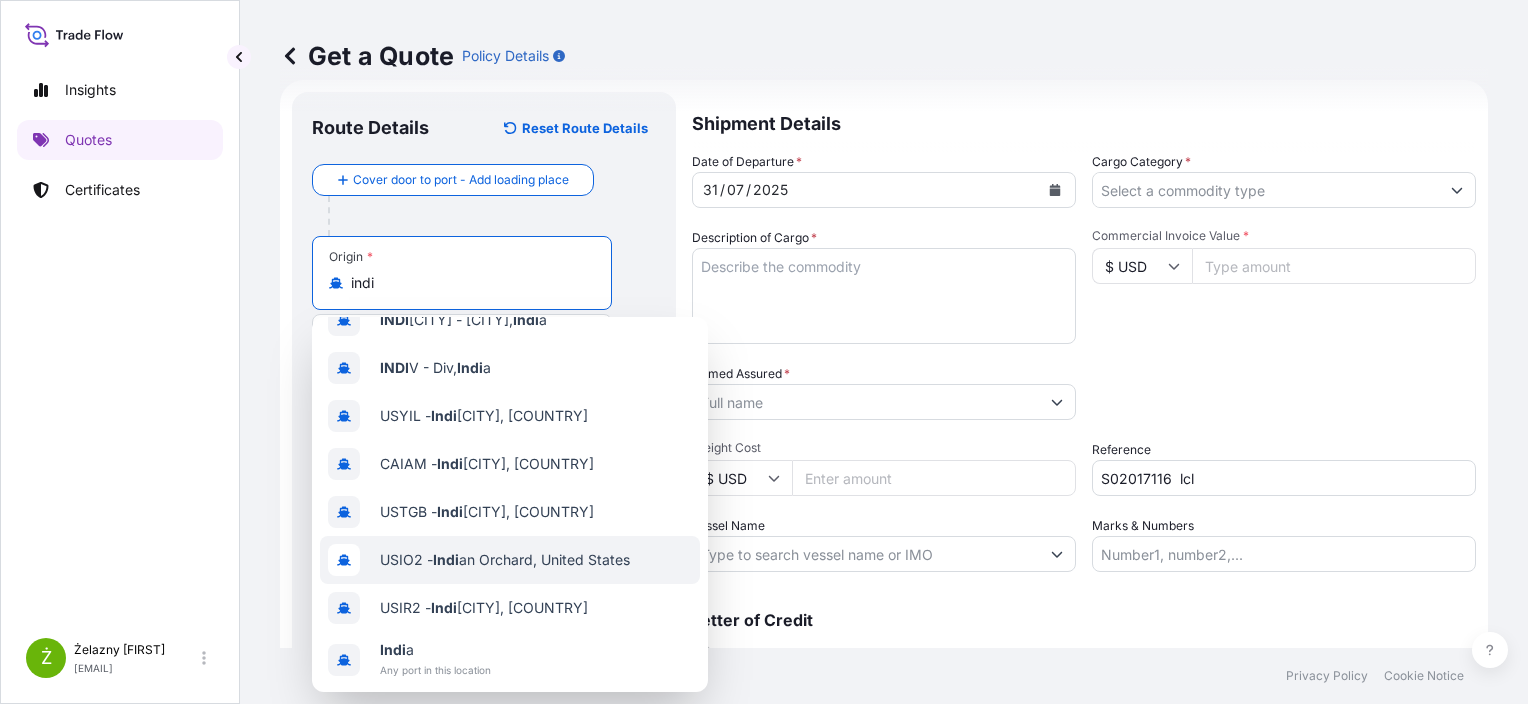 scroll, scrollTop: 136, scrollLeft: 0, axis: vertical 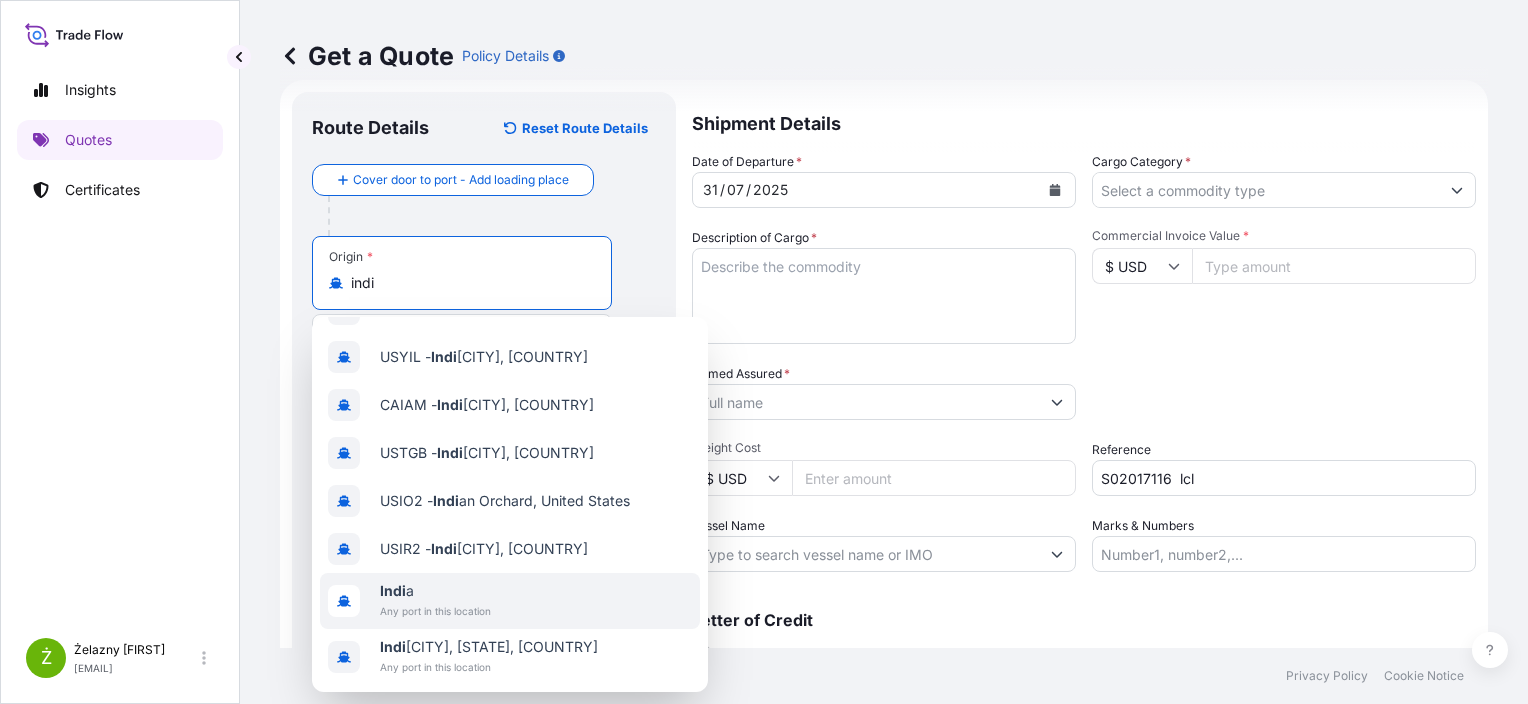 click on "Any port in this location" at bounding box center [435, 611] 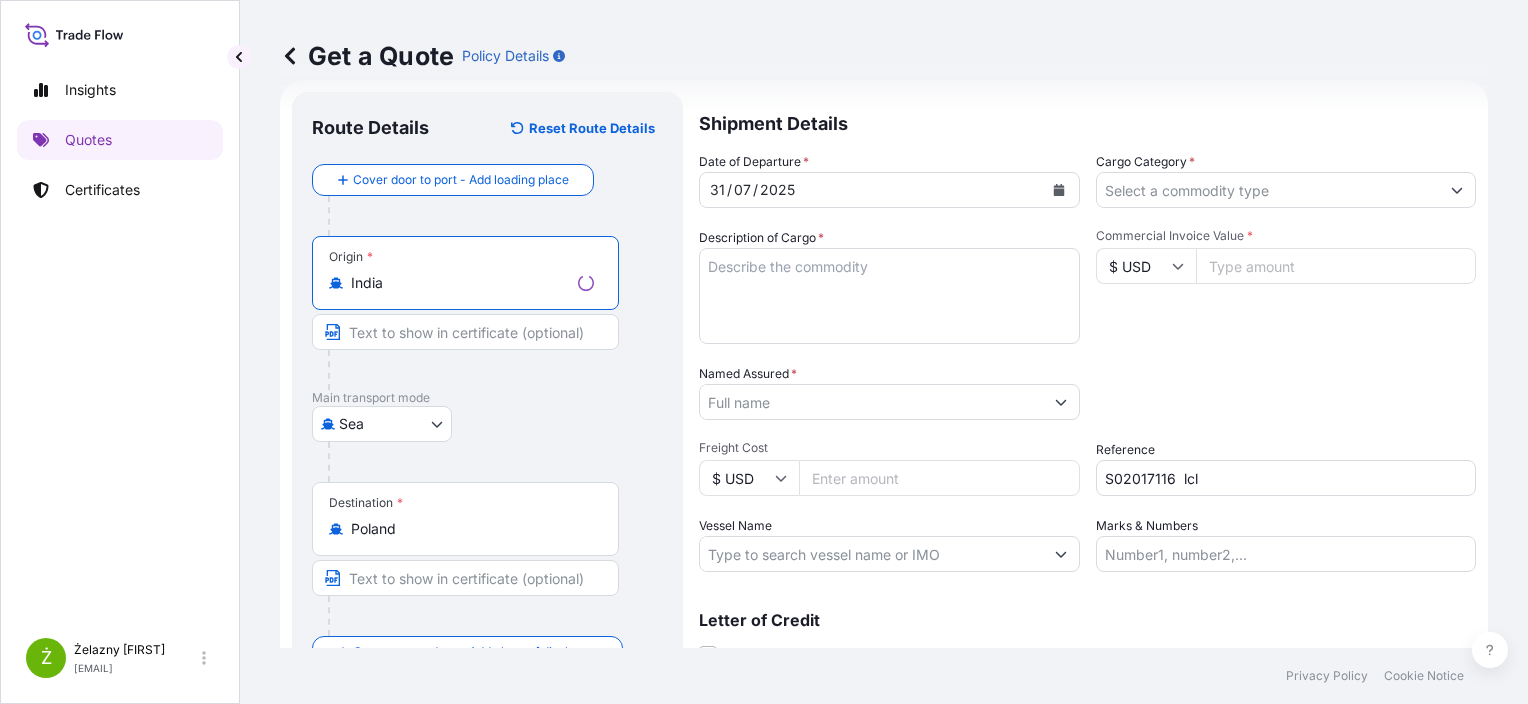 type on "India" 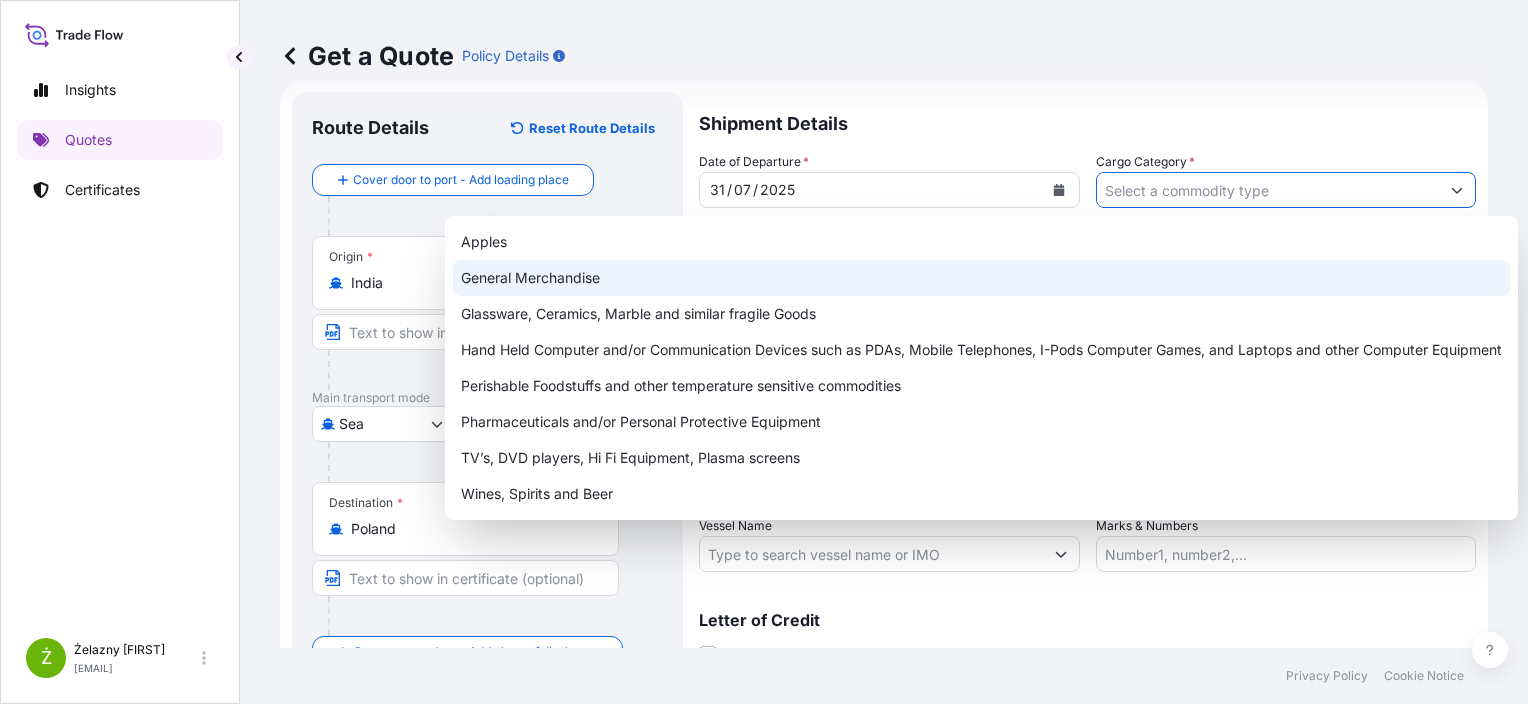click on "General Merchandise" at bounding box center [981, 278] 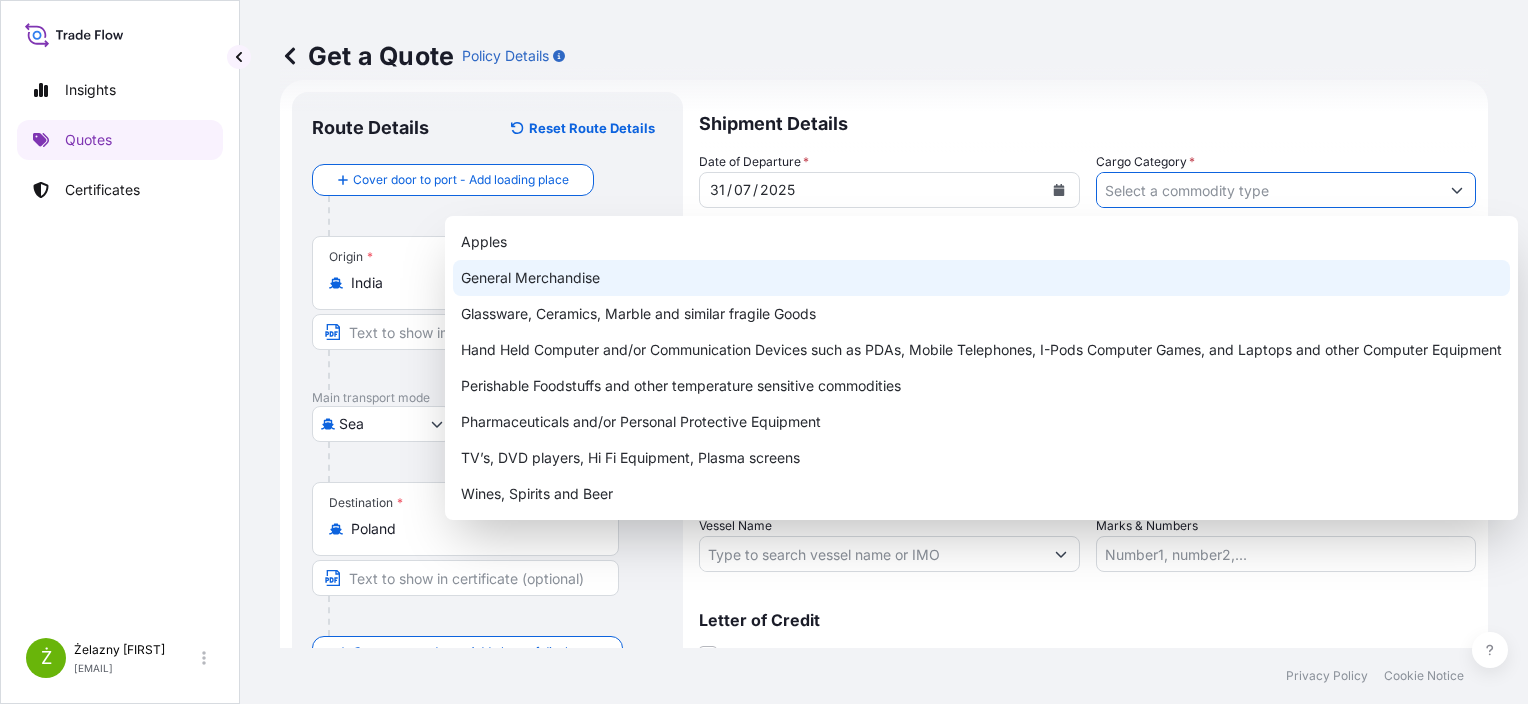 type on "General Merchandise" 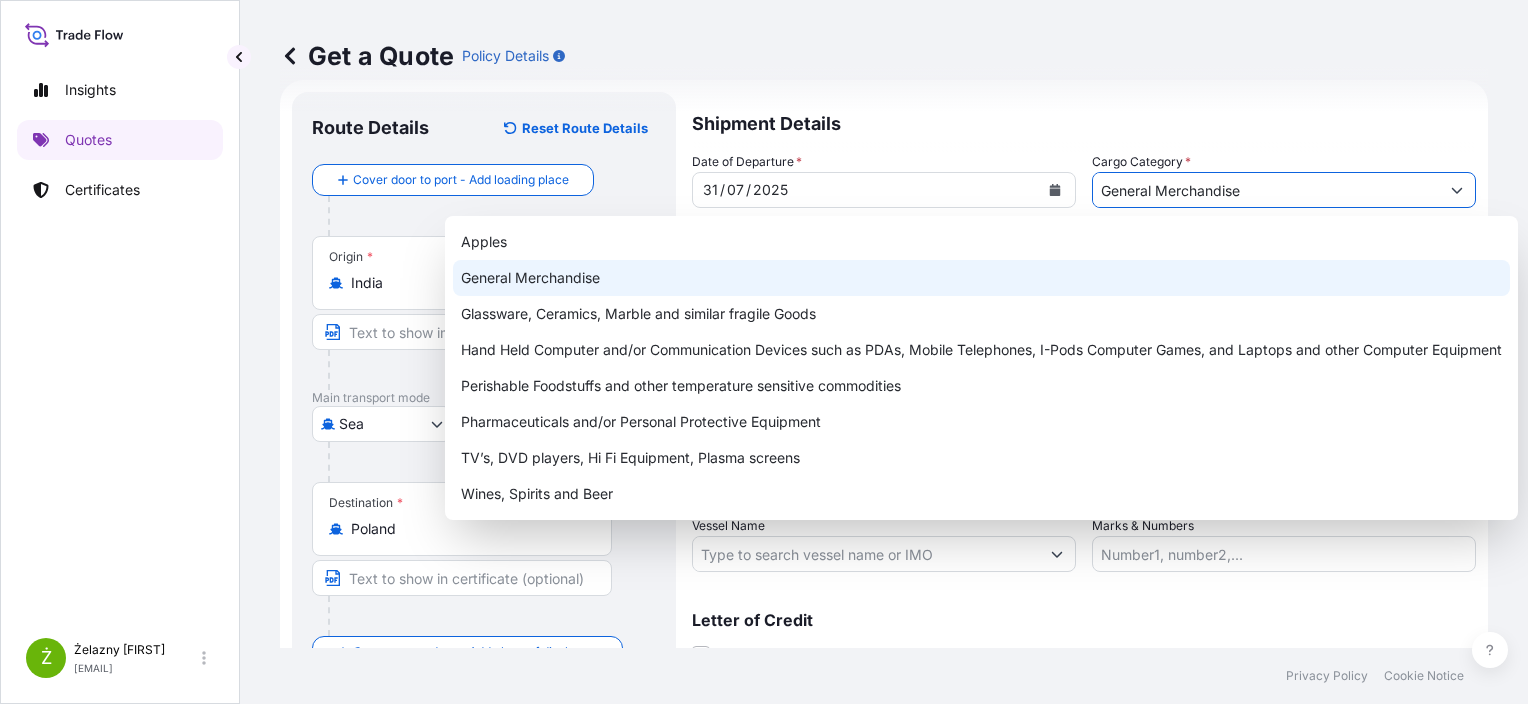 click on "General Merchandise" at bounding box center [981, 278] 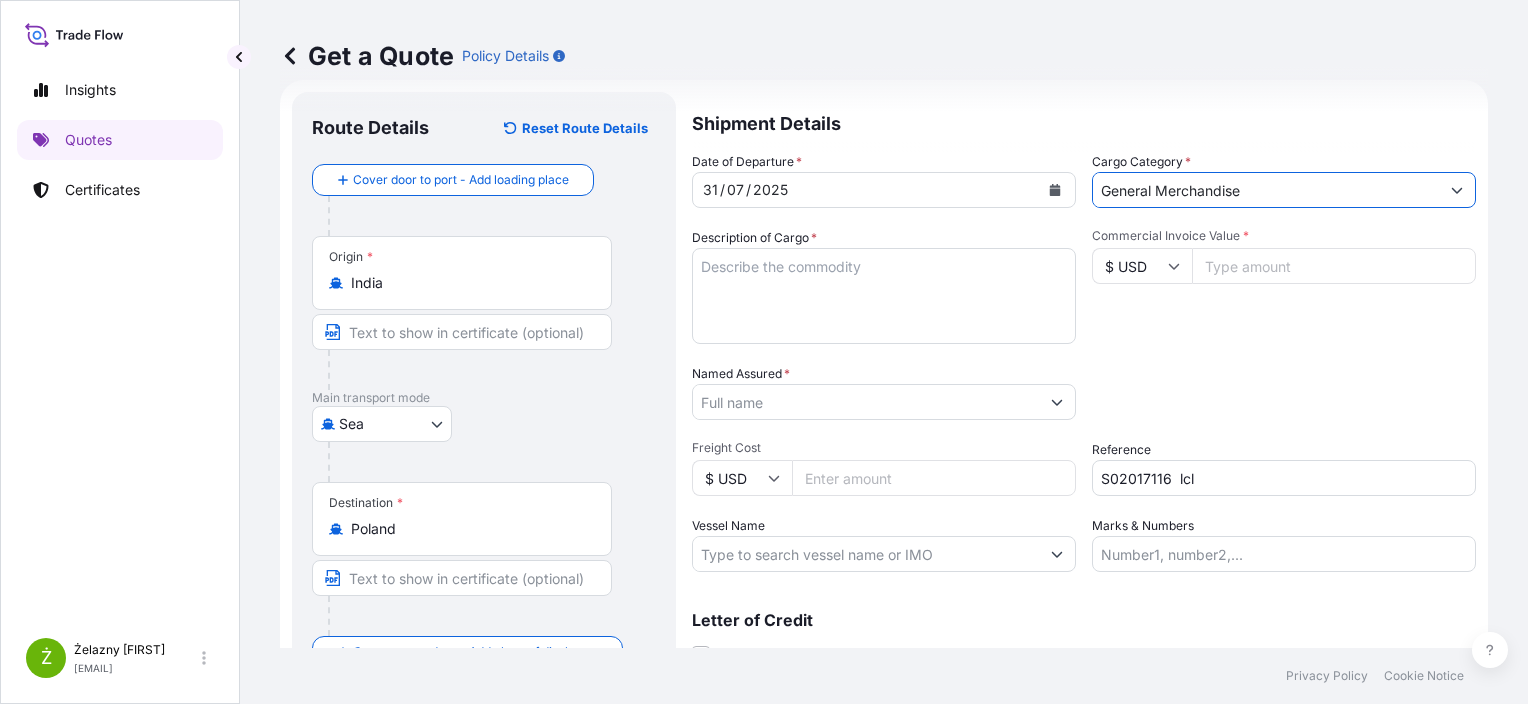 click on "Commercial Invoice Value   *" at bounding box center (1334, 266) 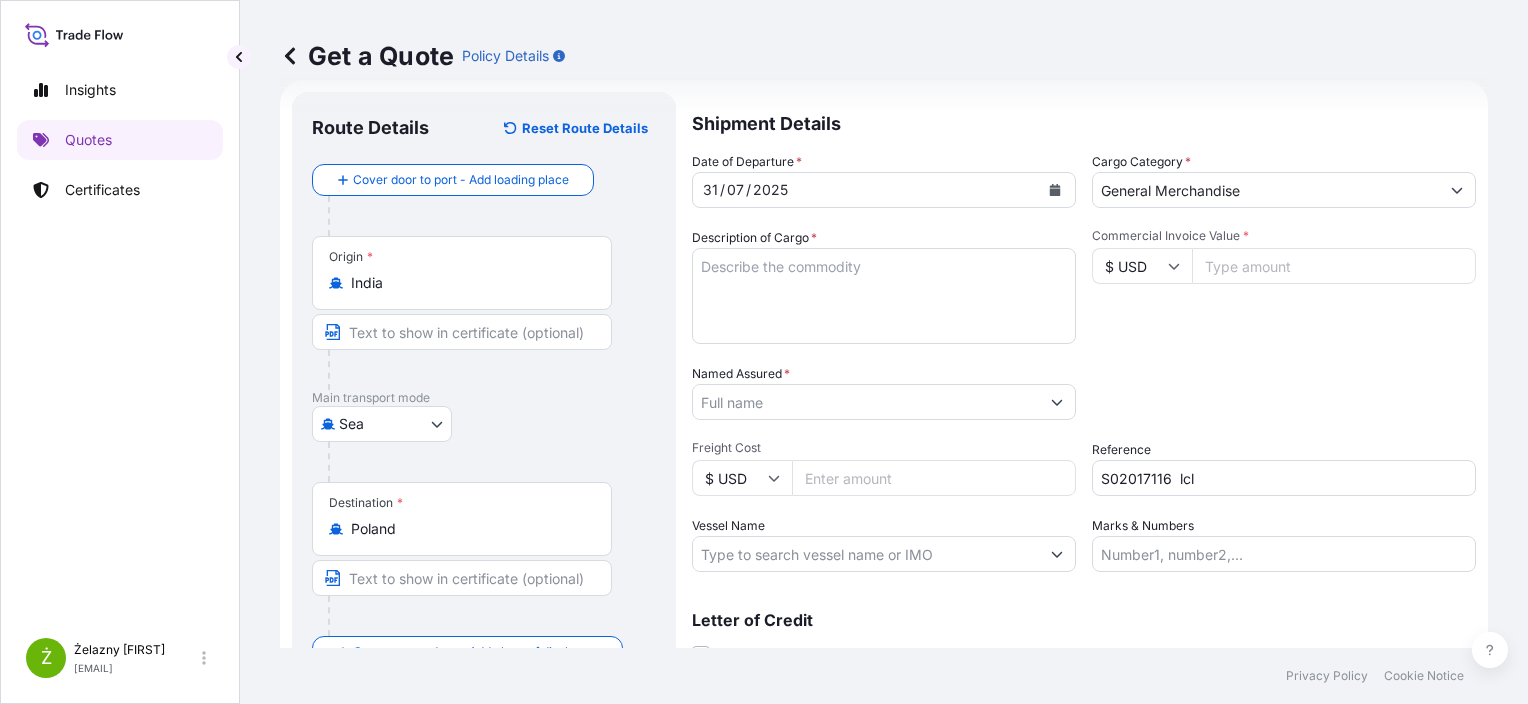 paste on "[PRICE]" 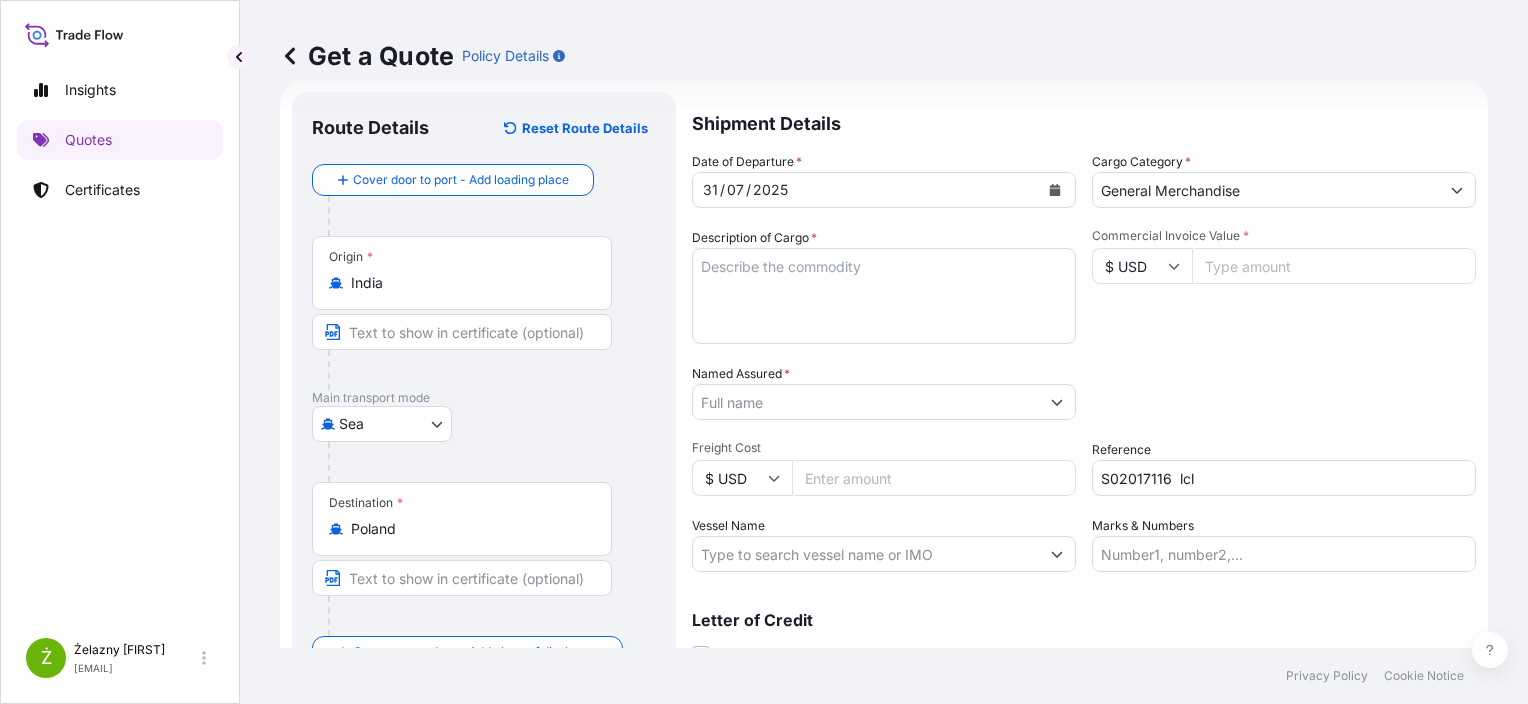 click on "Named Assured *" at bounding box center (866, 402) 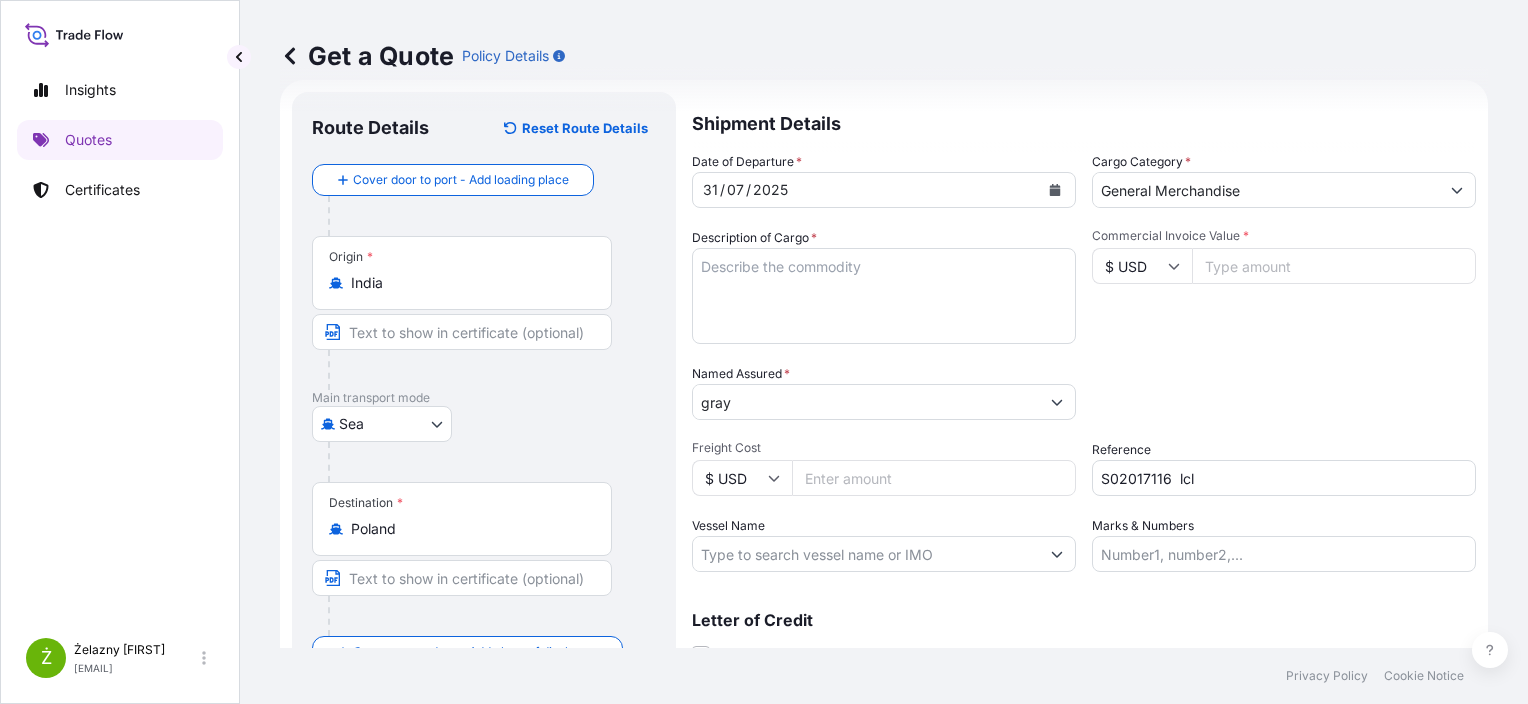 click at bounding box center [492, 462] 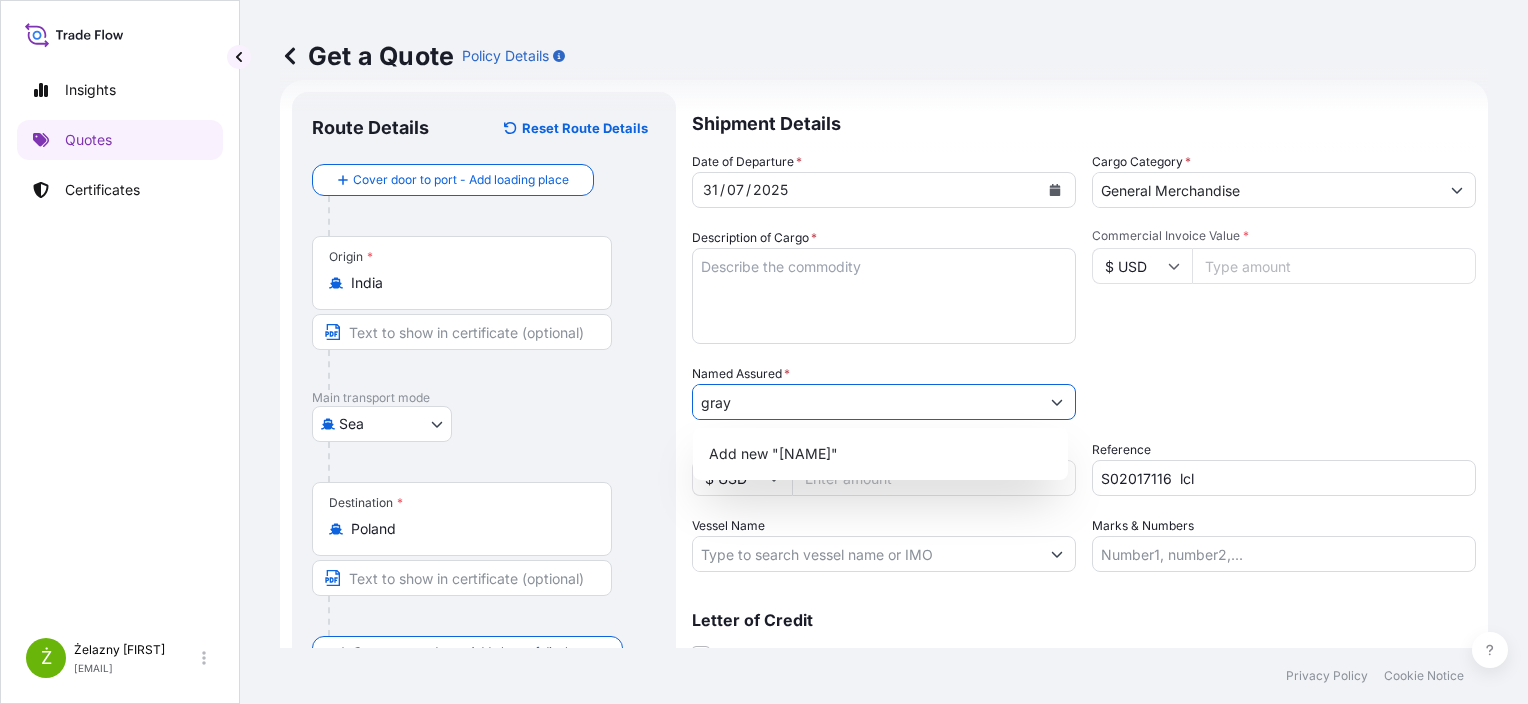 drag, startPoint x: 859, startPoint y: 412, endPoint x: 468, endPoint y: 412, distance: 391 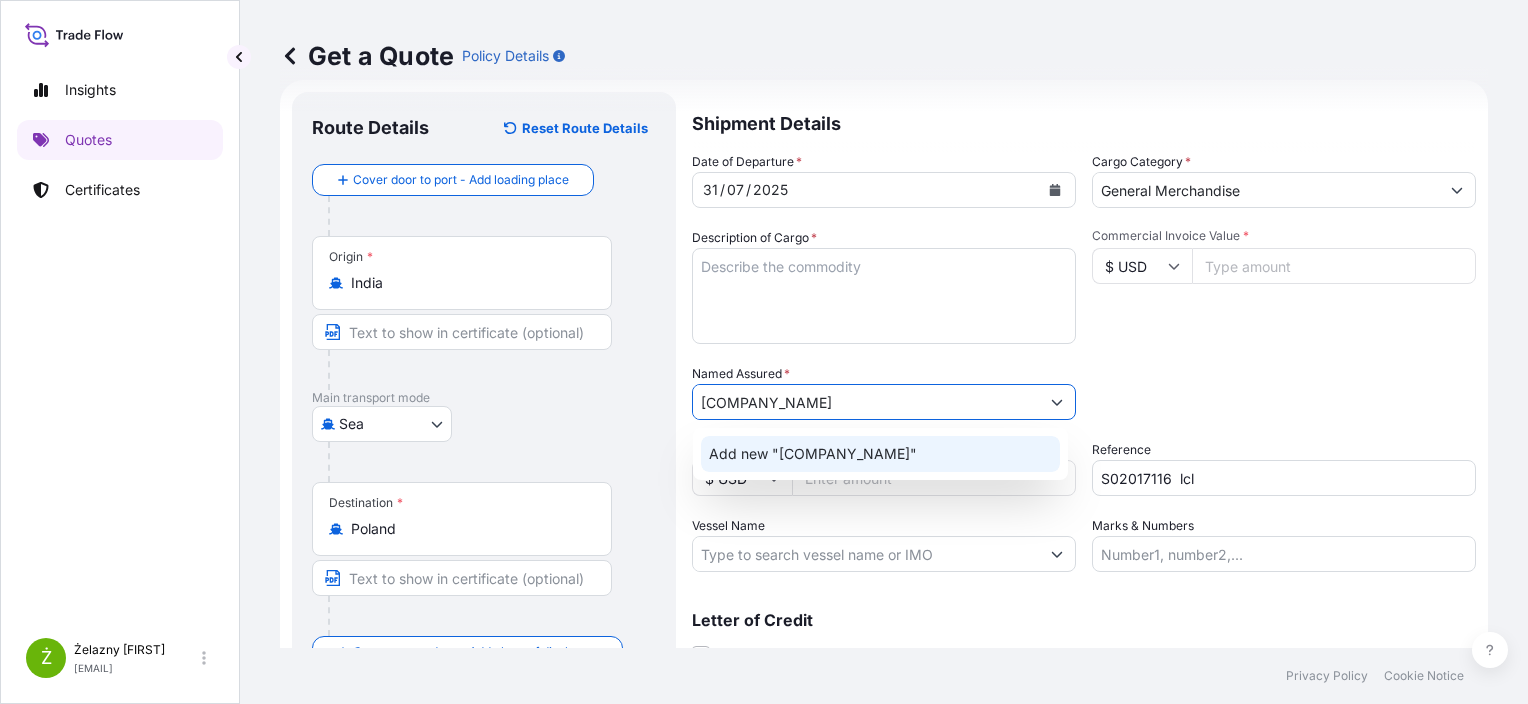 click on "Add new "[COMPANY_NAME]"" at bounding box center [813, 454] 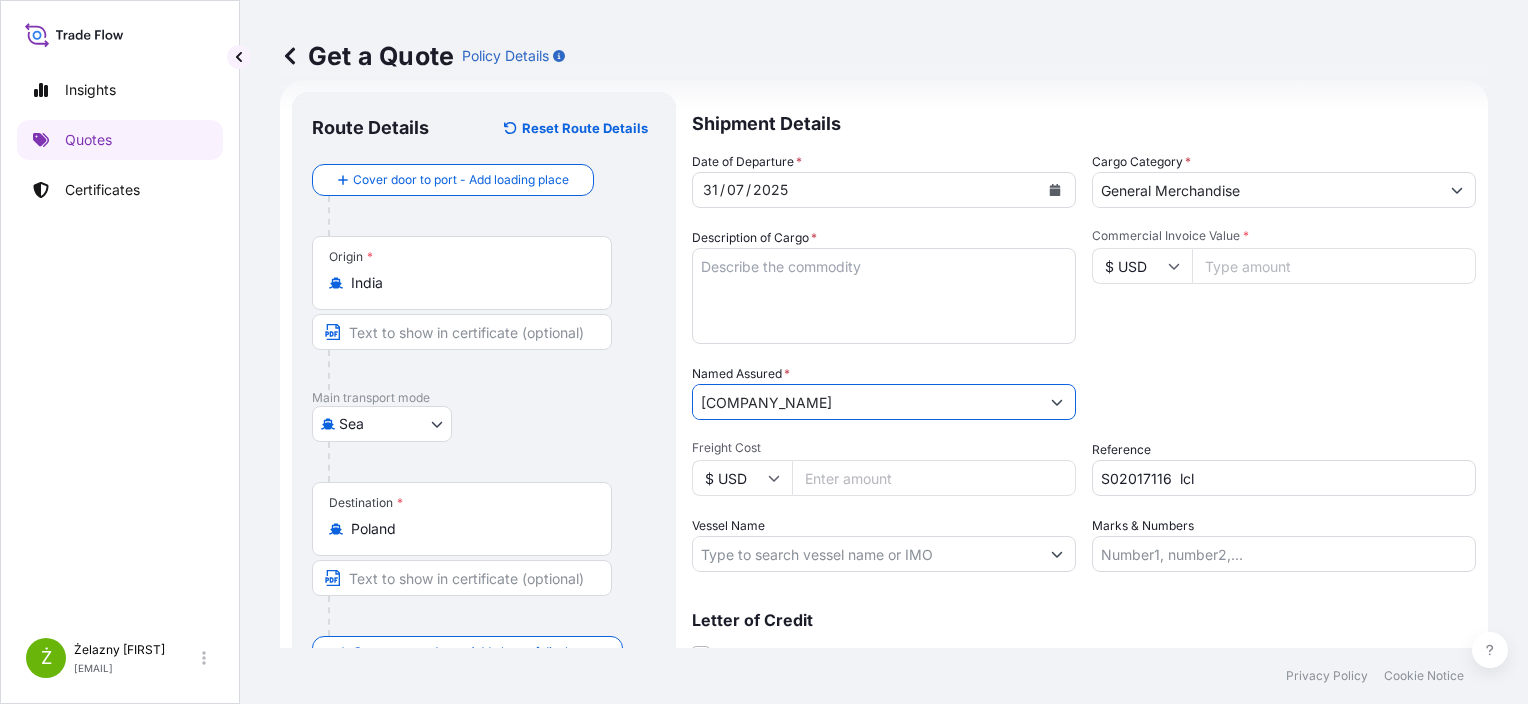 type on "[COMPANY_NAME]" 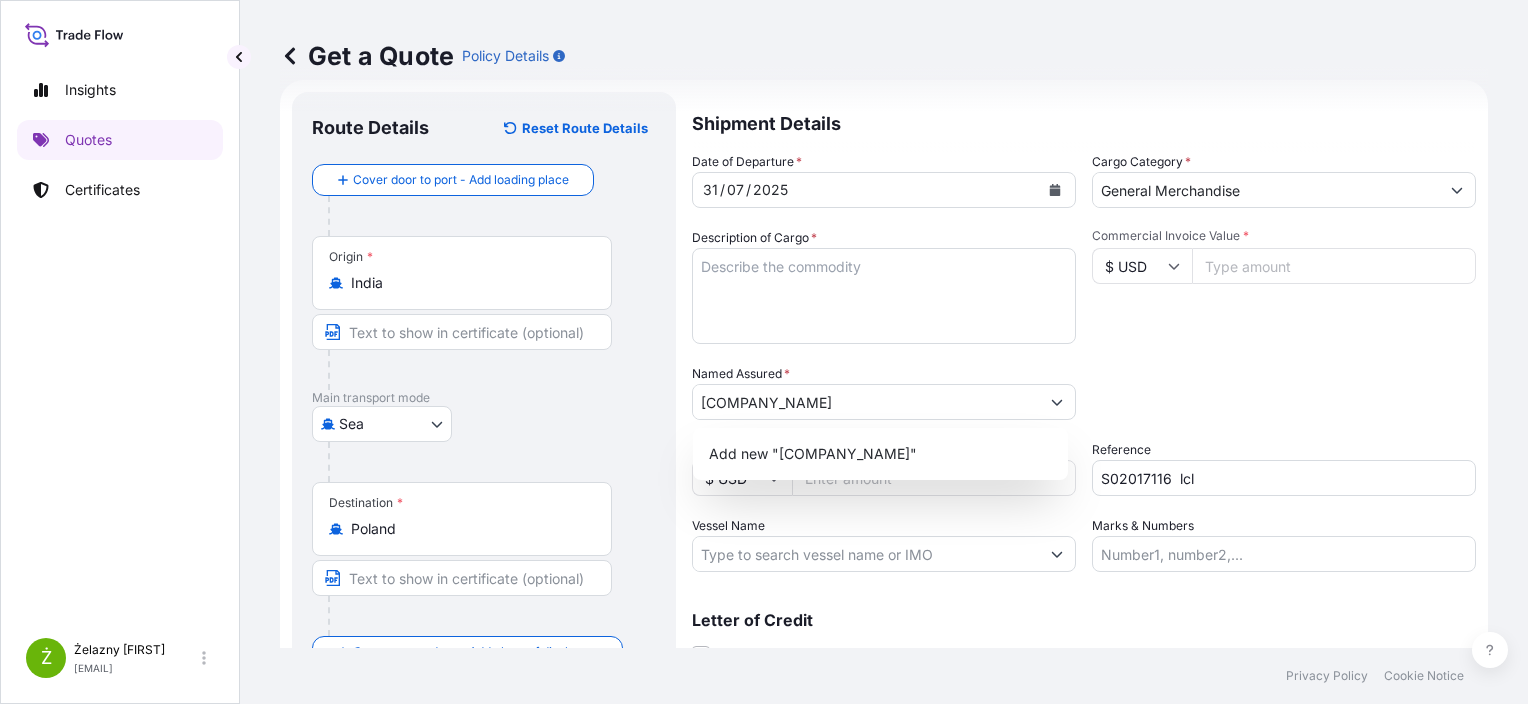 click on "Get a Quote Policy Details Route Details Reset Route Details   Cover door to port - Add loading place Place of loading Road / Inland Road / Inland Origin * India Main transport mode Sea Air Sea Road Destination * Poland Cover port to door - Add place of discharge Road / Inland Road / Inland Place of Discharge Shipment Details Date of Departure * 31 / 07 / 2025 Cargo Category * General Merchandise Description of Cargo * Commercial Invoice Value   * $ USD 15497.02 Named Assured * GRAY GROUP SP. Z O.O. Packing Category Type to search a container mode Please select a primary mode of transportation first. Freight Cost   $ USD Reference S02017116  lcl Vessel Name Marks & Numbers Letter of Credit This shipment has a letter of credit Letter of credit * Letter of credit may not exceed 12000 characters Get a Quote" at bounding box center [884, 324] 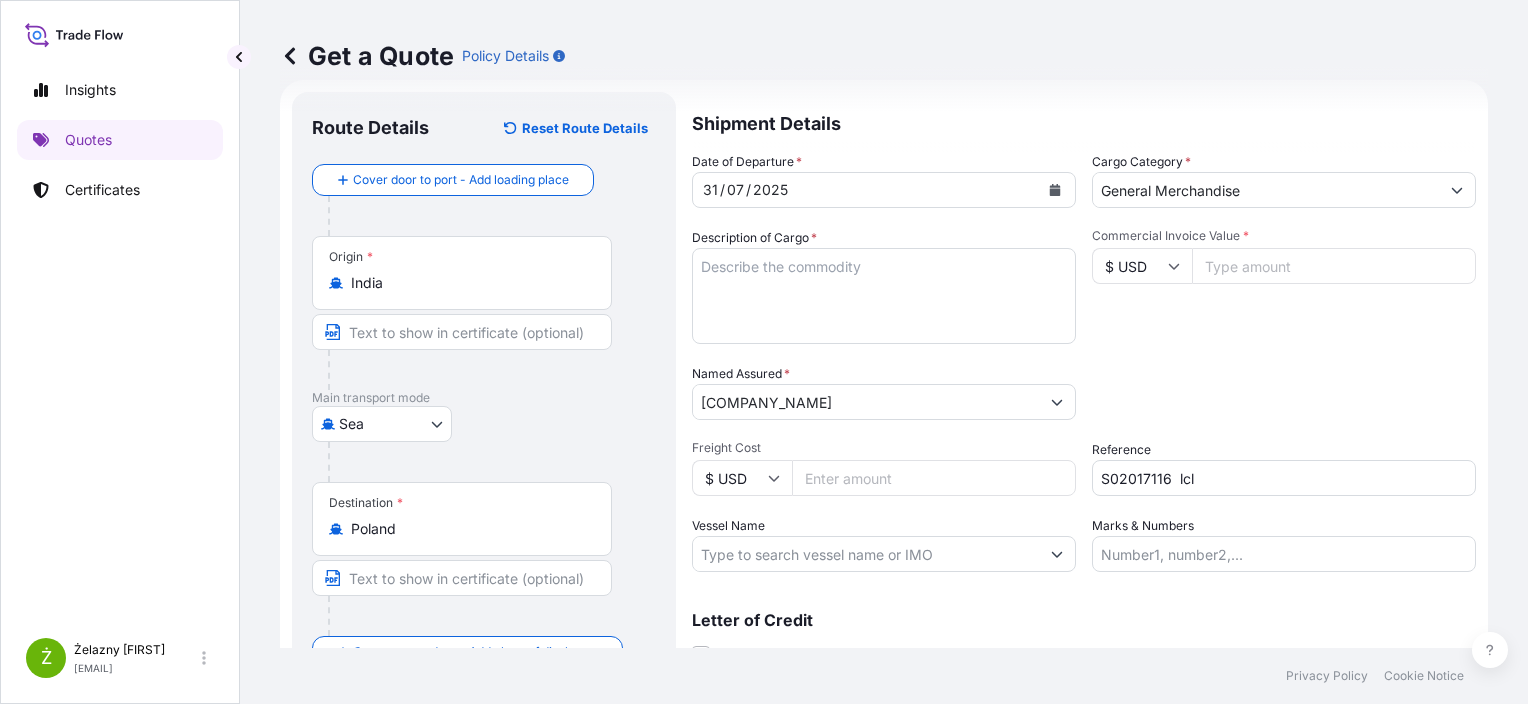 click on "Description of Cargo *" at bounding box center [884, 296] 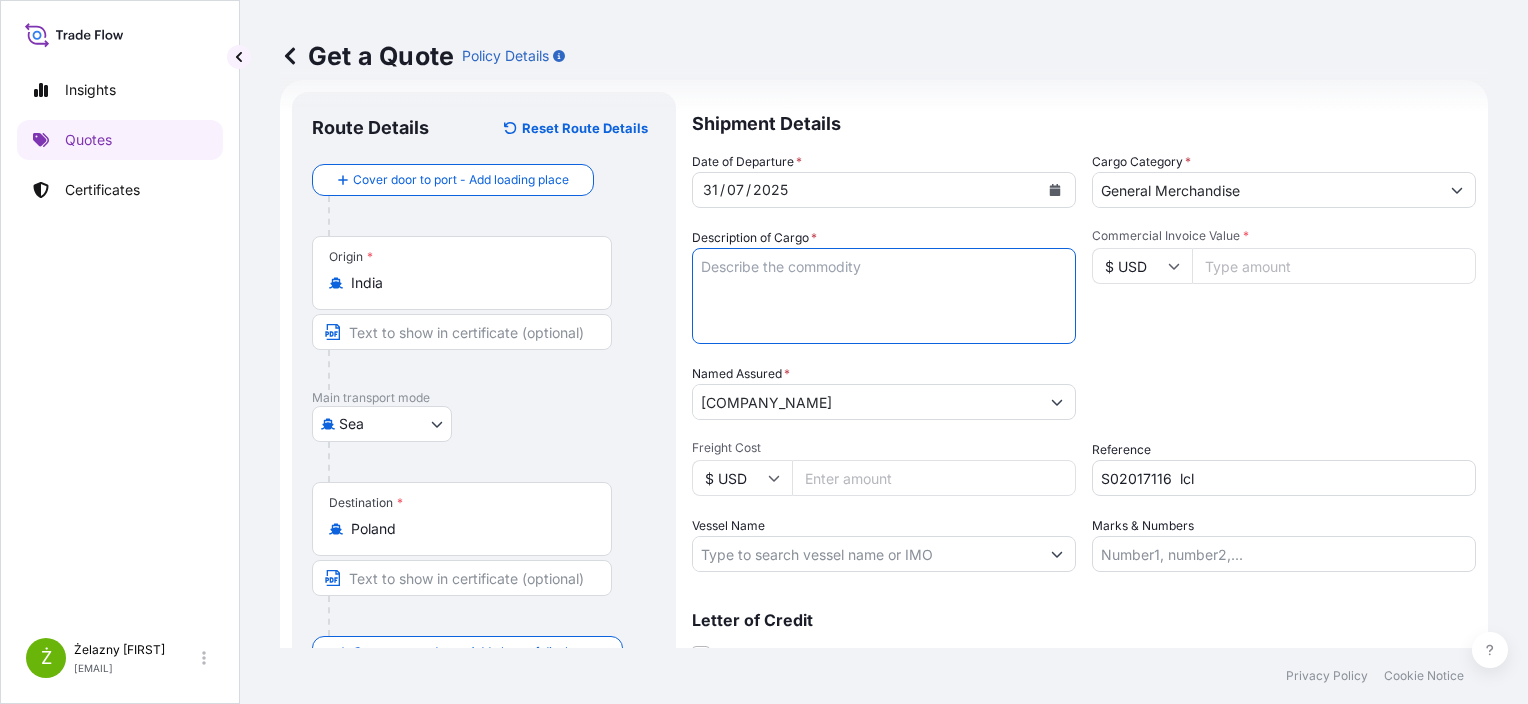 paste on ""SPORTS GOODS"" 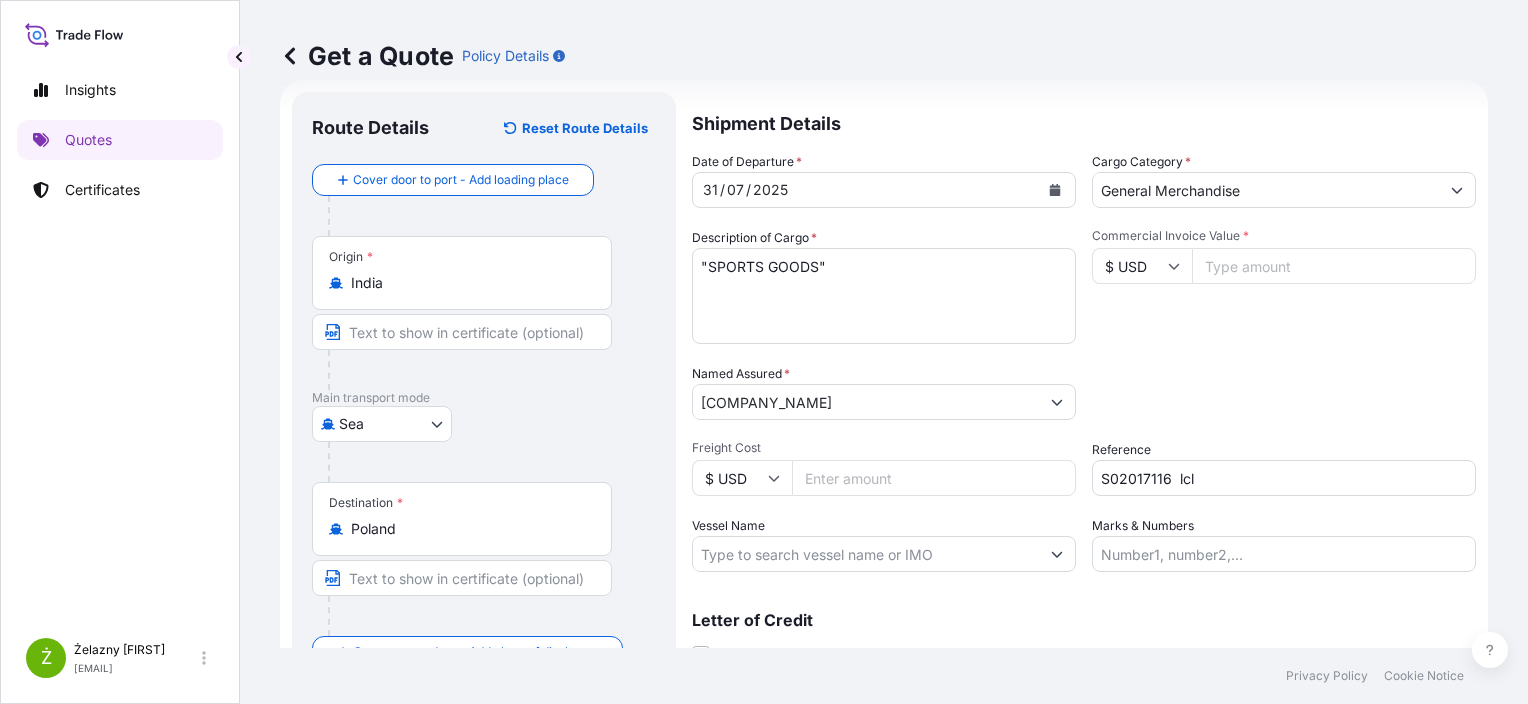 click on ""SPORTS GOODS"" at bounding box center [884, 296] 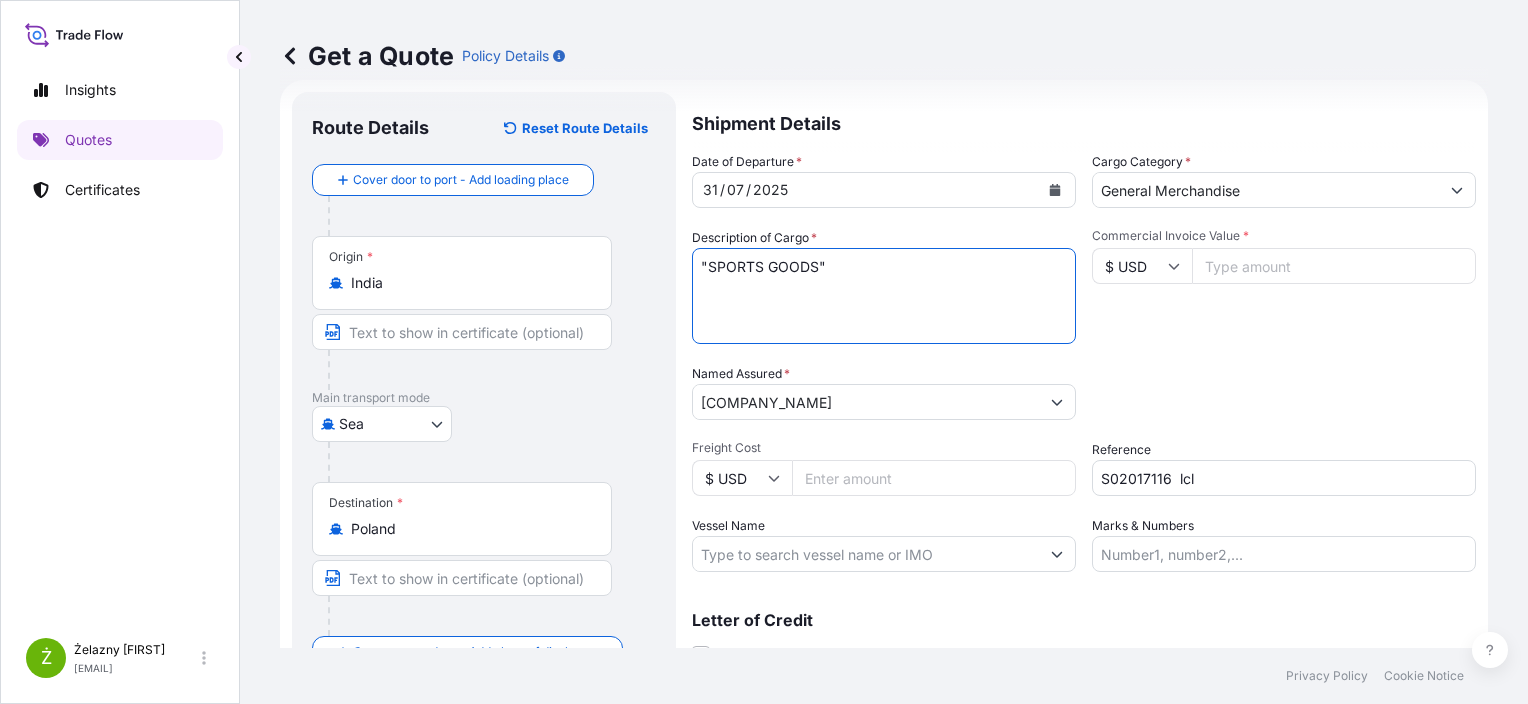 paste on "CSNU [CONTAINER_ID] 29065965 40HC 2354.58 KG 18.616 M3 9 PLT" 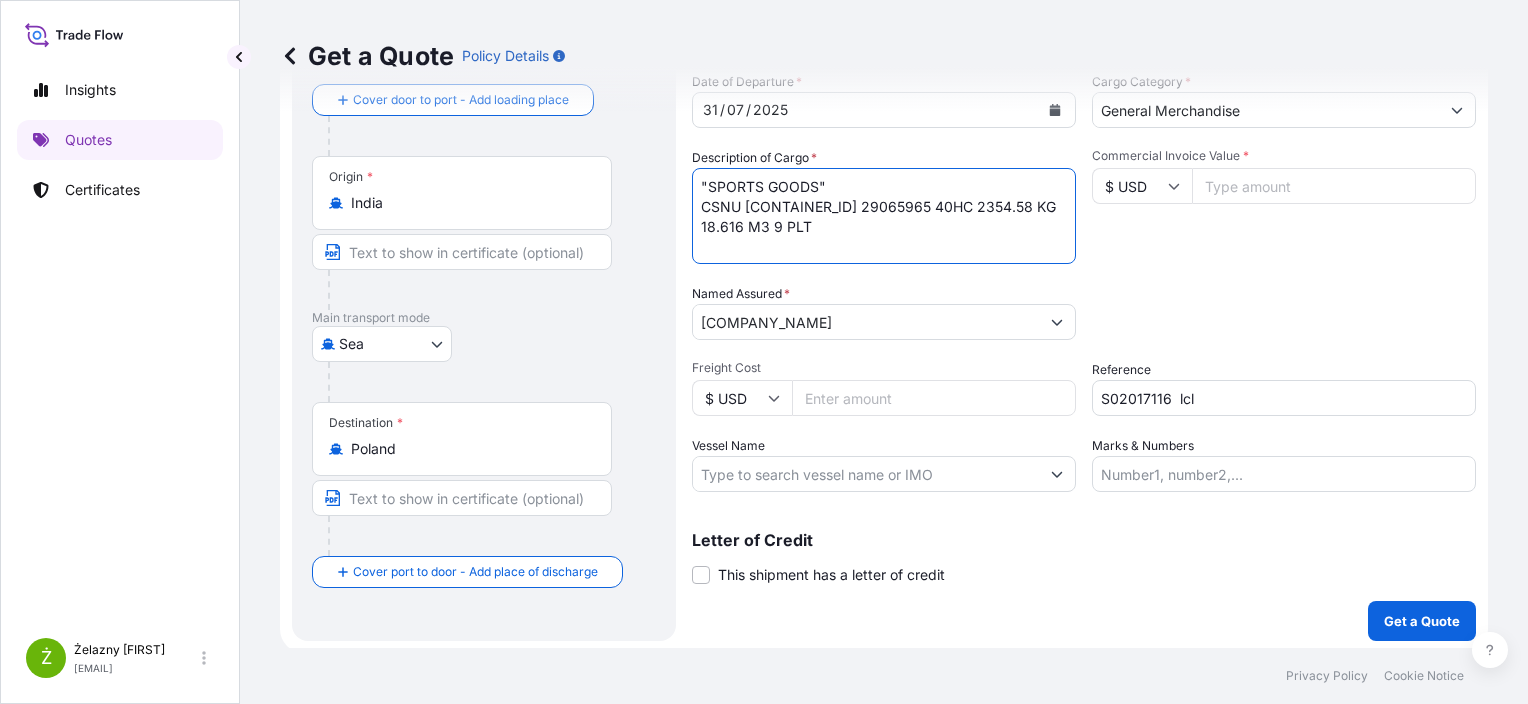 scroll, scrollTop: 116, scrollLeft: 0, axis: vertical 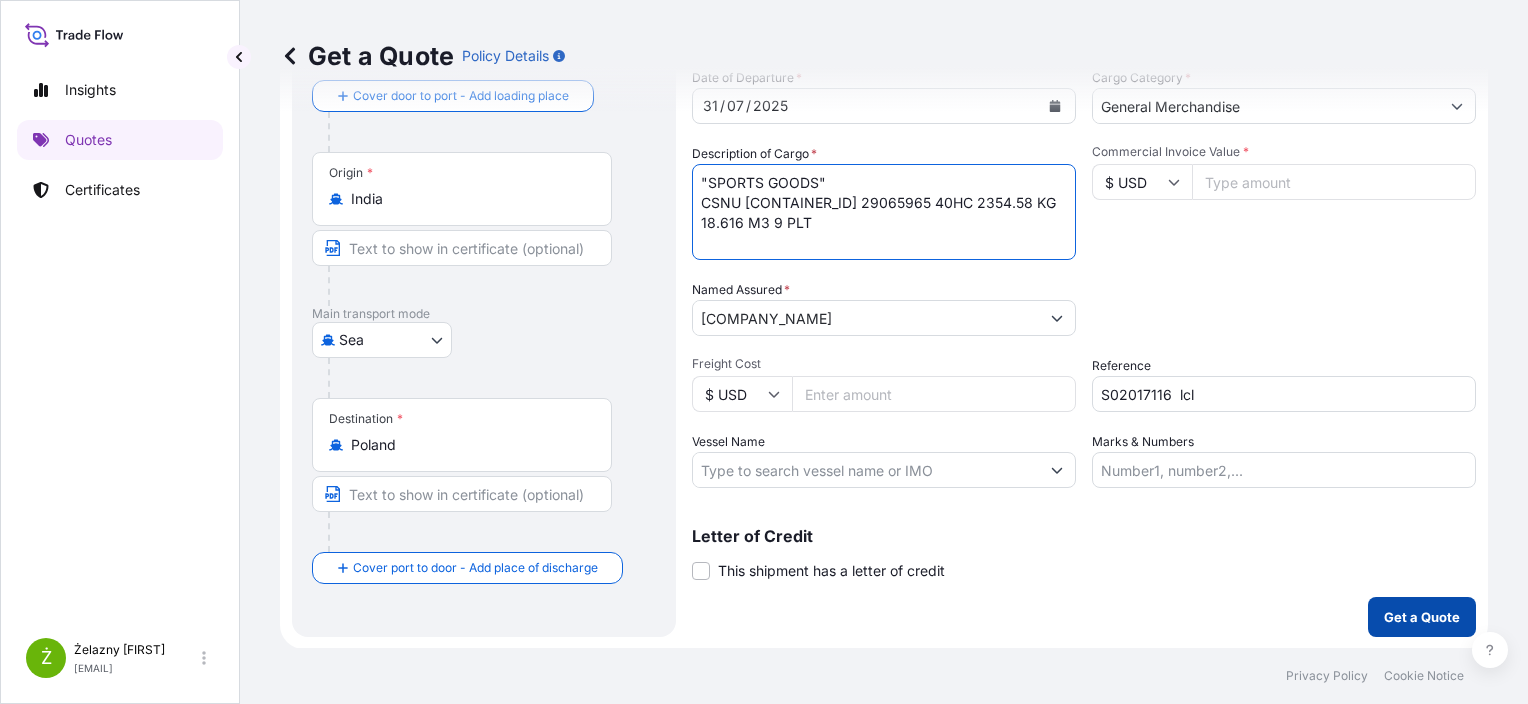 type on ""SPORTS GOODS"
CSNU [CONTAINER_ID] 29065965 40HC 2354.58 KG 18.616 M3 9 PLT" 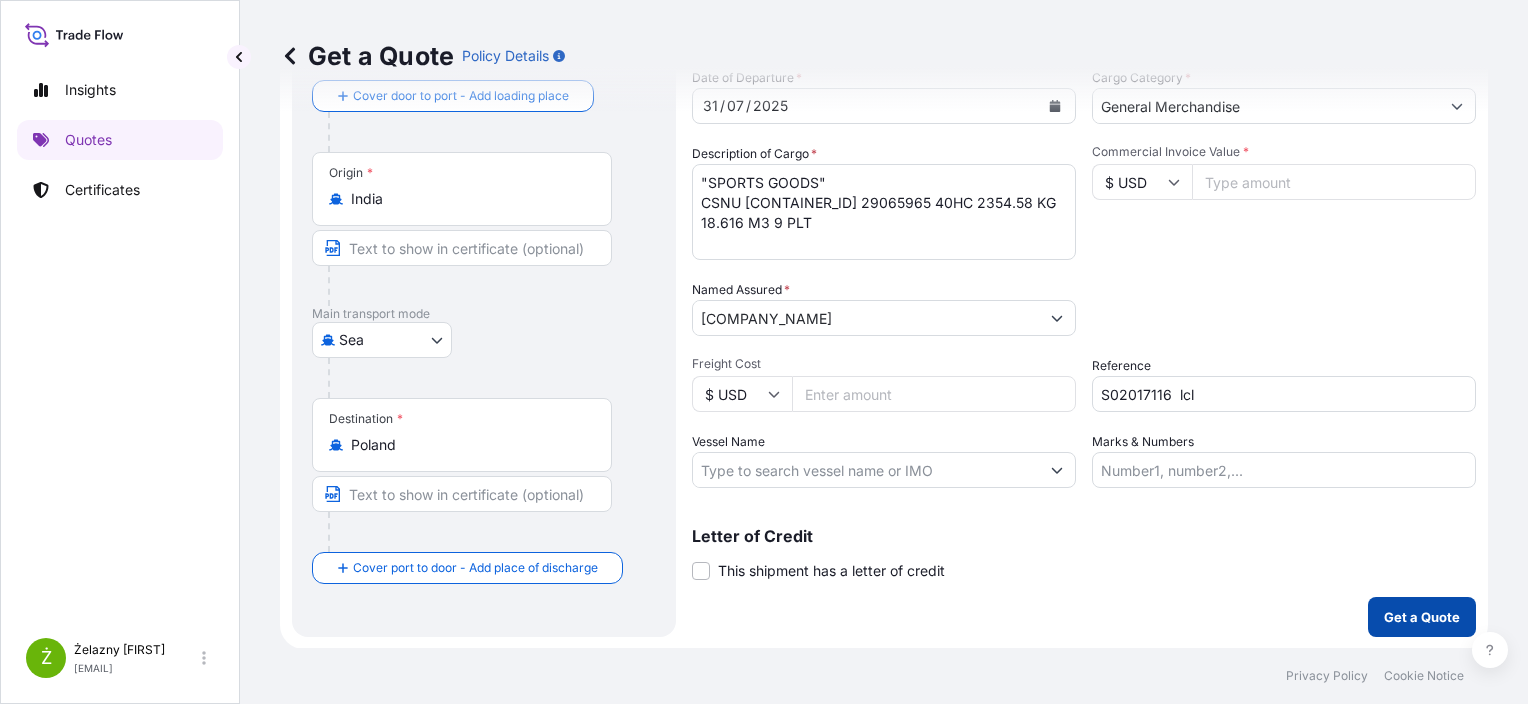 click on "Get a Quote" at bounding box center (1422, 617) 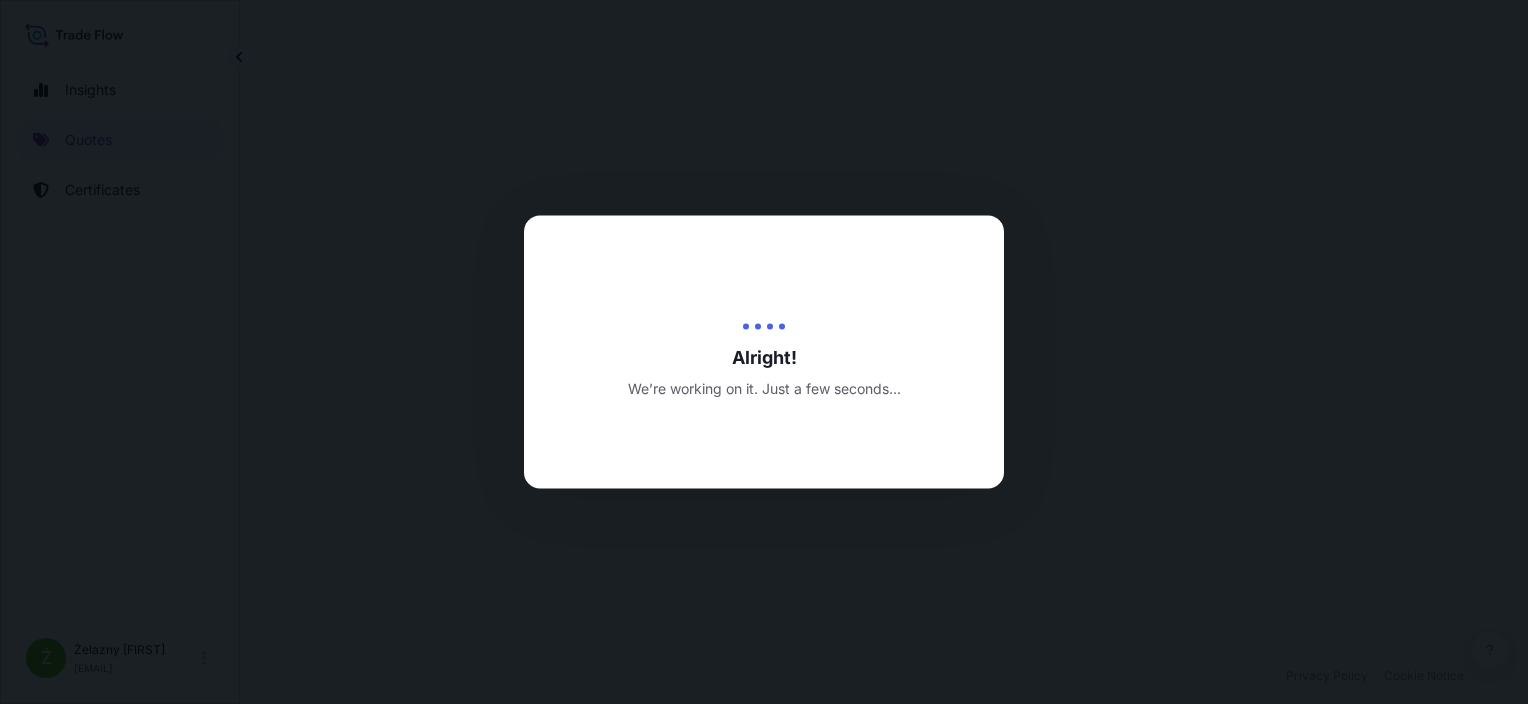 scroll, scrollTop: 0, scrollLeft: 0, axis: both 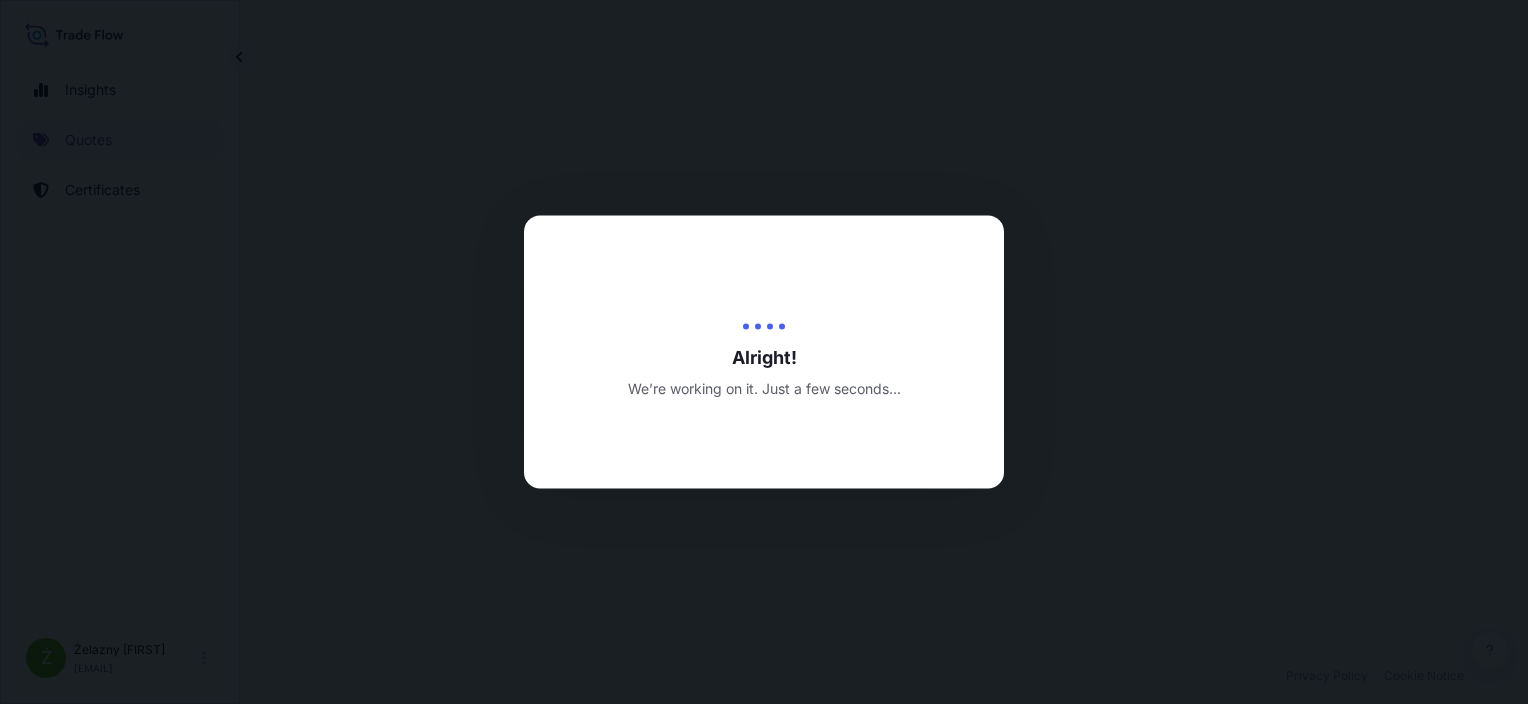 select on "Sea" 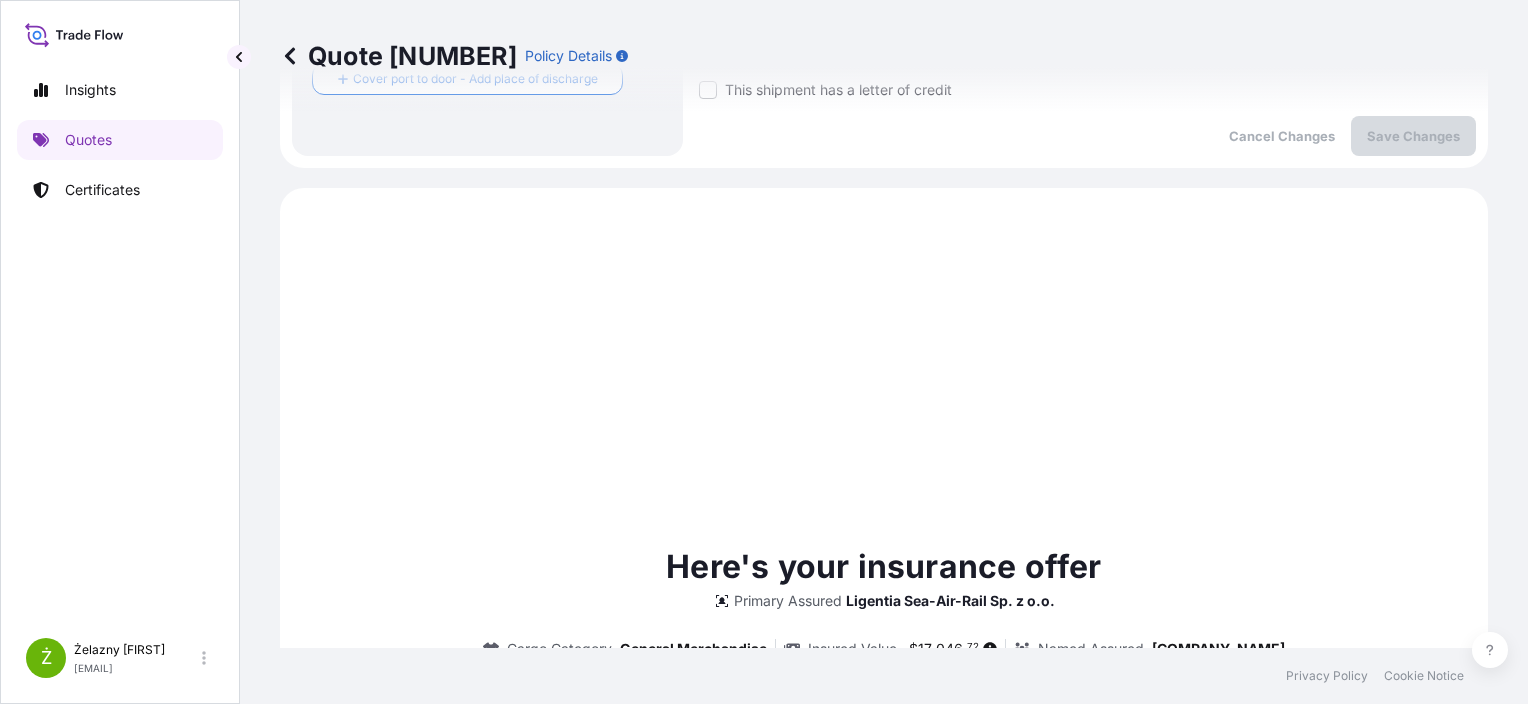 scroll, scrollTop: 684, scrollLeft: 0, axis: vertical 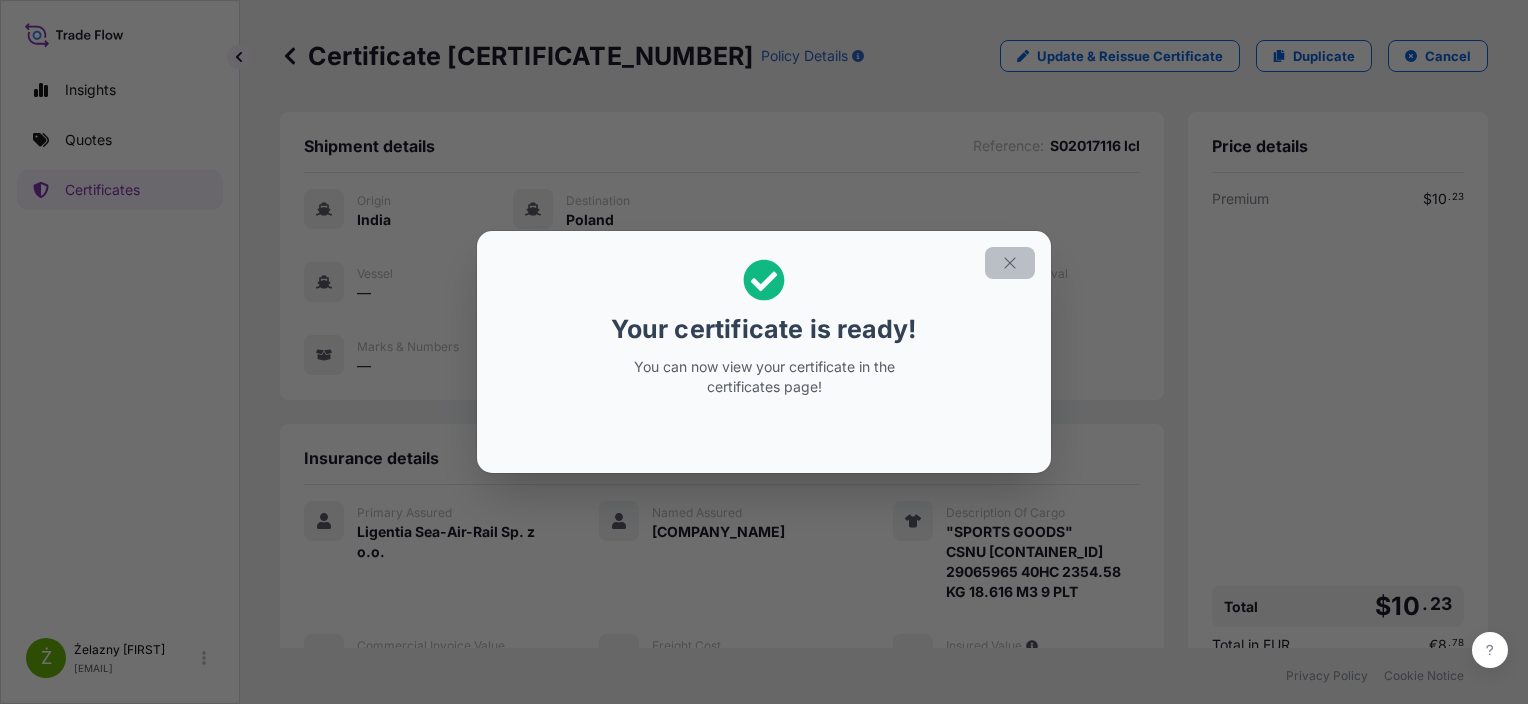 click 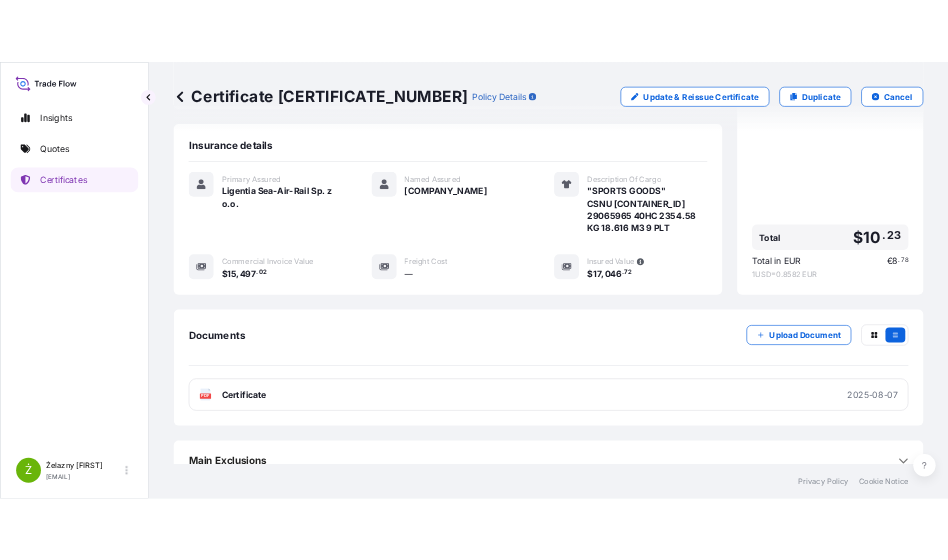 scroll, scrollTop: 344, scrollLeft: 0, axis: vertical 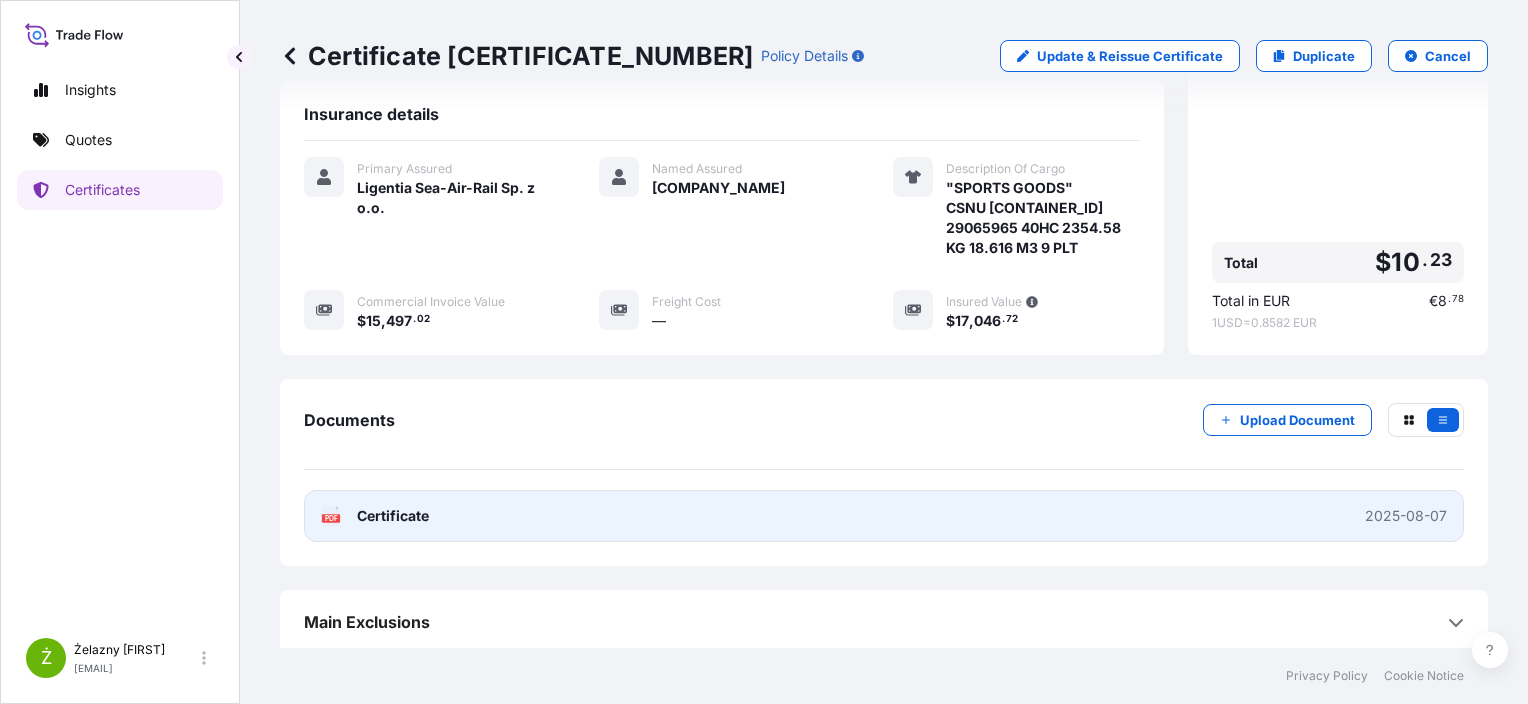 click on "PDF Certificate 2025-08-07" at bounding box center [884, 516] 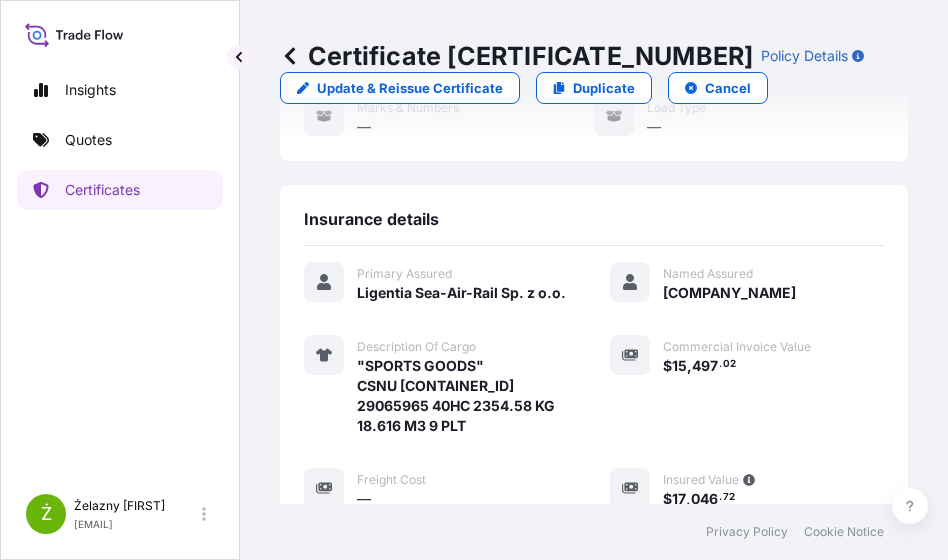 scroll, scrollTop: 448, scrollLeft: 0, axis: vertical 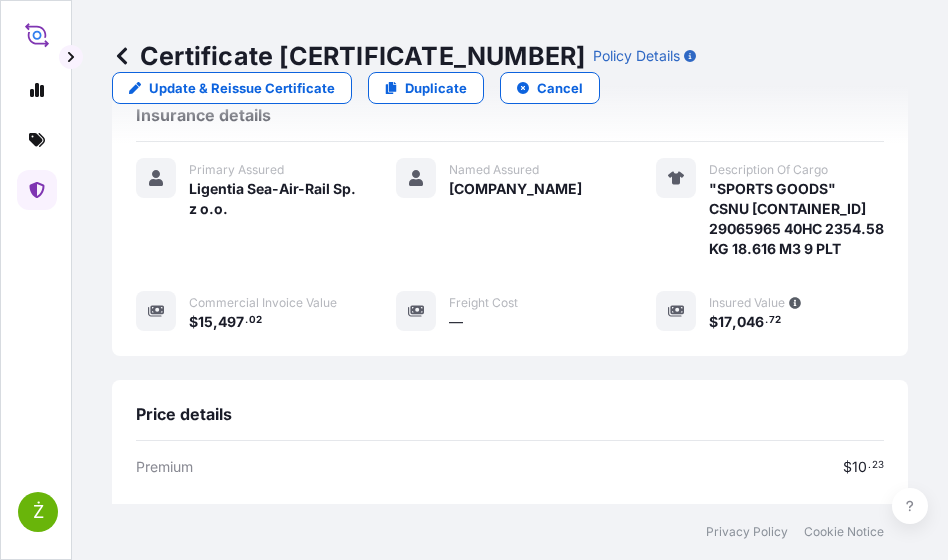 click on "Certificate [CERTIFICATE_NUMBER]" at bounding box center (348, 56) 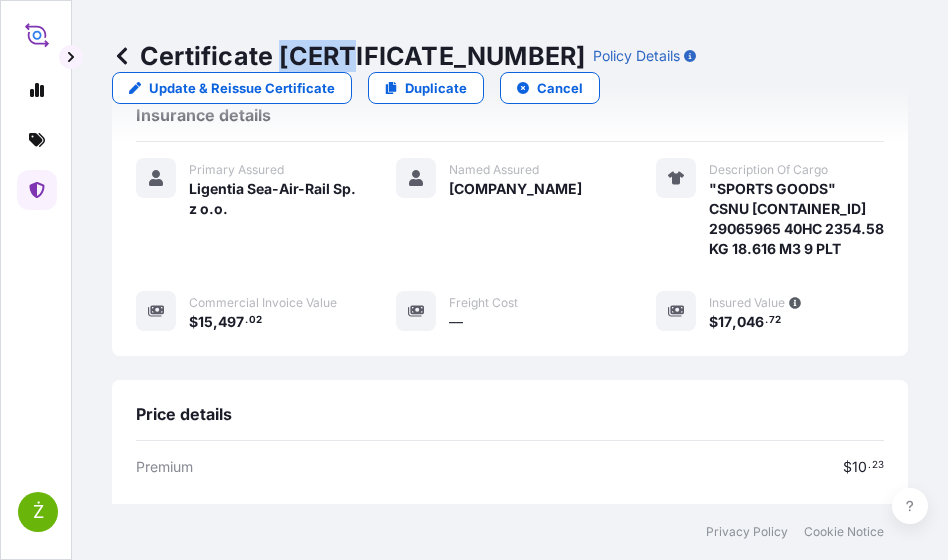 click on "Certificate [CERTIFICATE_NUMBER]" at bounding box center [348, 56] 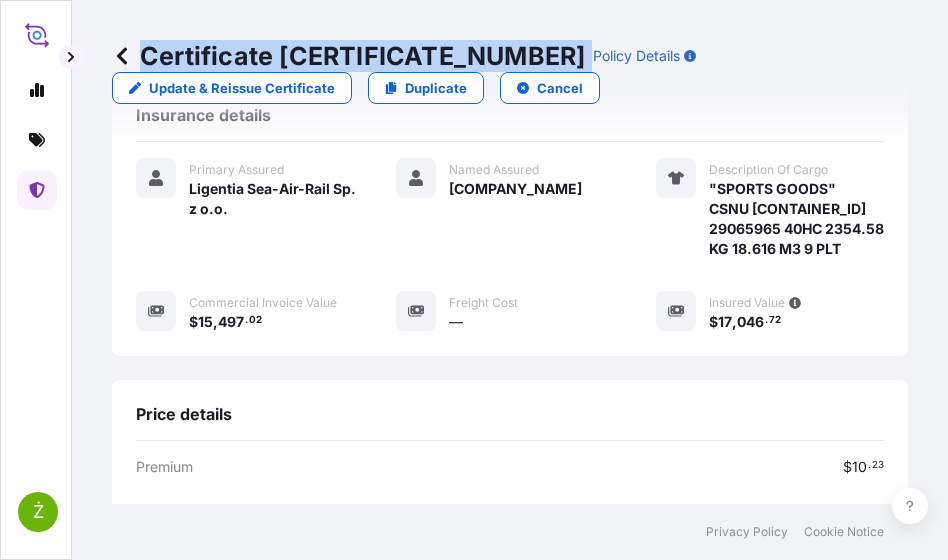 click on "Certificate [CERTIFICATE_NUMBER]" at bounding box center (348, 56) 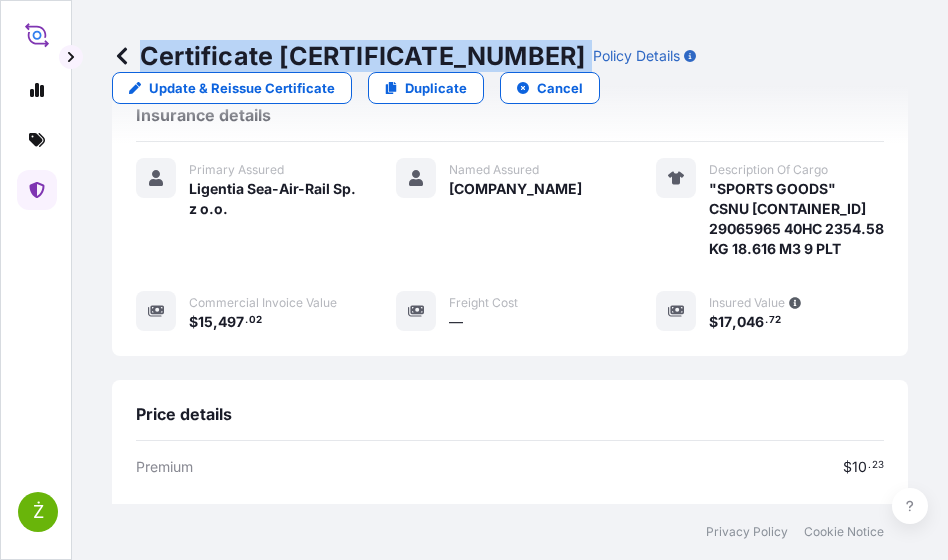 click 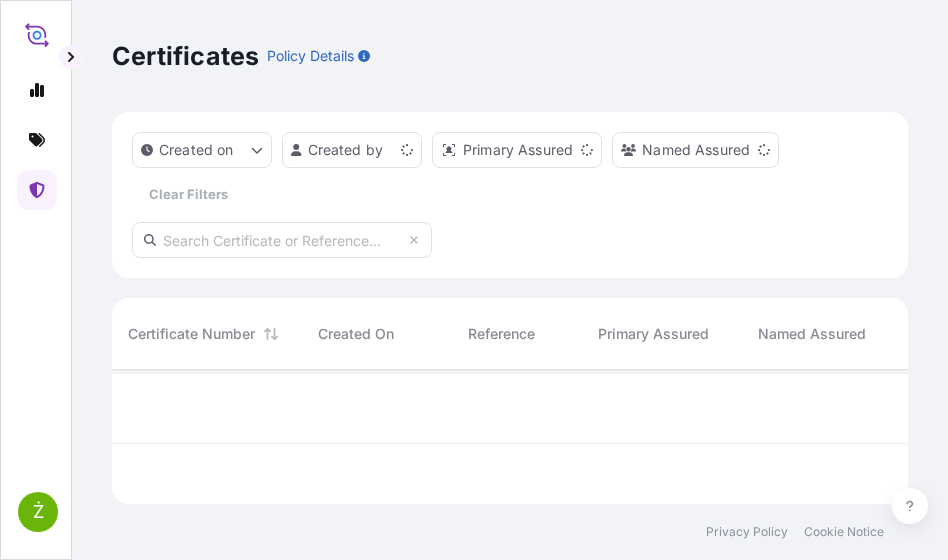 scroll, scrollTop: 16, scrollLeft: 16, axis: both 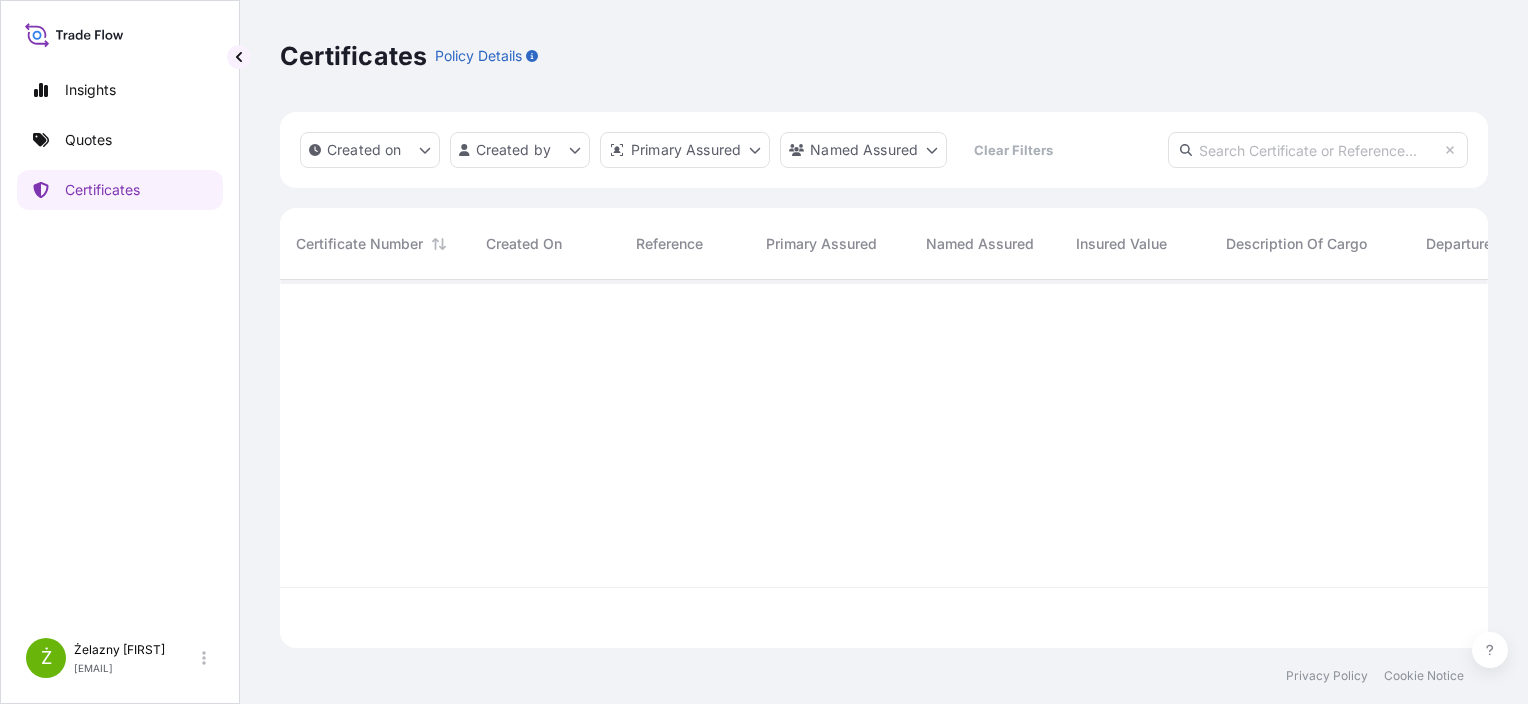 click at bounding box center [1318, 150] 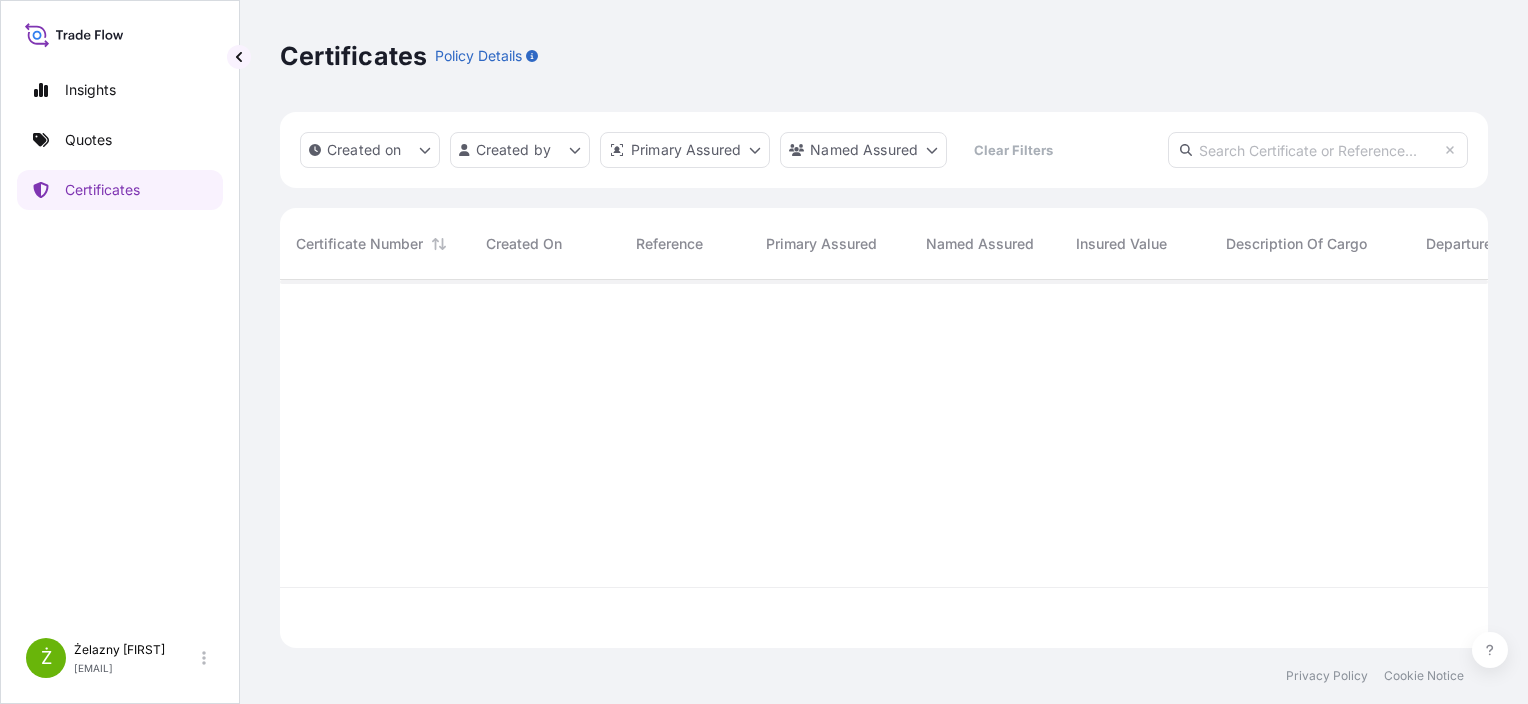 paste on "Certificate [CERTIFICATE_NUMBER]" 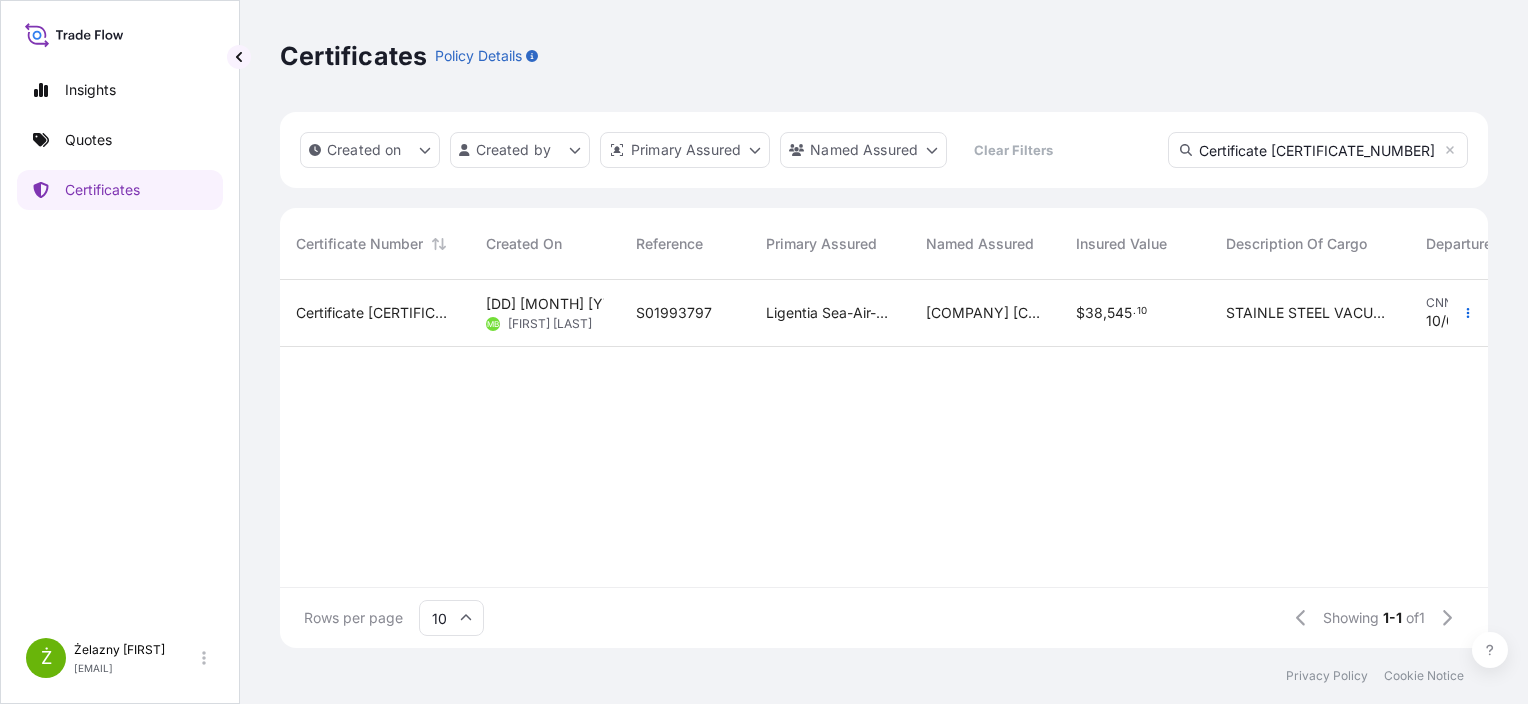type on "Certificate [CERTIFICATE_NUMBER]" 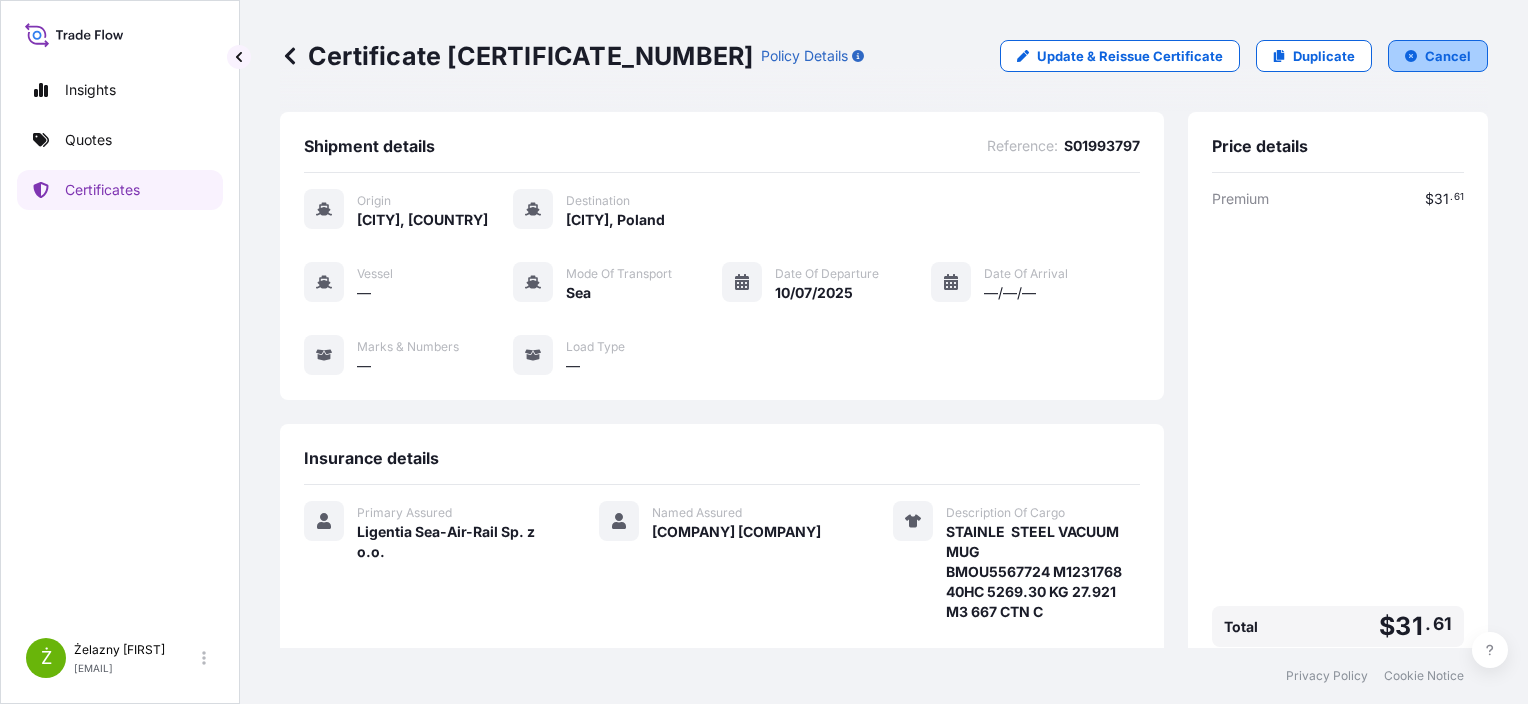 click on "Cancel" at bounding box center (1448, 56) 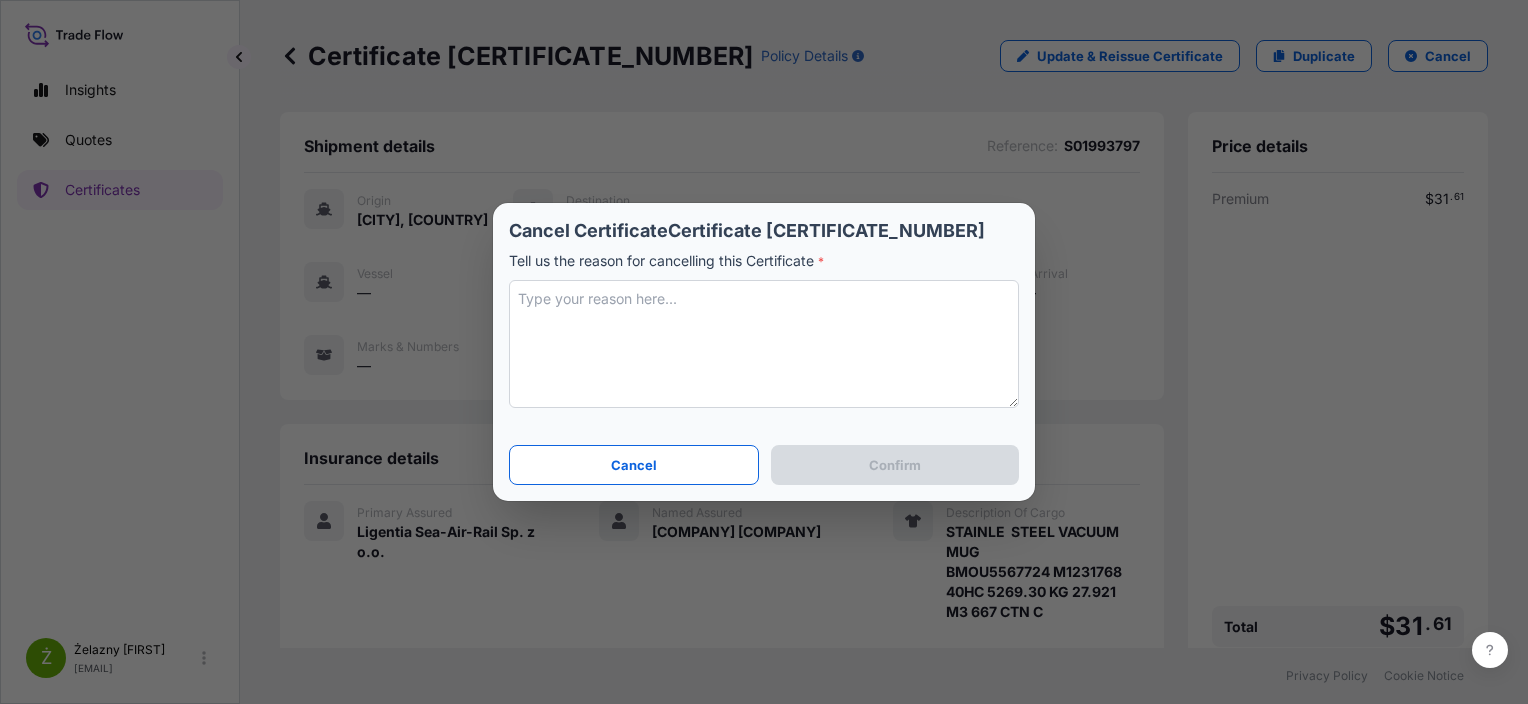 click at bounding box center (764, 344) 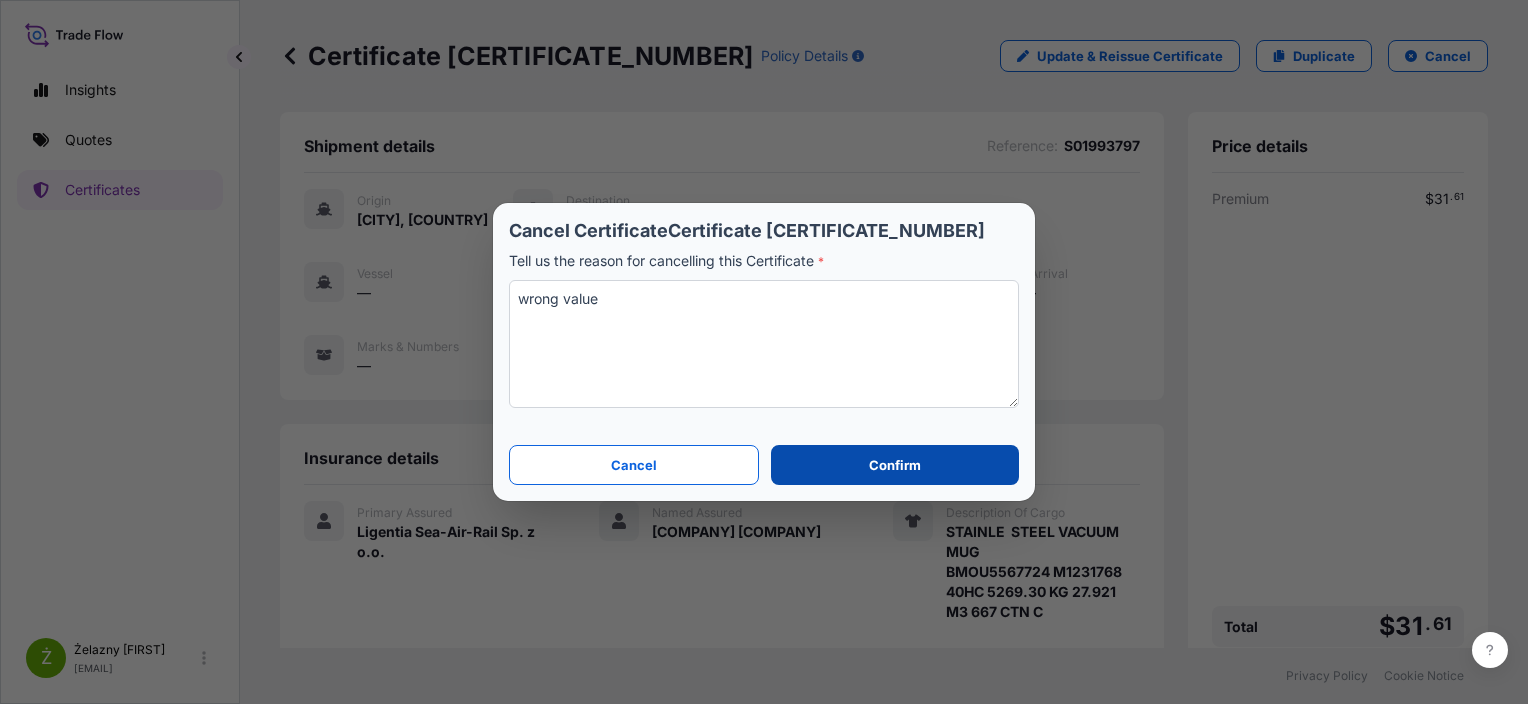 type on "wrong value" 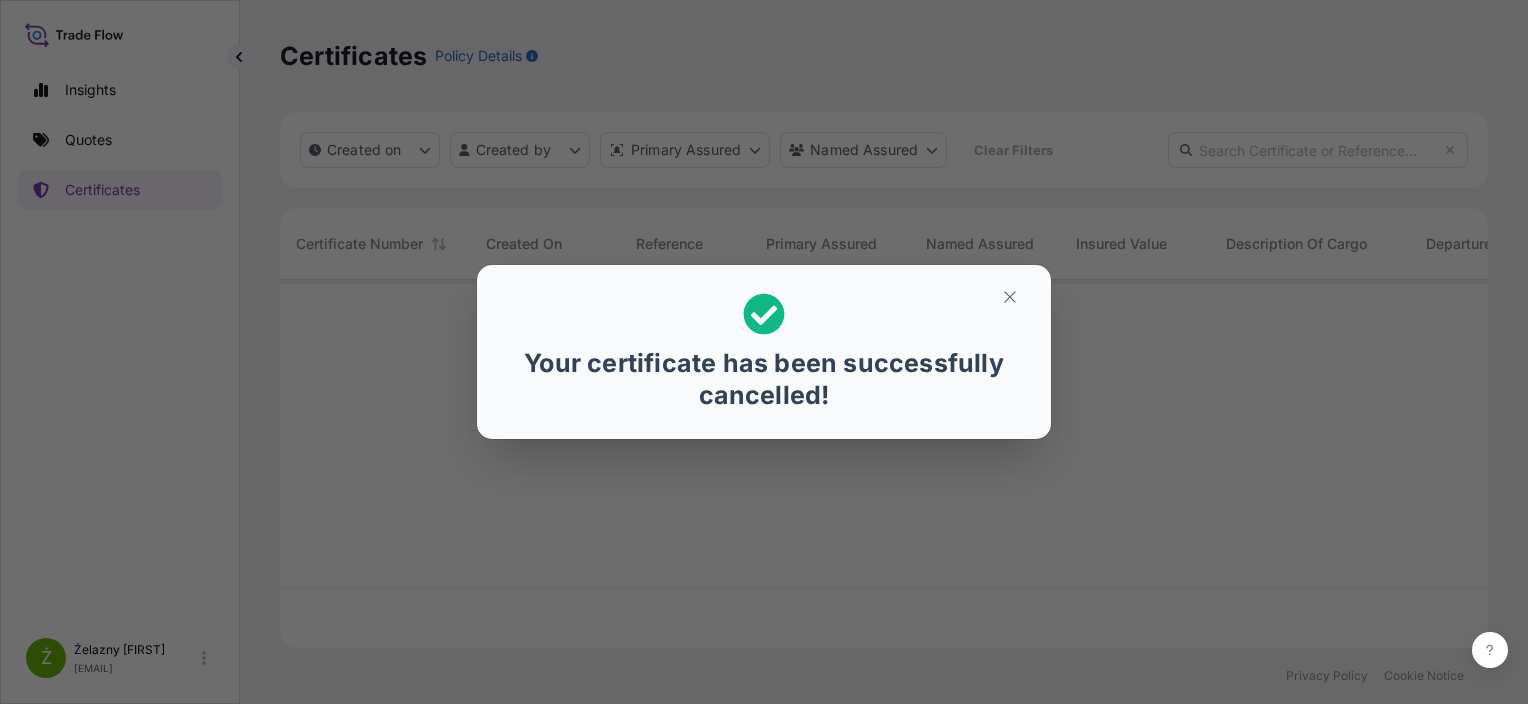 scroll, scrollTop: 16, scrollLeft: 16, axis: both 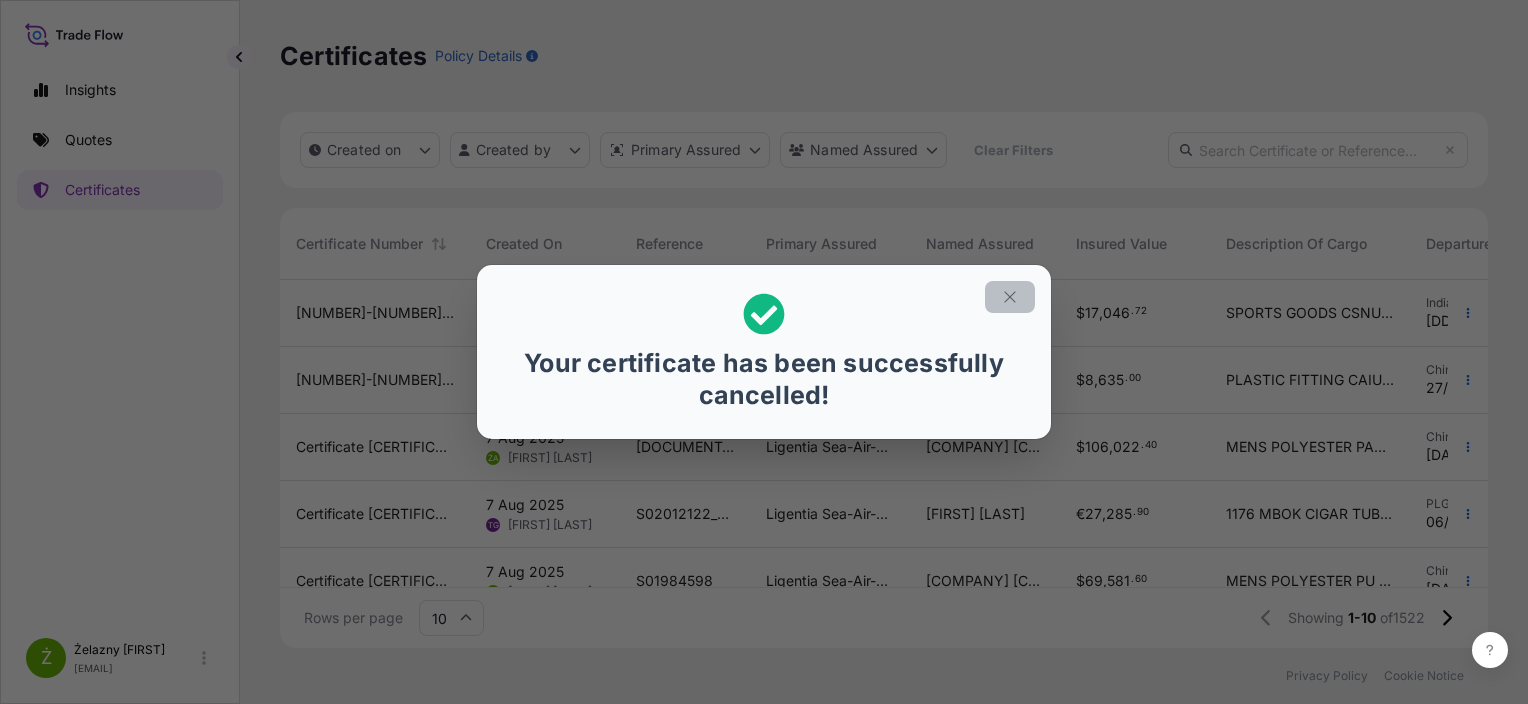 click 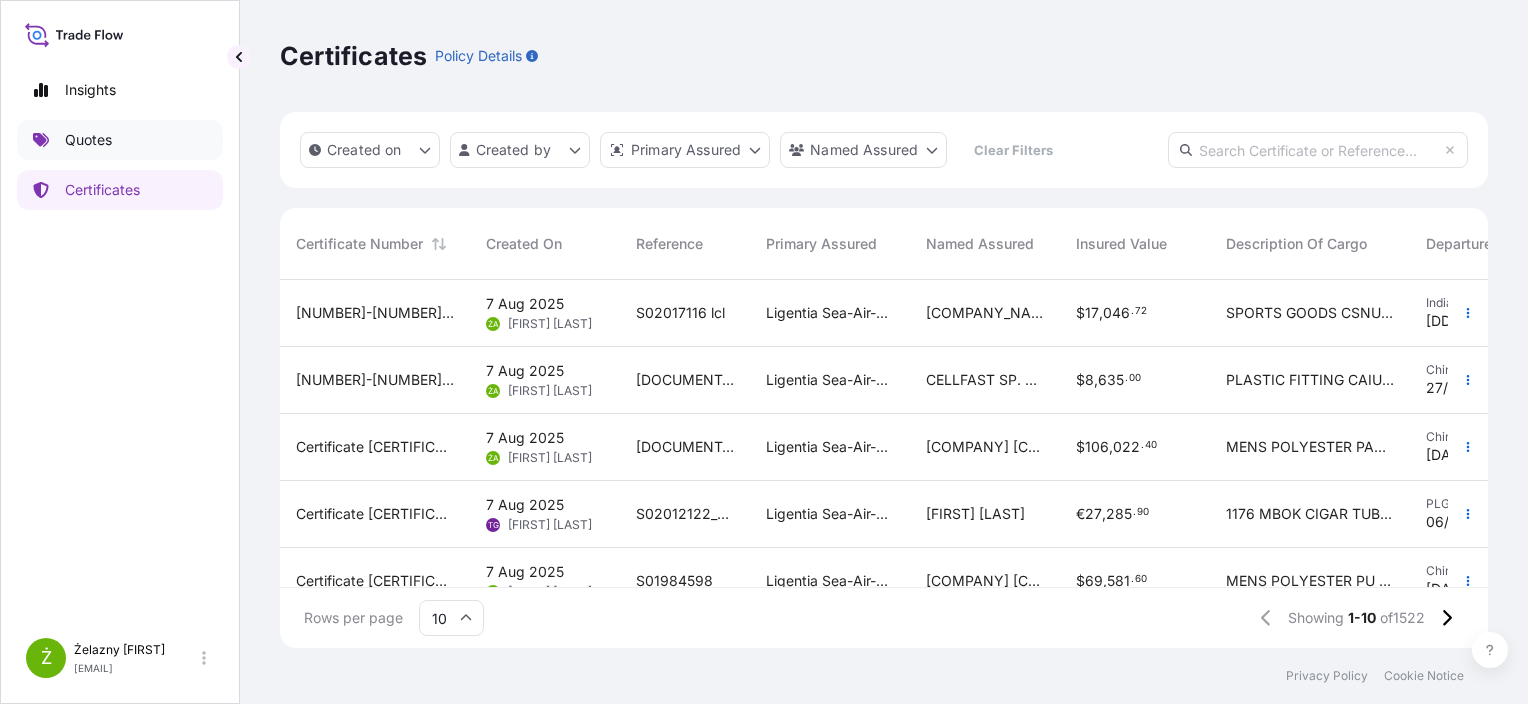 click on "Quotes" at bounding box center [88, 140] 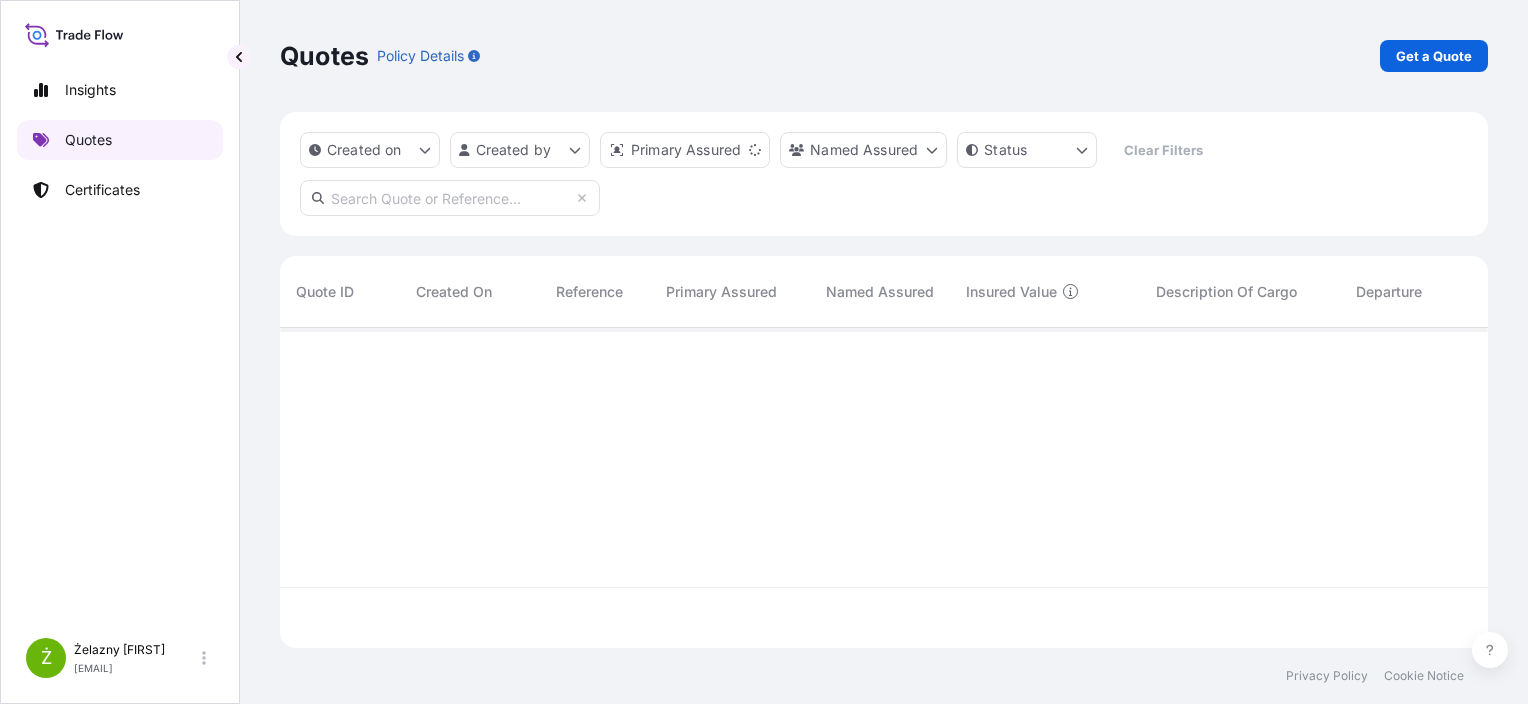scroll, scrollTop: 16, scrollLeft: 16, axis: both 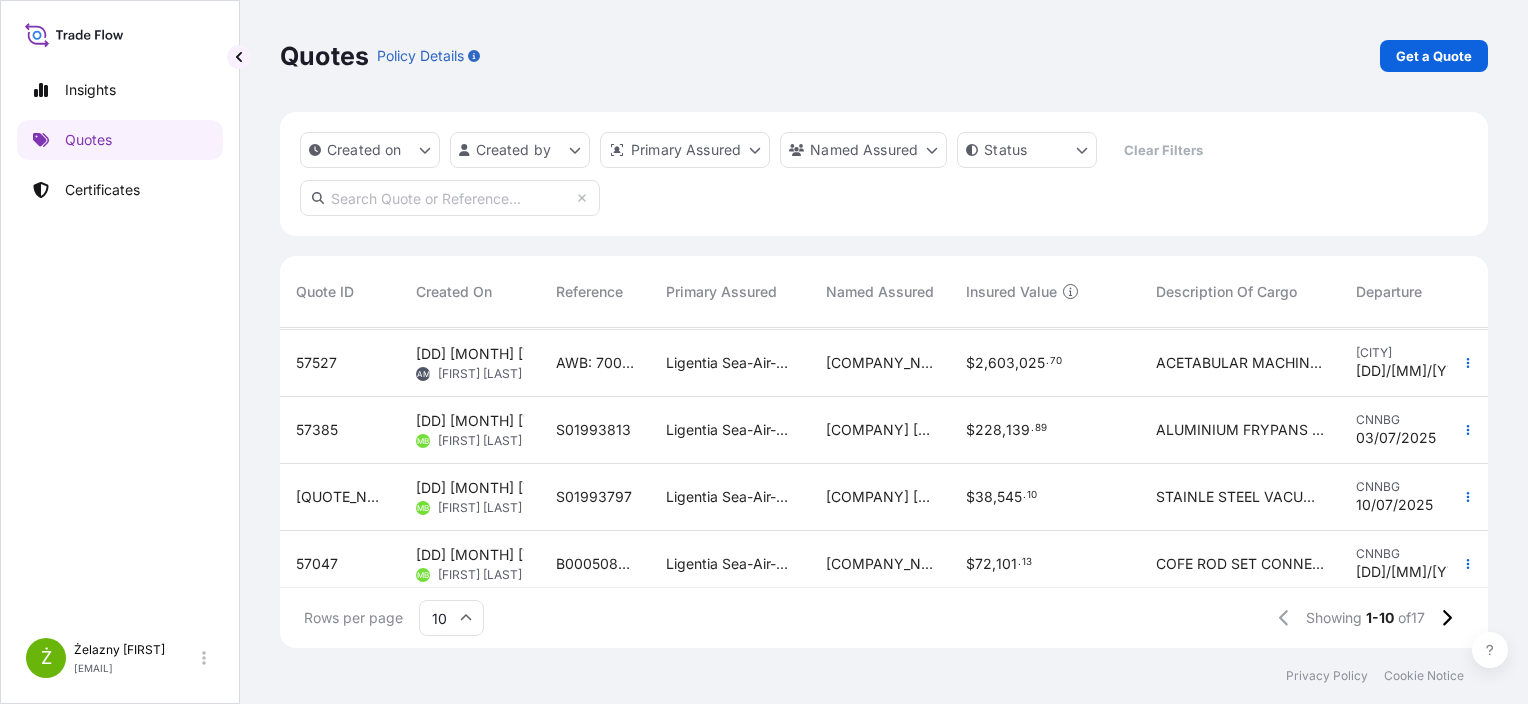 click on "S01993797" at bounding box center (595, 497) 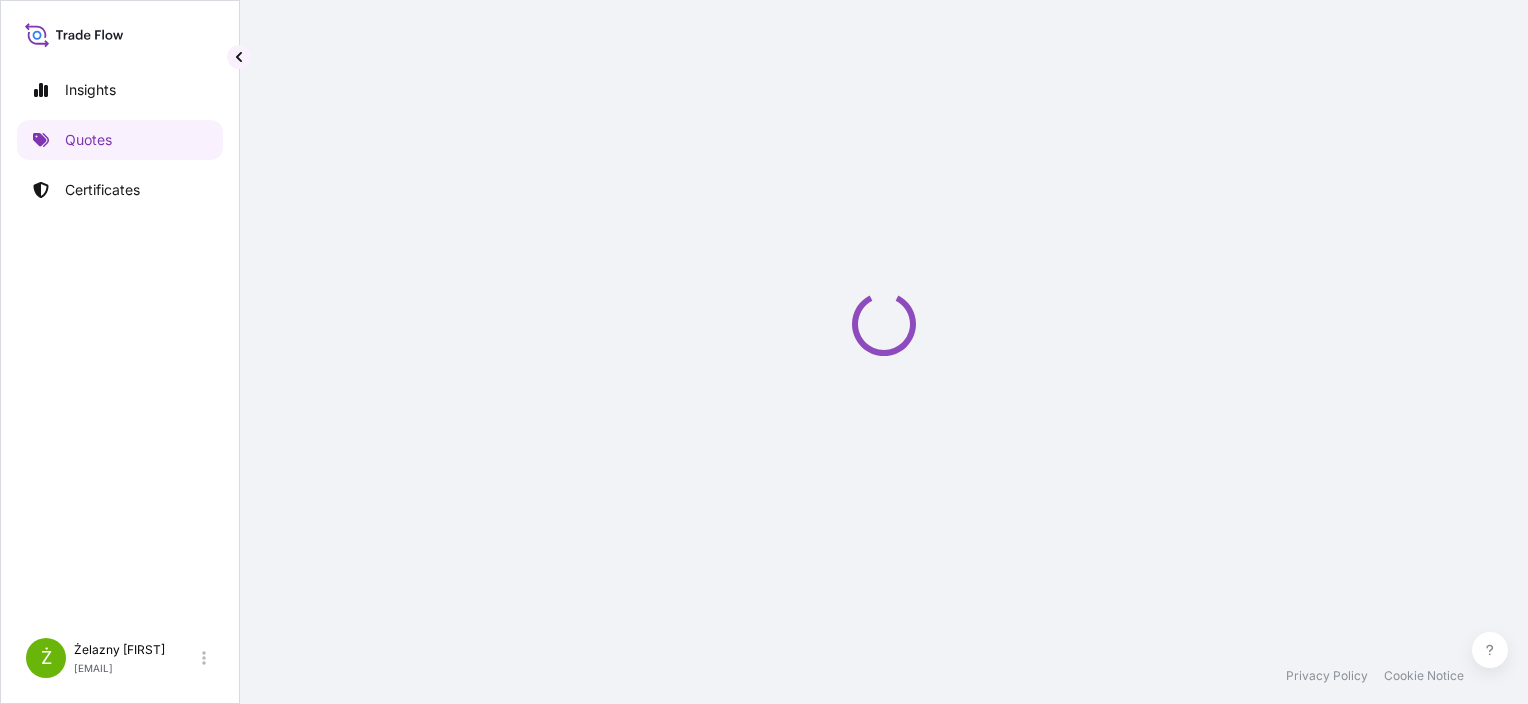 select on "Sea" 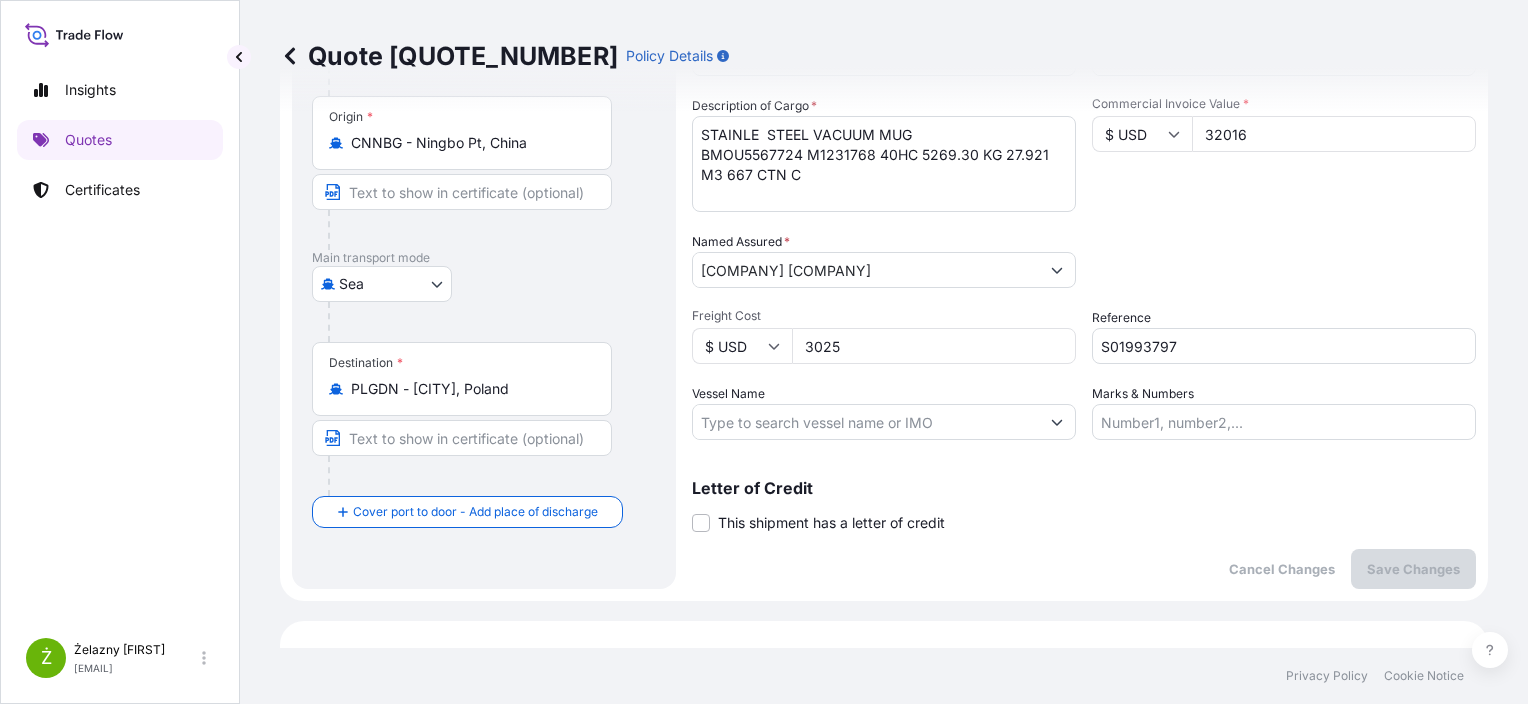 scroll, scrollTop: 0, scrollLeft: 0, axis: both 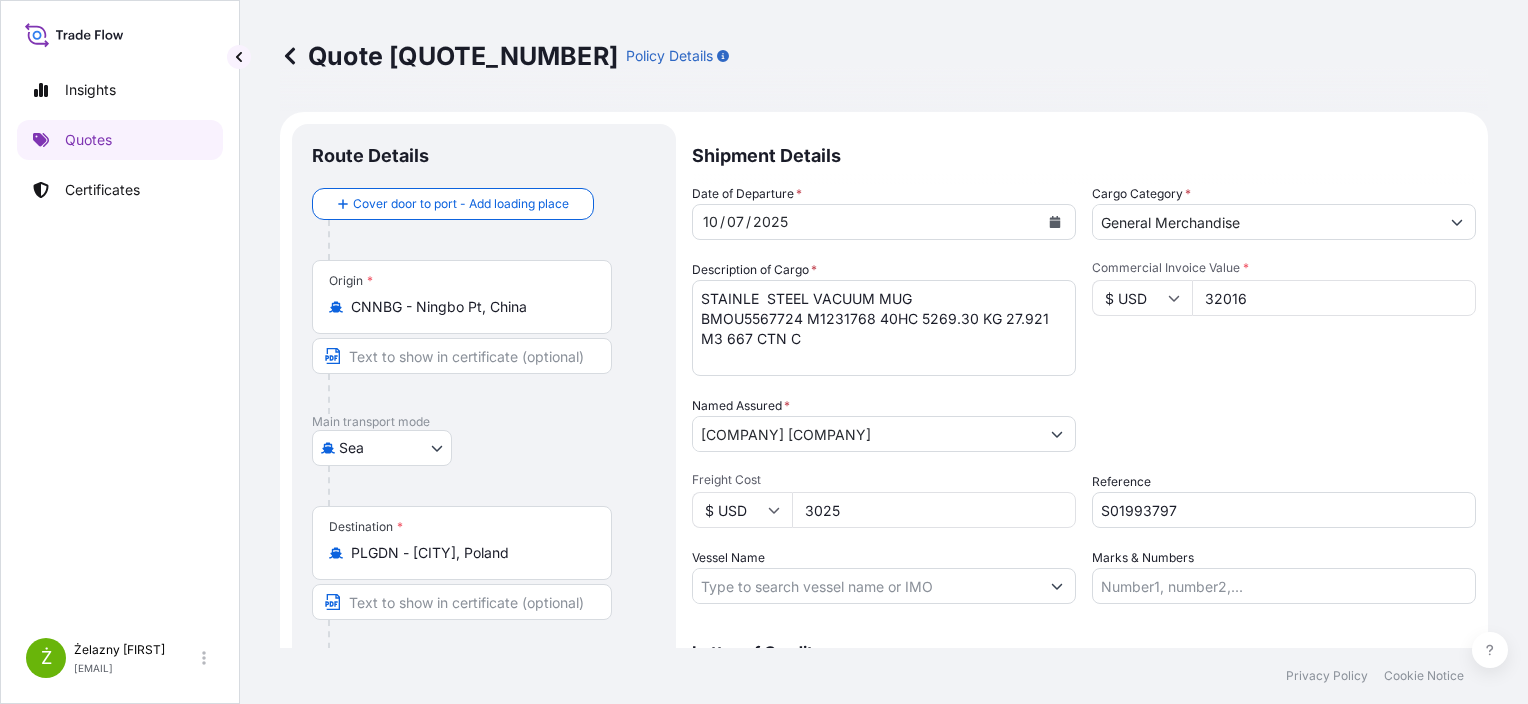 drag, startPoint x: 1254, startPoint y: 284, endPoint x: 1146, endPoint y: 297, distance: 108.779594 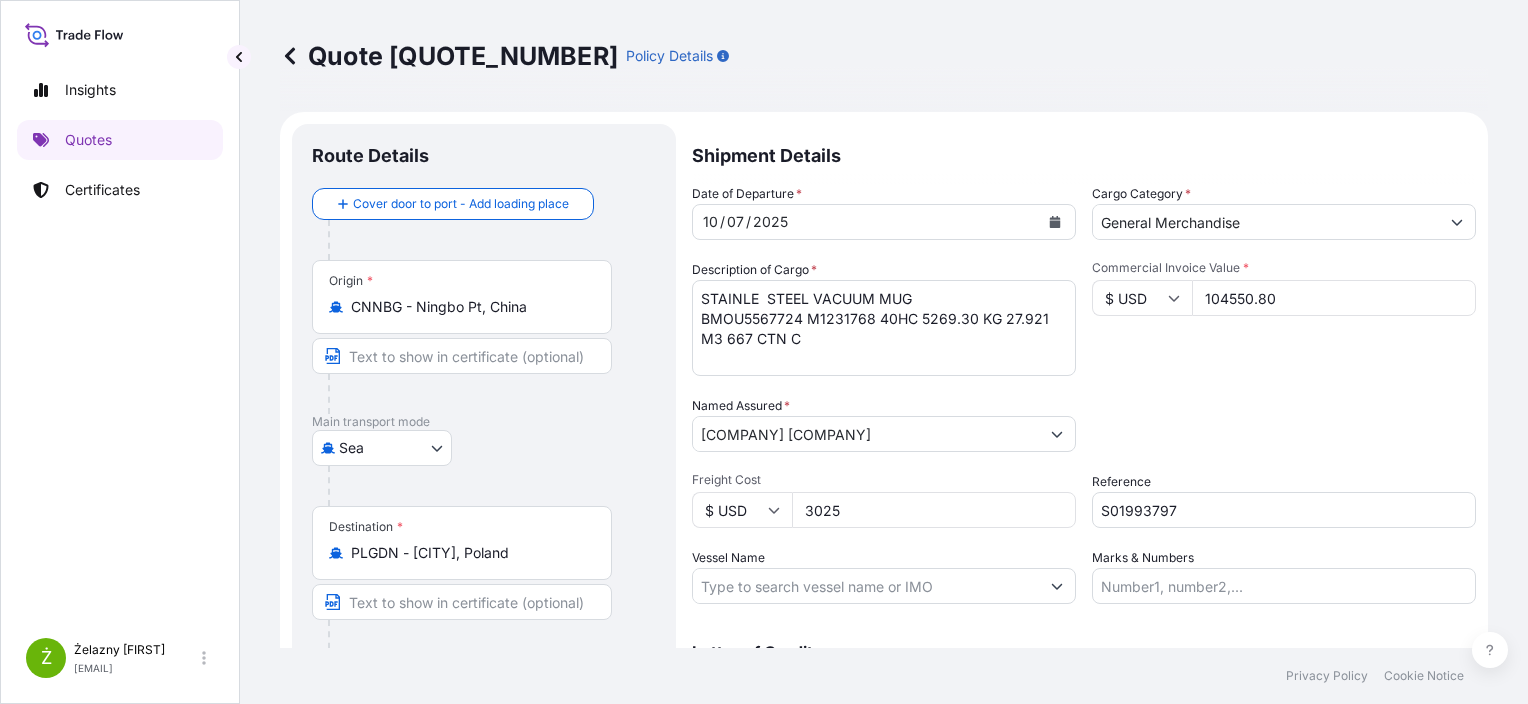 type on "104550.80" 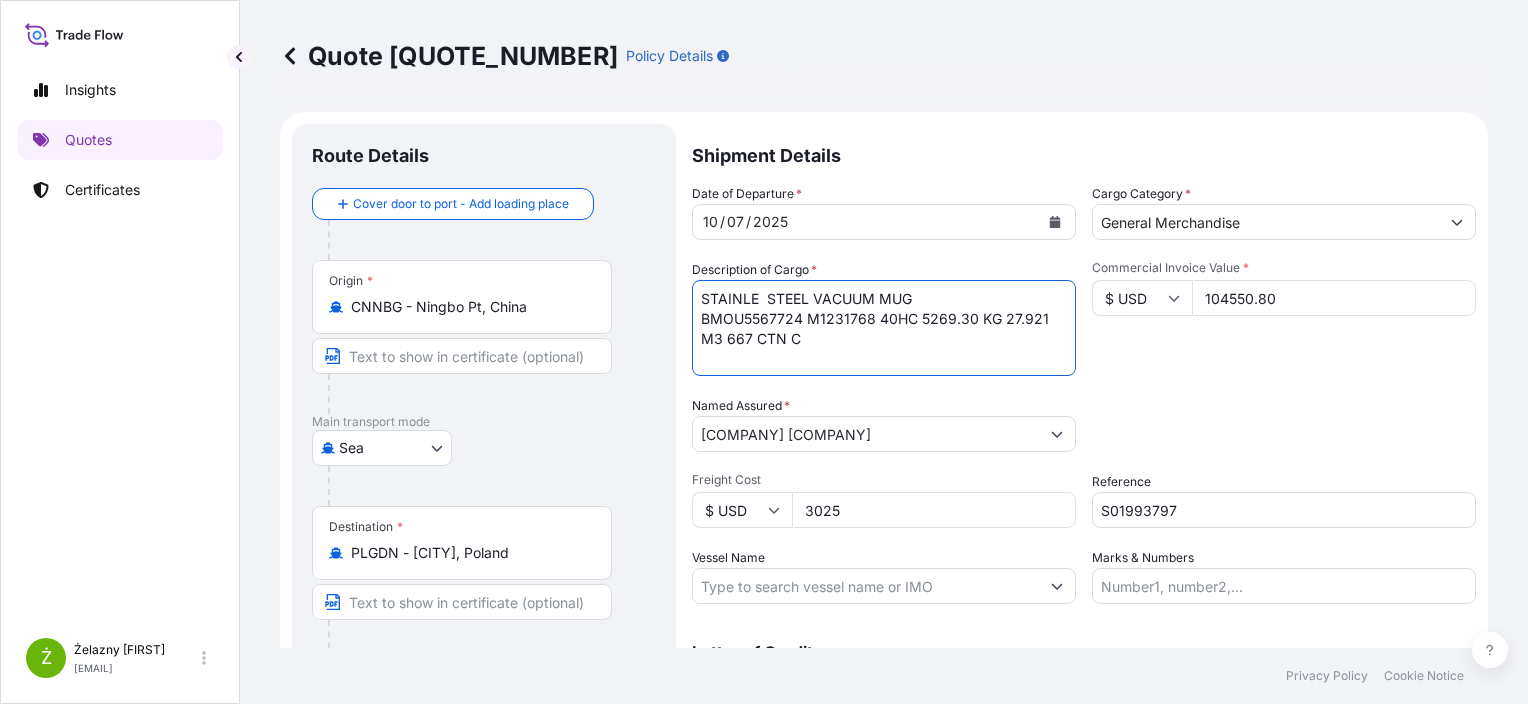 drag, startPoint x: 863, startPoint y: 343, endPoint x: 921, endPoint y: 317, distance: 63.560993 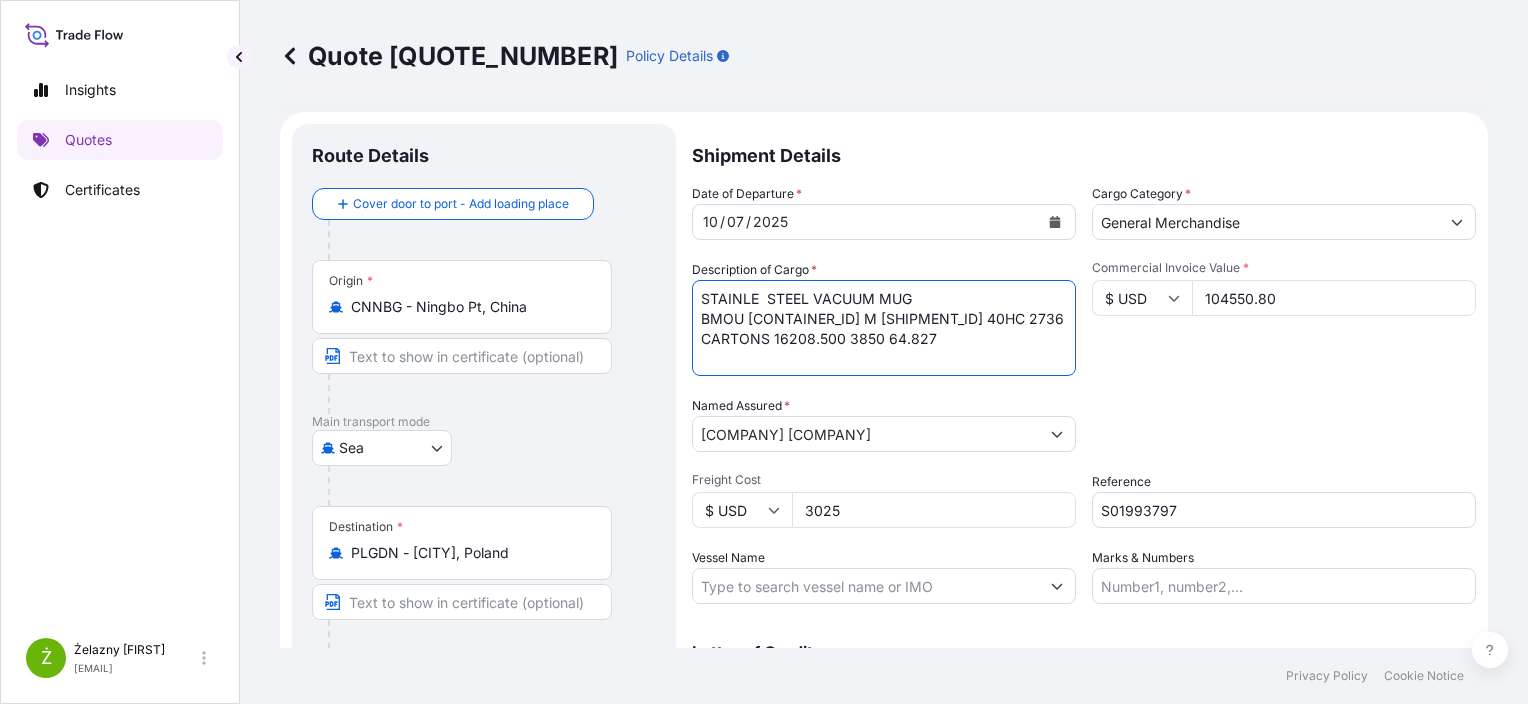 click on "STAINLE  STEEL VACUUM MUG
BMOU5567724 M1231768 40HC 5269.30 KG 27.921 M3 667 CTN C" at bounding box center (884, 328) 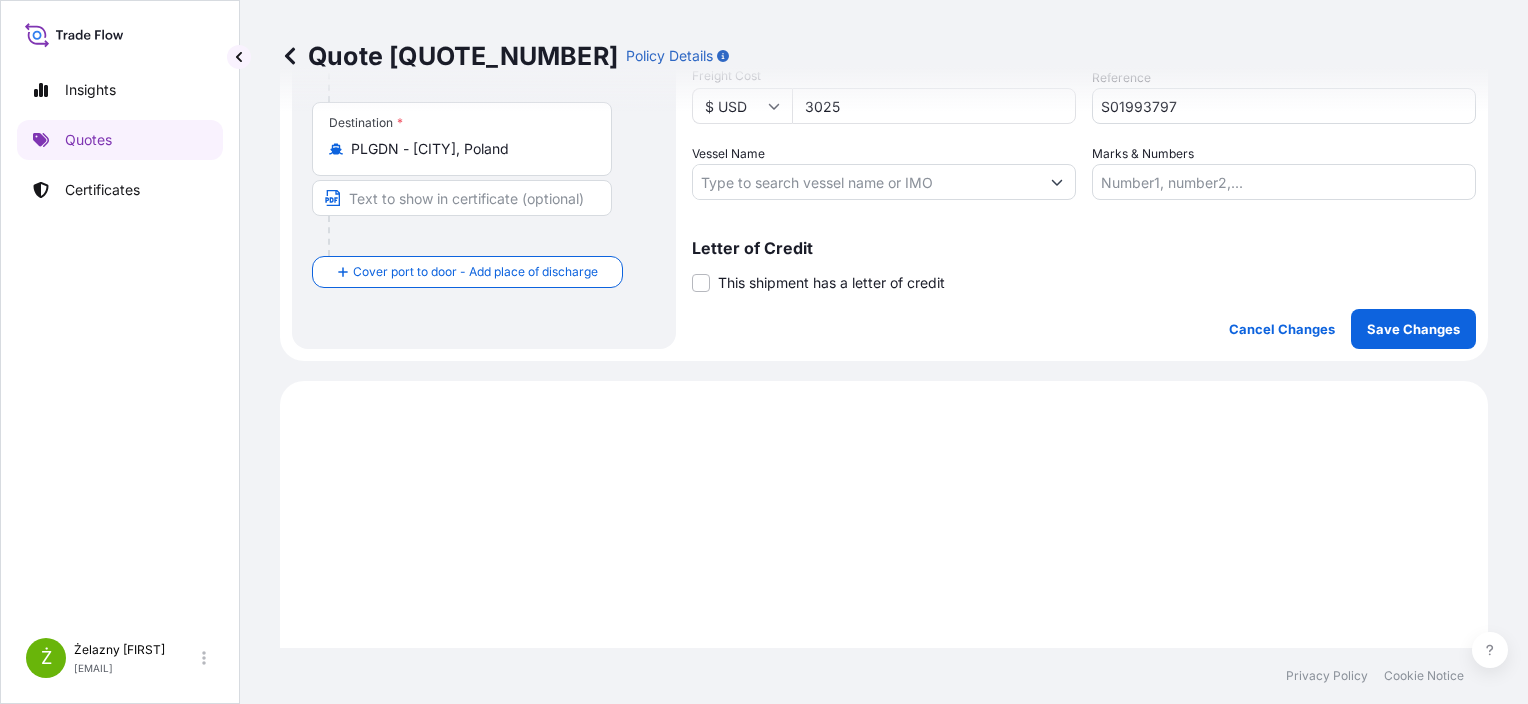 scroll, scrollTop: 400, scrollLeft: 0, axis: vertical 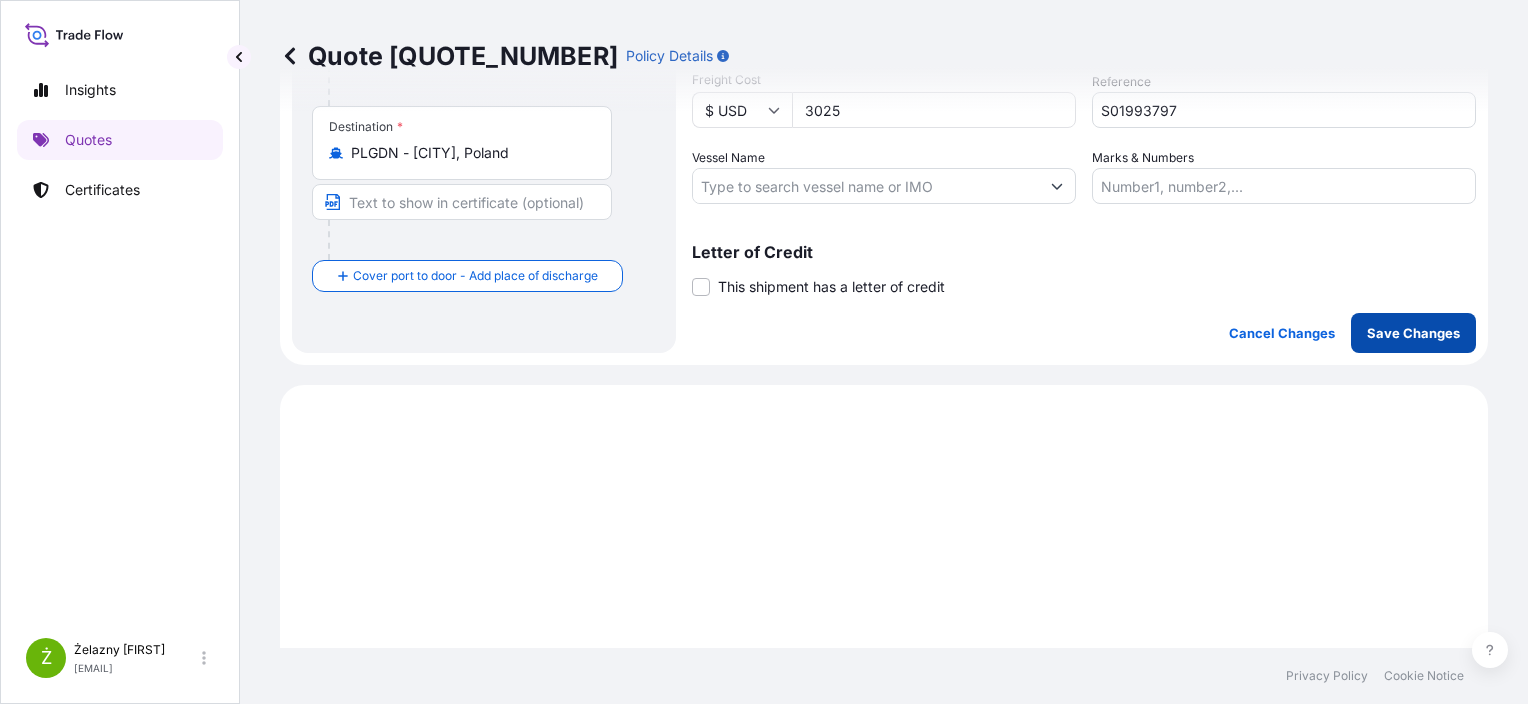type on "STAINLE  STEEL VACUUM MUG
BMOU [CONTAINER_ID] M [SHIPMENT_ID] 40HC 2736 CARTONS 16208.500 64.827" 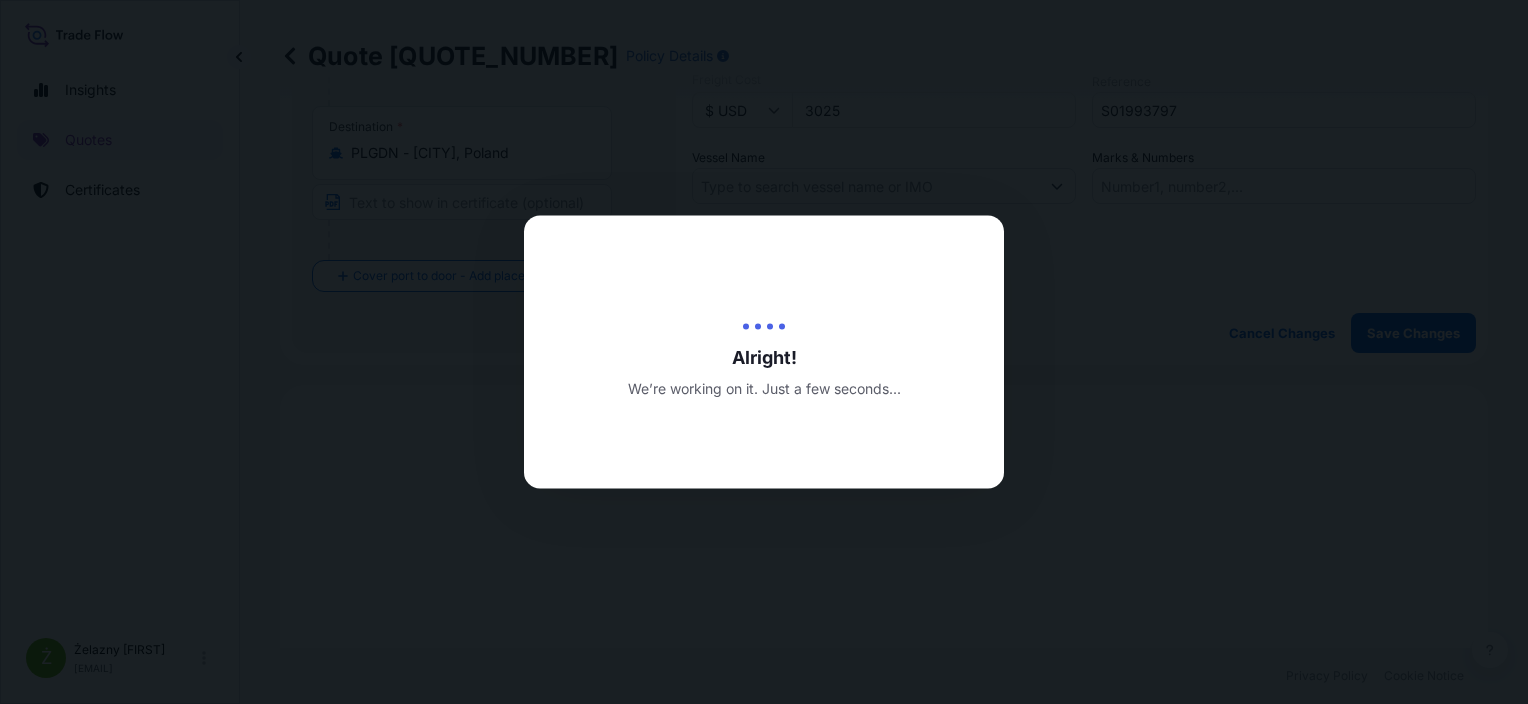 type on "07/08/2025" 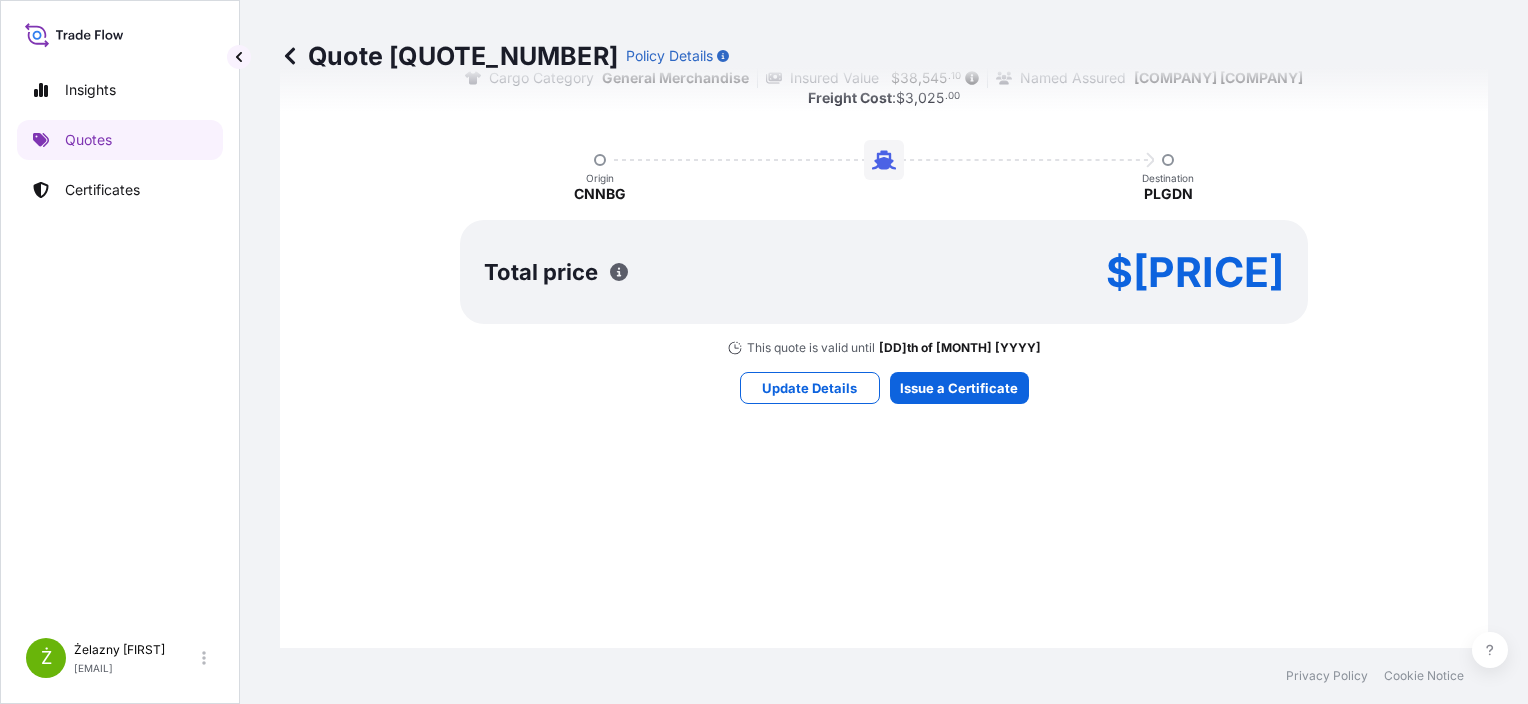select on "Sea" 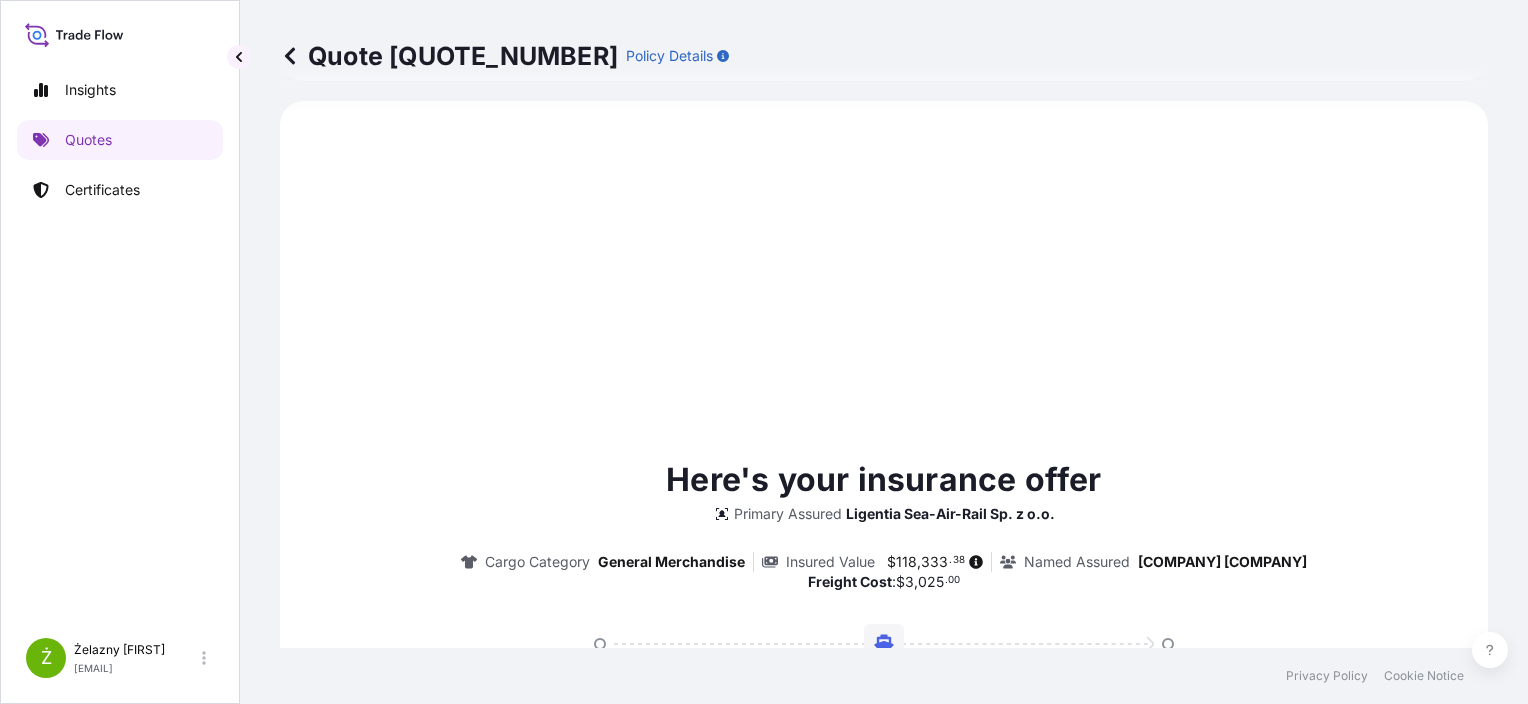 scroll, scrollTop: 1084, scrollLeft: 0, axis: vertical 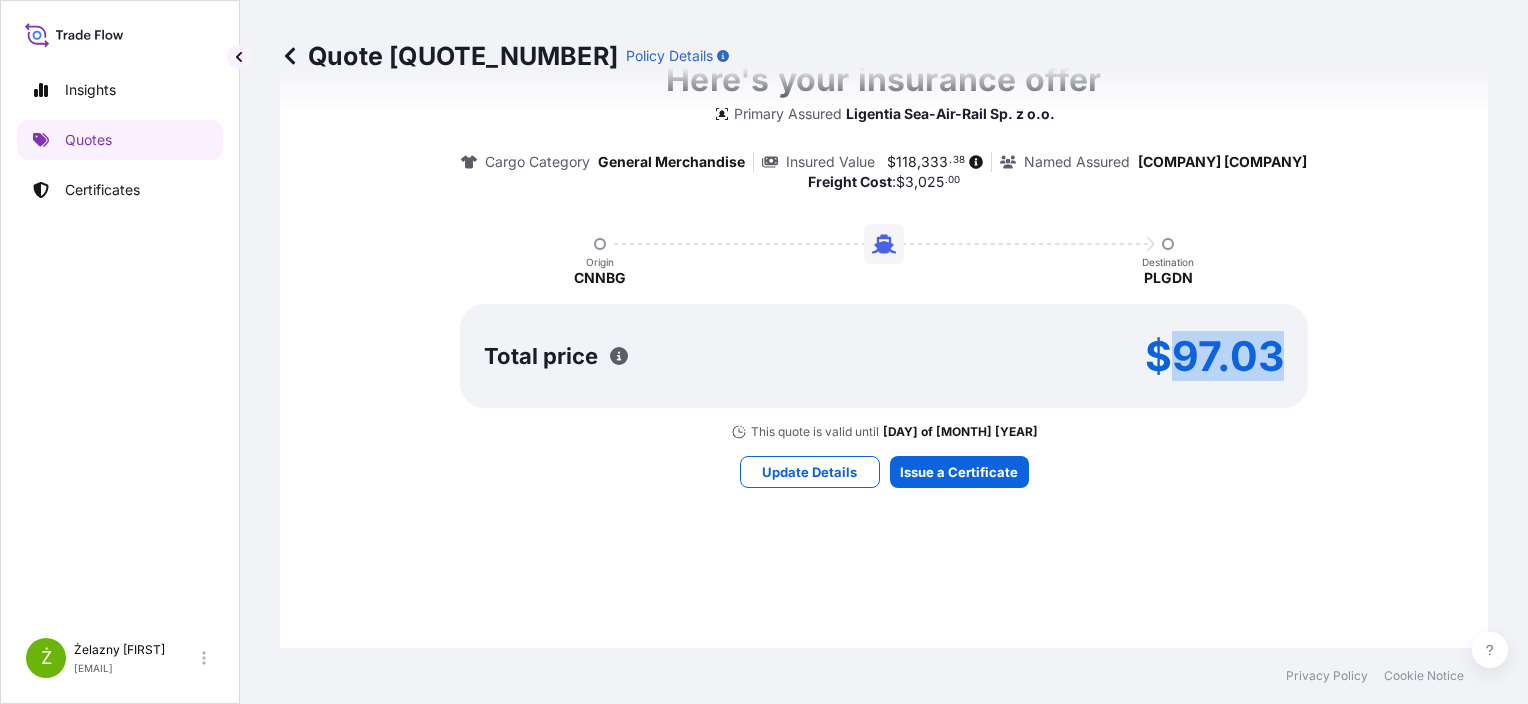 drag, startPoint x: 1269, startPoint y: 353, endPoint x: 1176, endPoint y: 350, distance: 93.04838 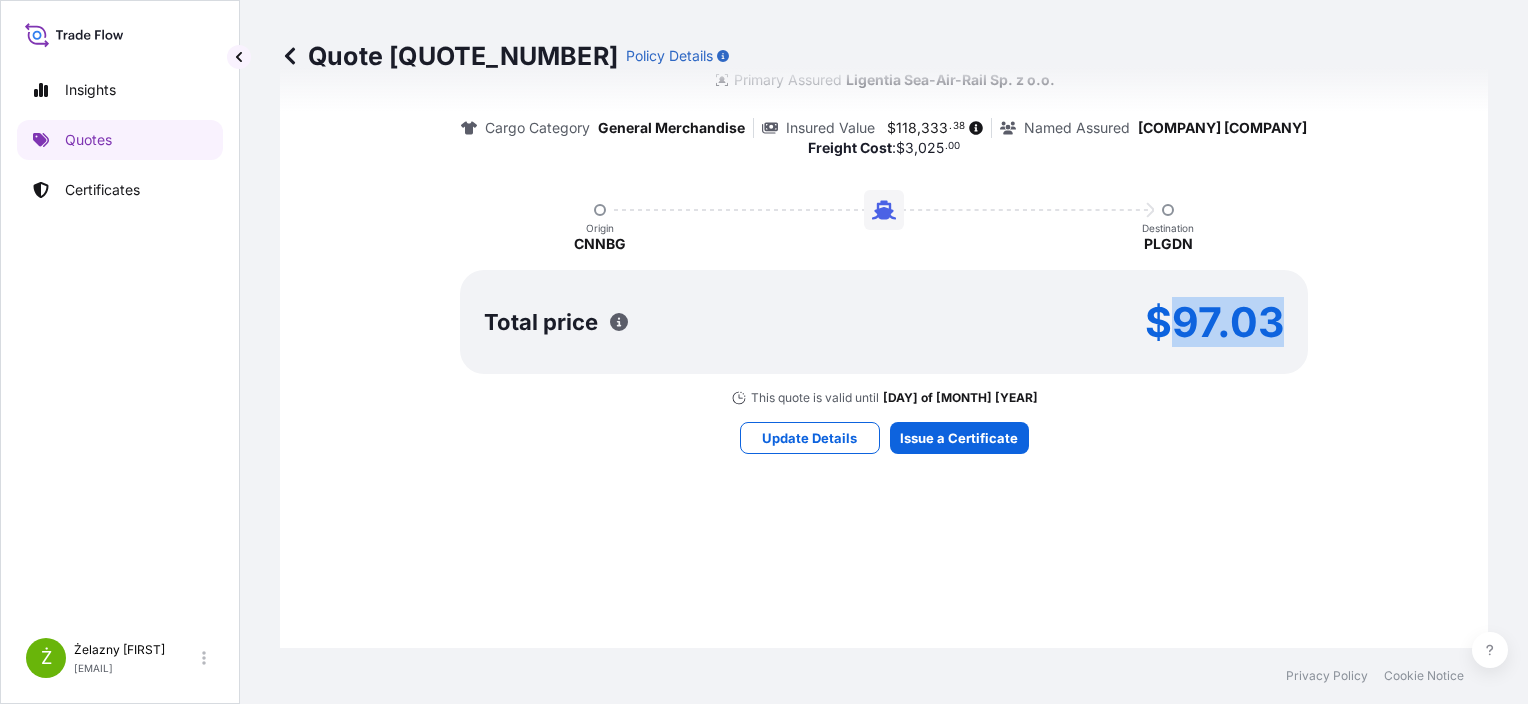 scroll, scrollTop: 1184, scrollLeft: 0, axis: vertical 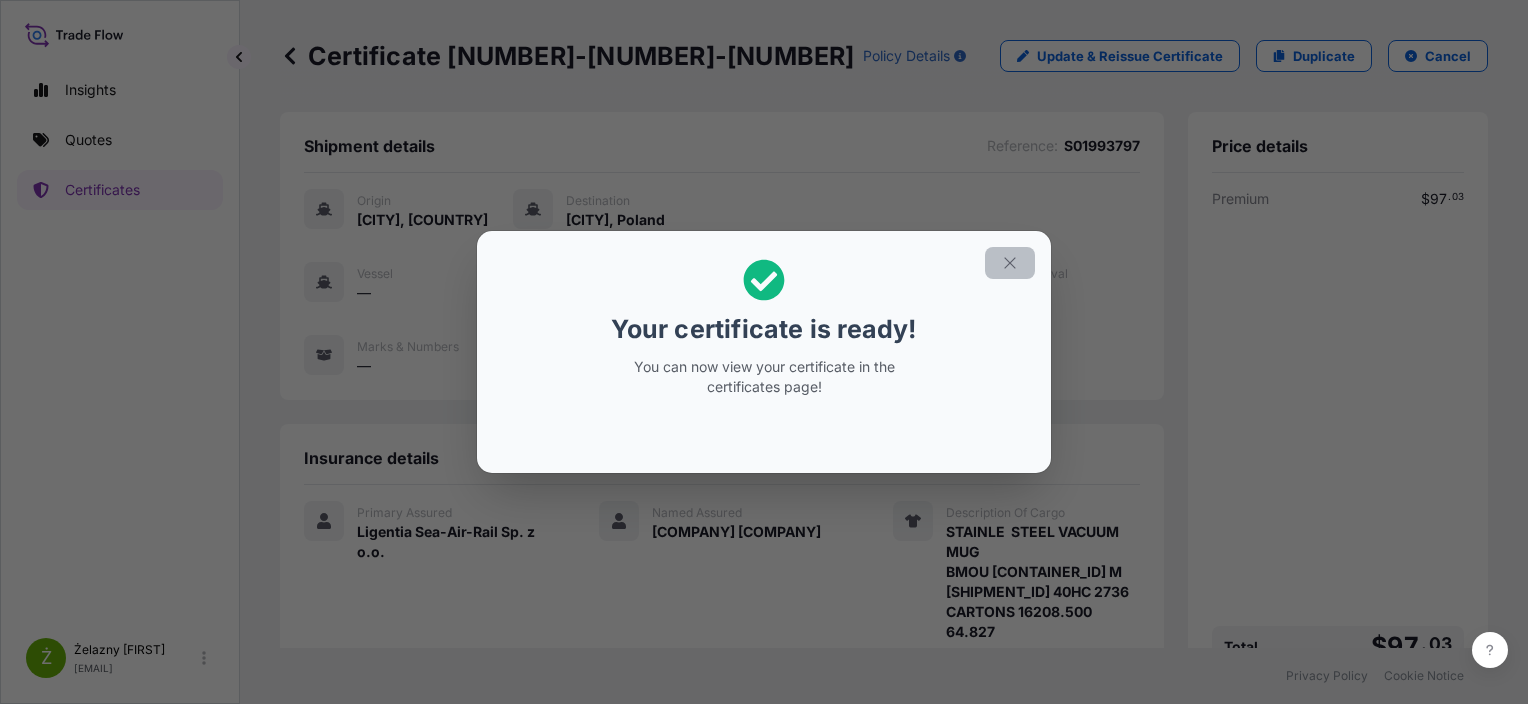 click 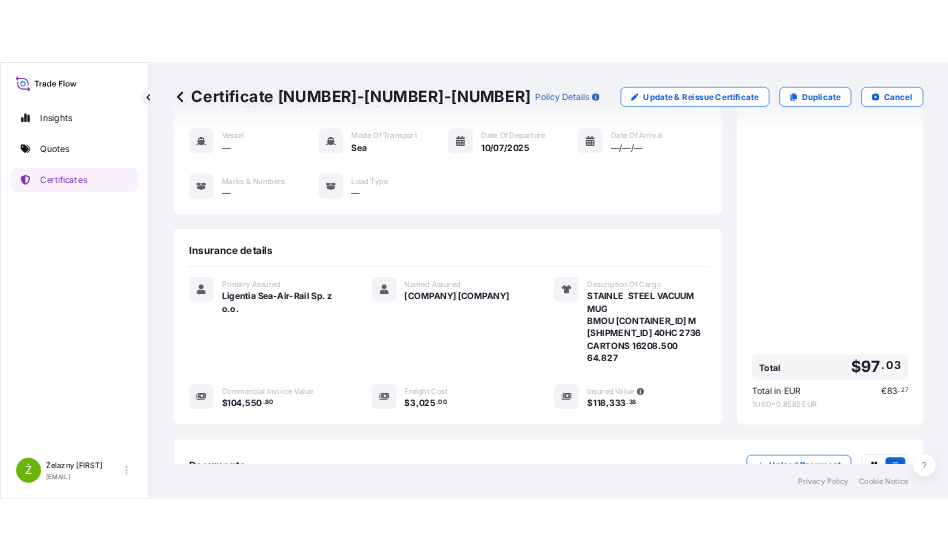 scroll, scrollTop: 364, scrollLeft: 0, axis: vertical 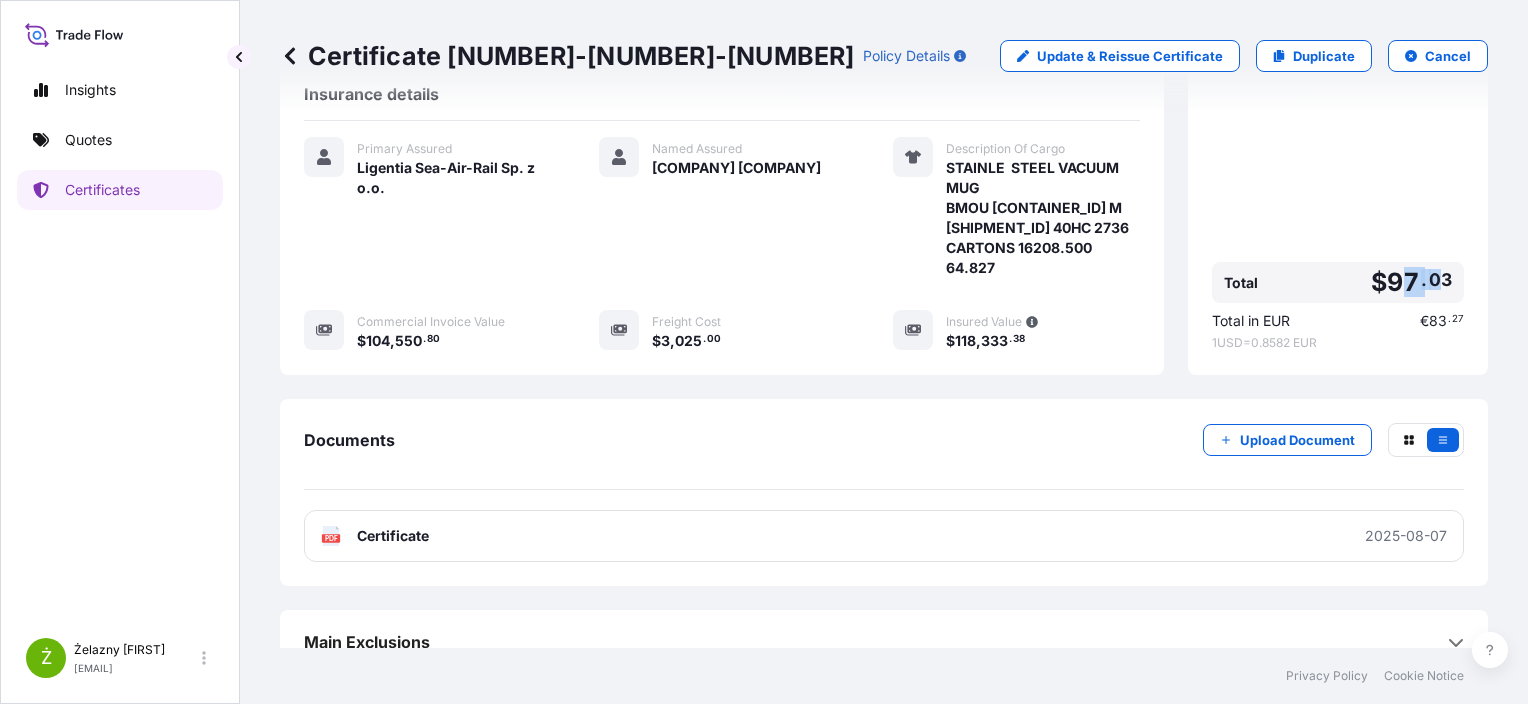 drag, startPoint x: 1430, startPoint y: 264, endPoint x: 1395, endPoint y: 258, distance: 35.510563 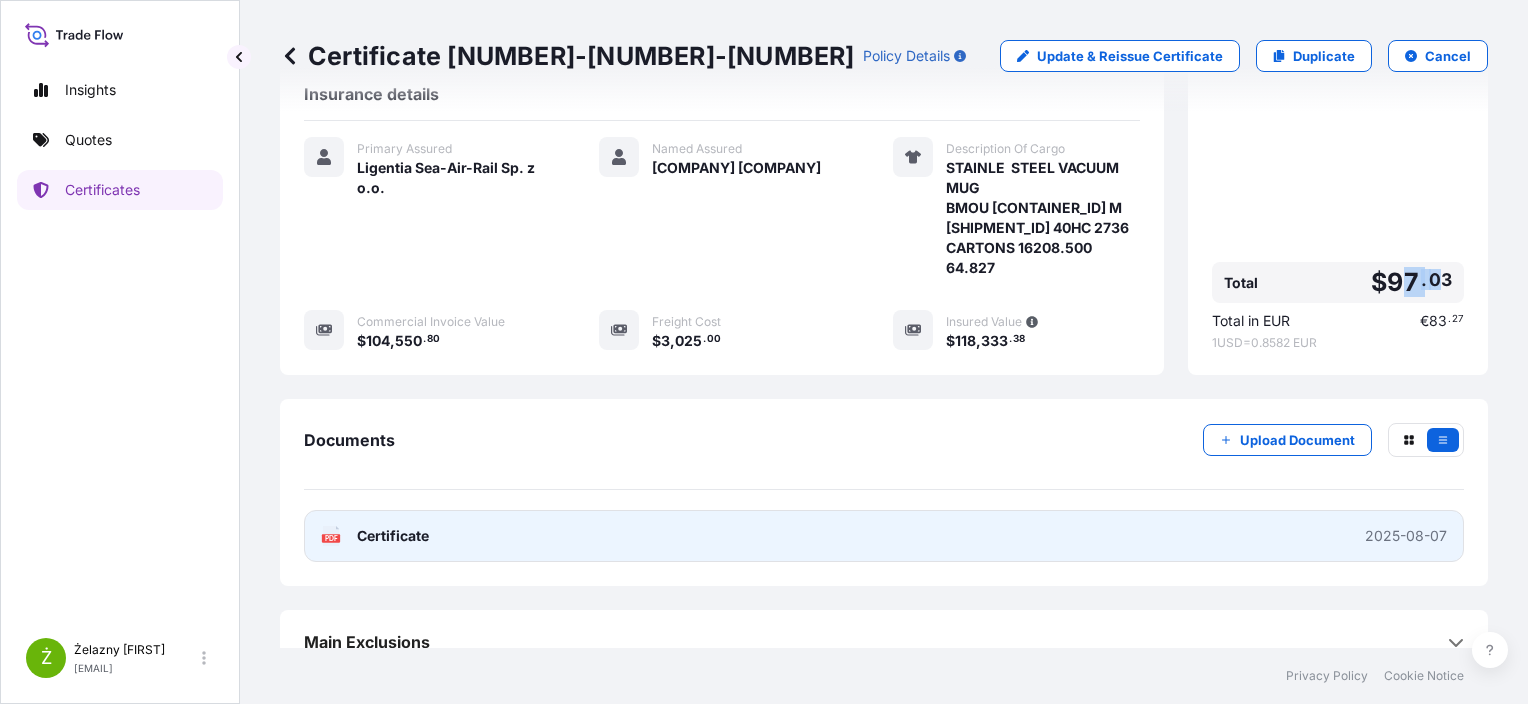 click on "PDF Certificate 2025-08-07" at bounding box center [884, 536] 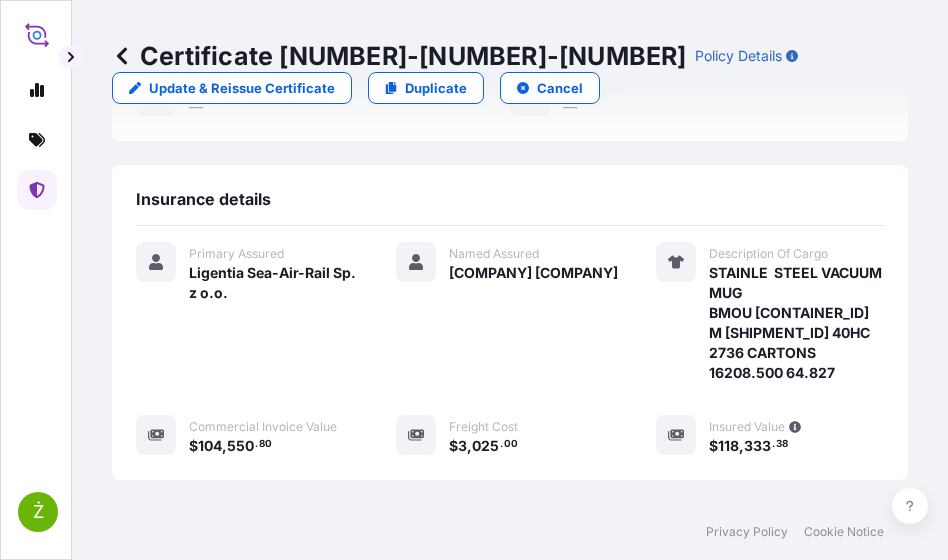 scroll, scrollTop: 468, scrollLeft: 0, axis: vertical 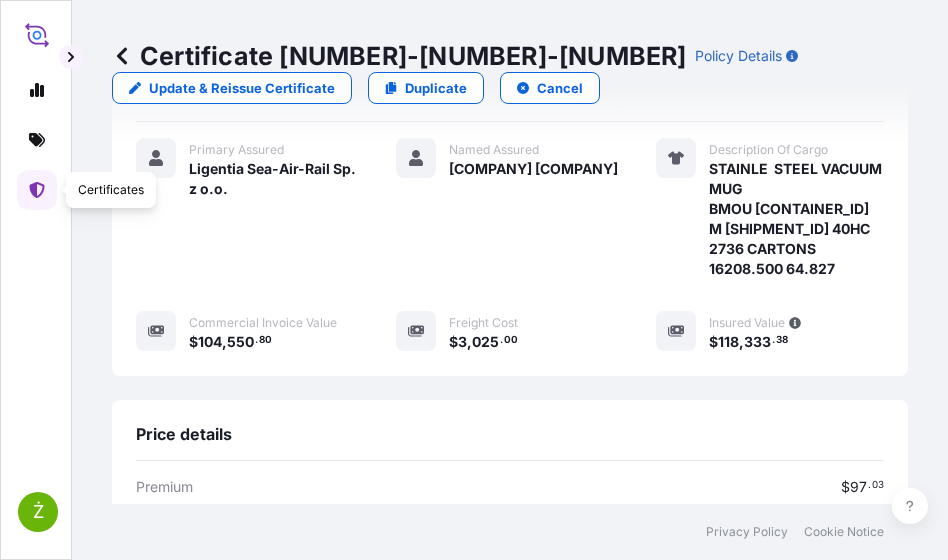 click at bounding box center [37, 190] 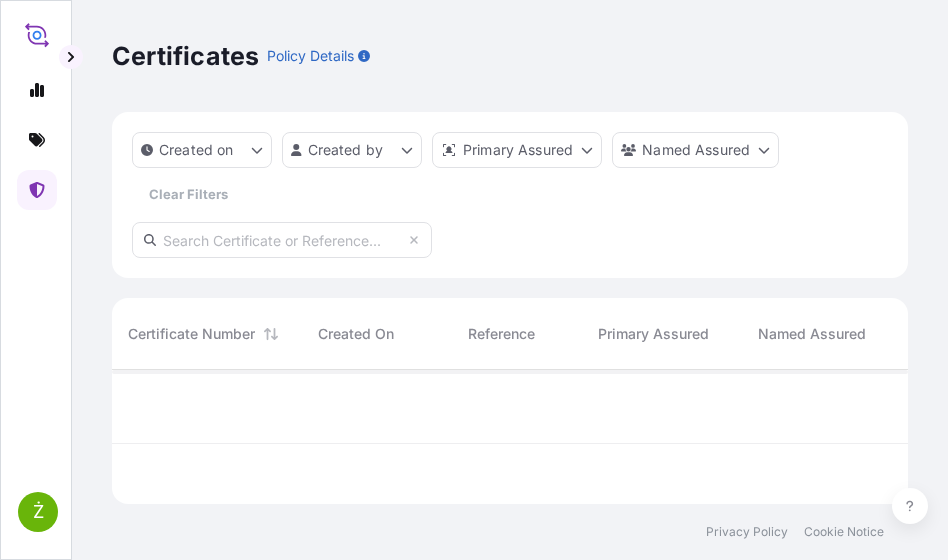 scroll, scrollTop: 0, scrollLeft: 0, axis: both 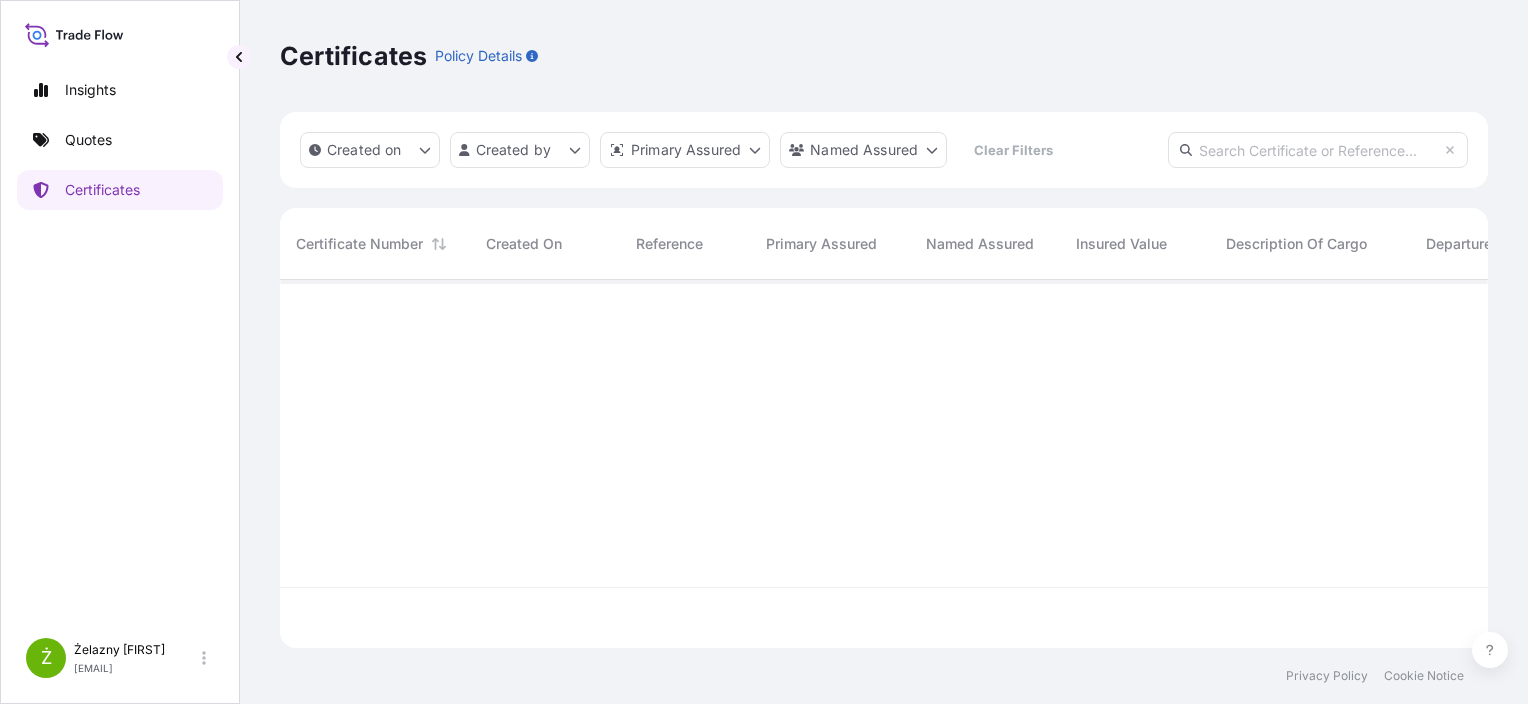 click at bounding box center [1318, 150] 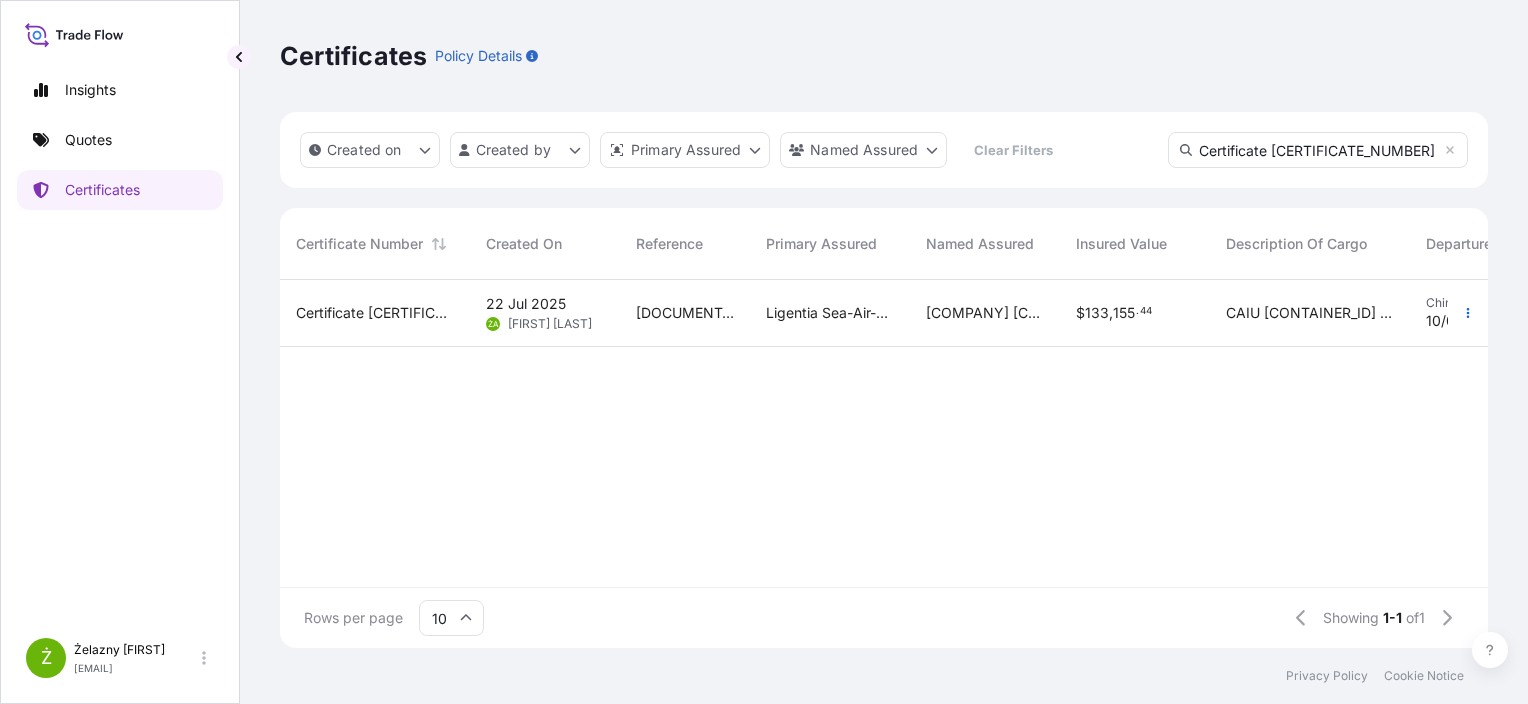 type on "Certificate [CERTIFICATE_NUMBER]" 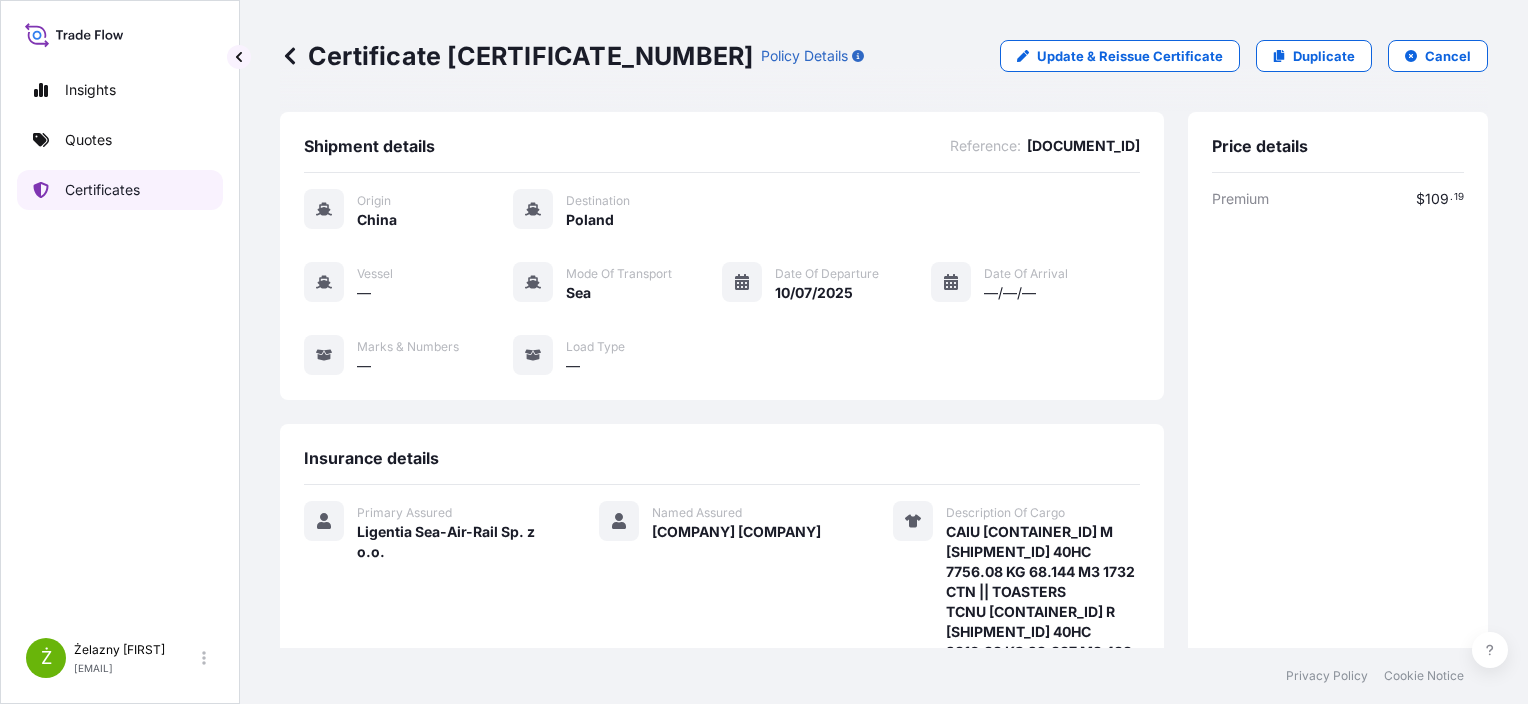 click on "Certificates" at bounding box center [120, 190] 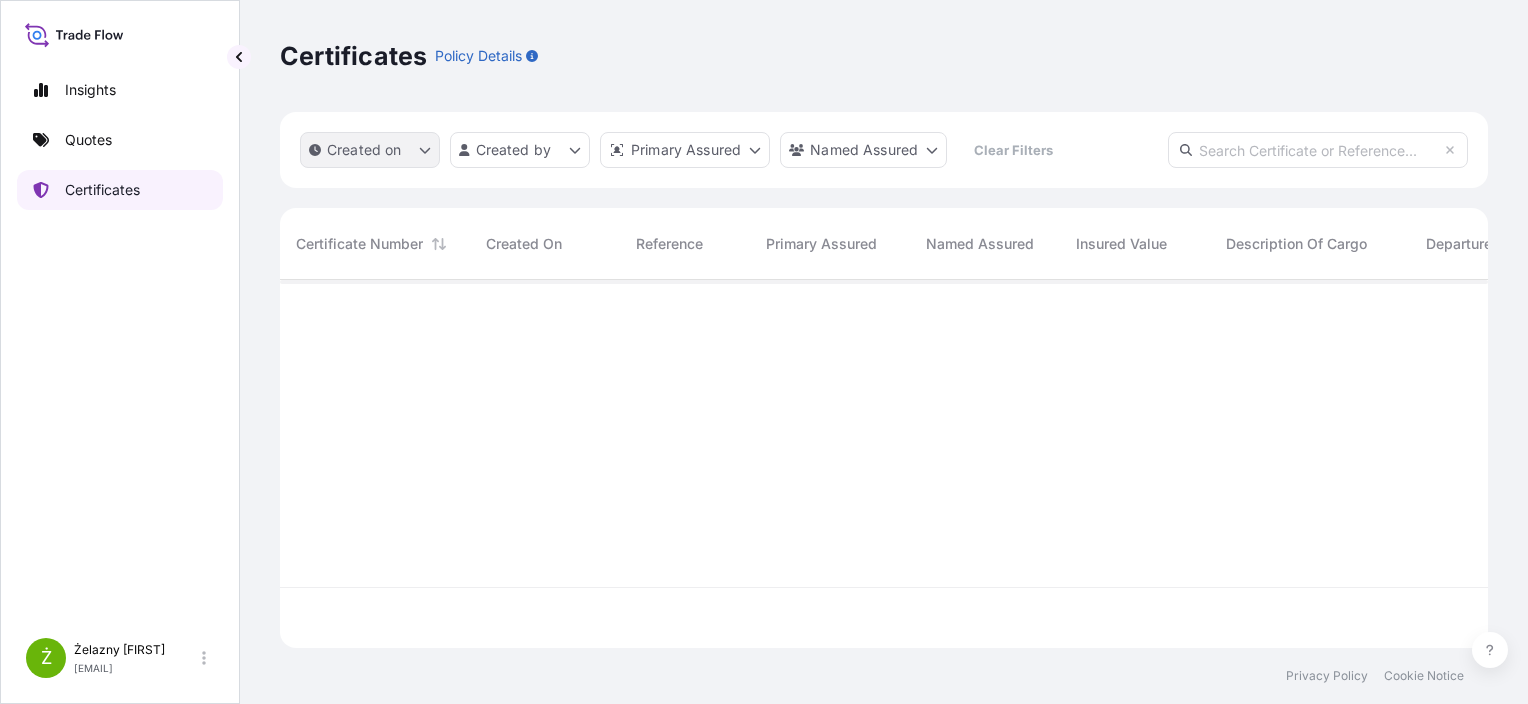 scroll, scrollTop: 16, scrollLeft: 16, axis: both 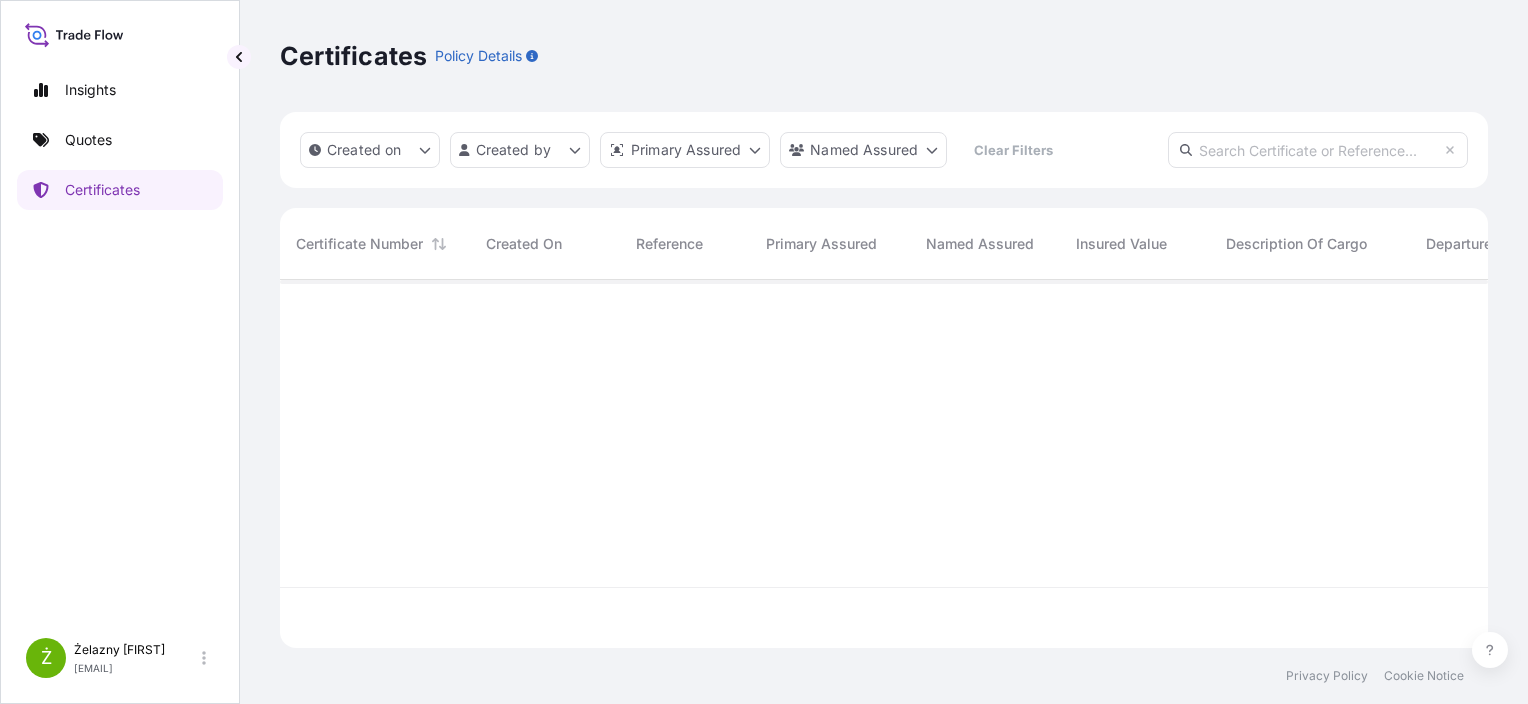 click at bounding box center (1318, 150) 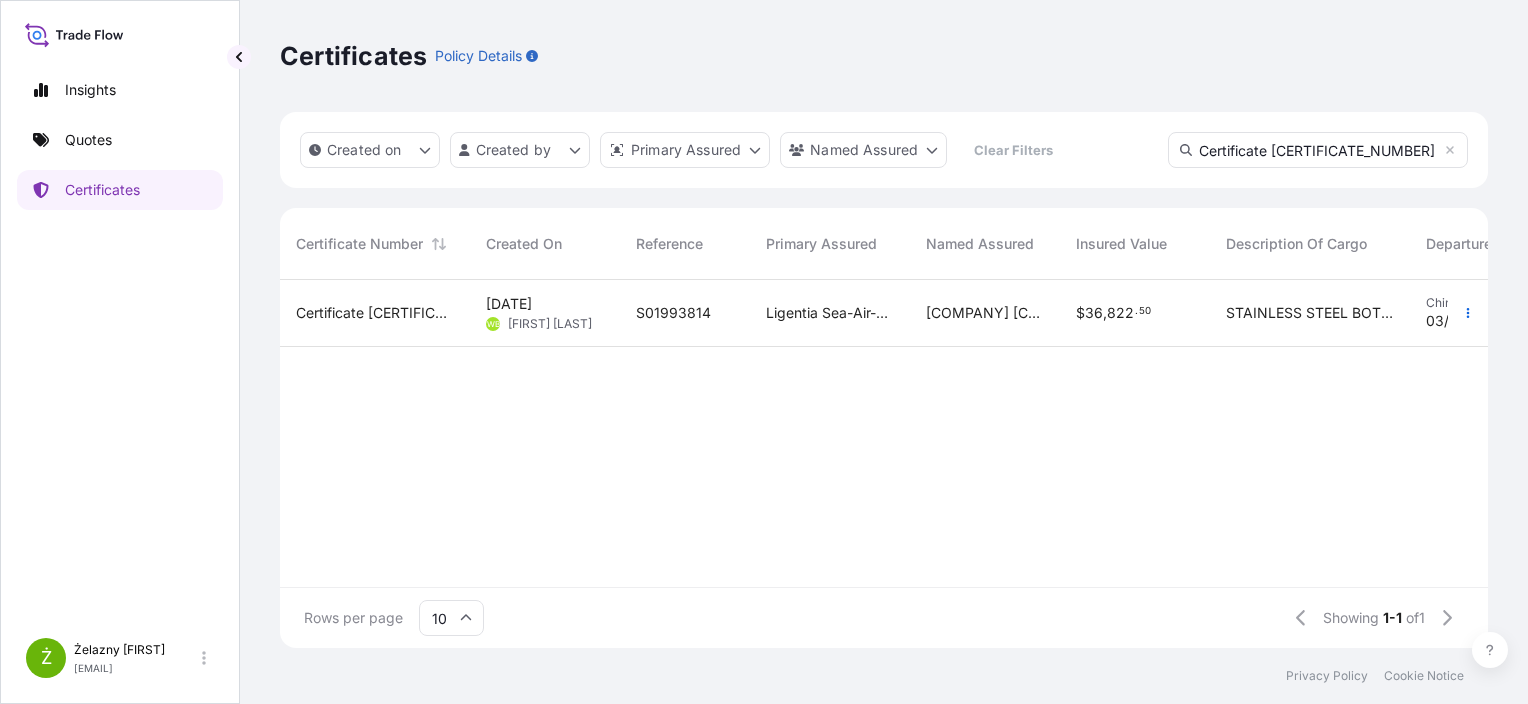 type on "Certificate [CERTIFICATE_NUMBER]" 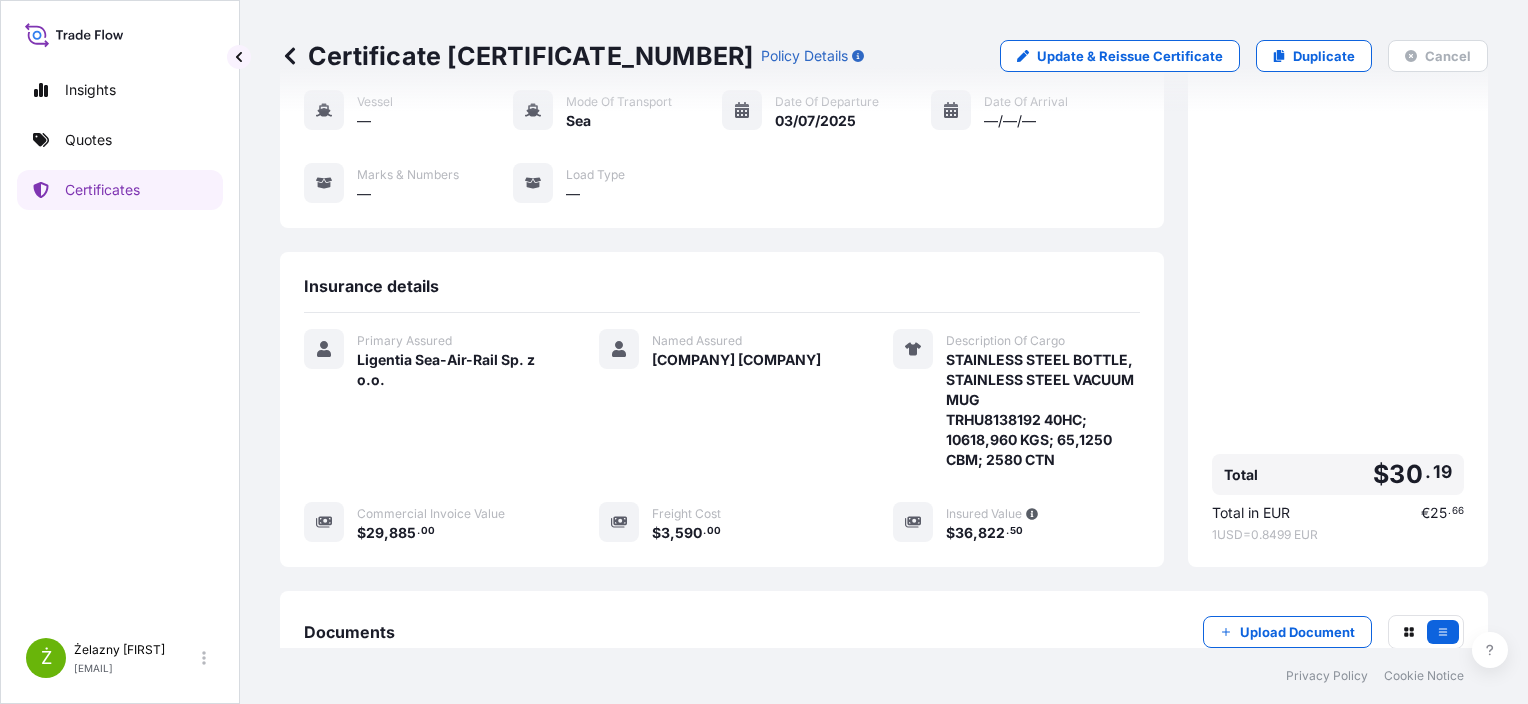 scroll, scrollTop: 200, scrollLeft: 0, axis: vertical 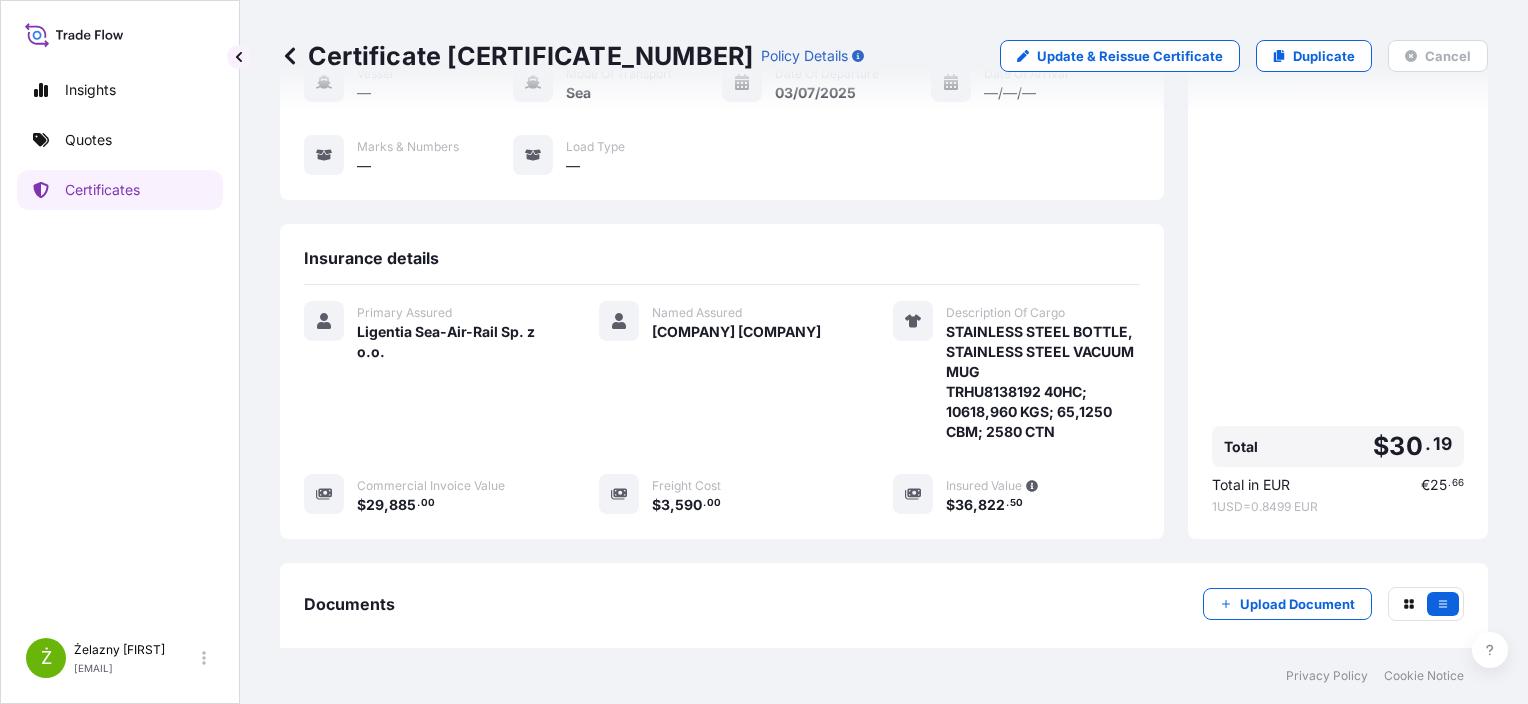 click on "Premium $ [PRICE] Total $ [PRICE] Total in EUR € [PRICE] 1 USD = [EXCHANGE_RATE] EUR" at bounding box center (1338, 252) 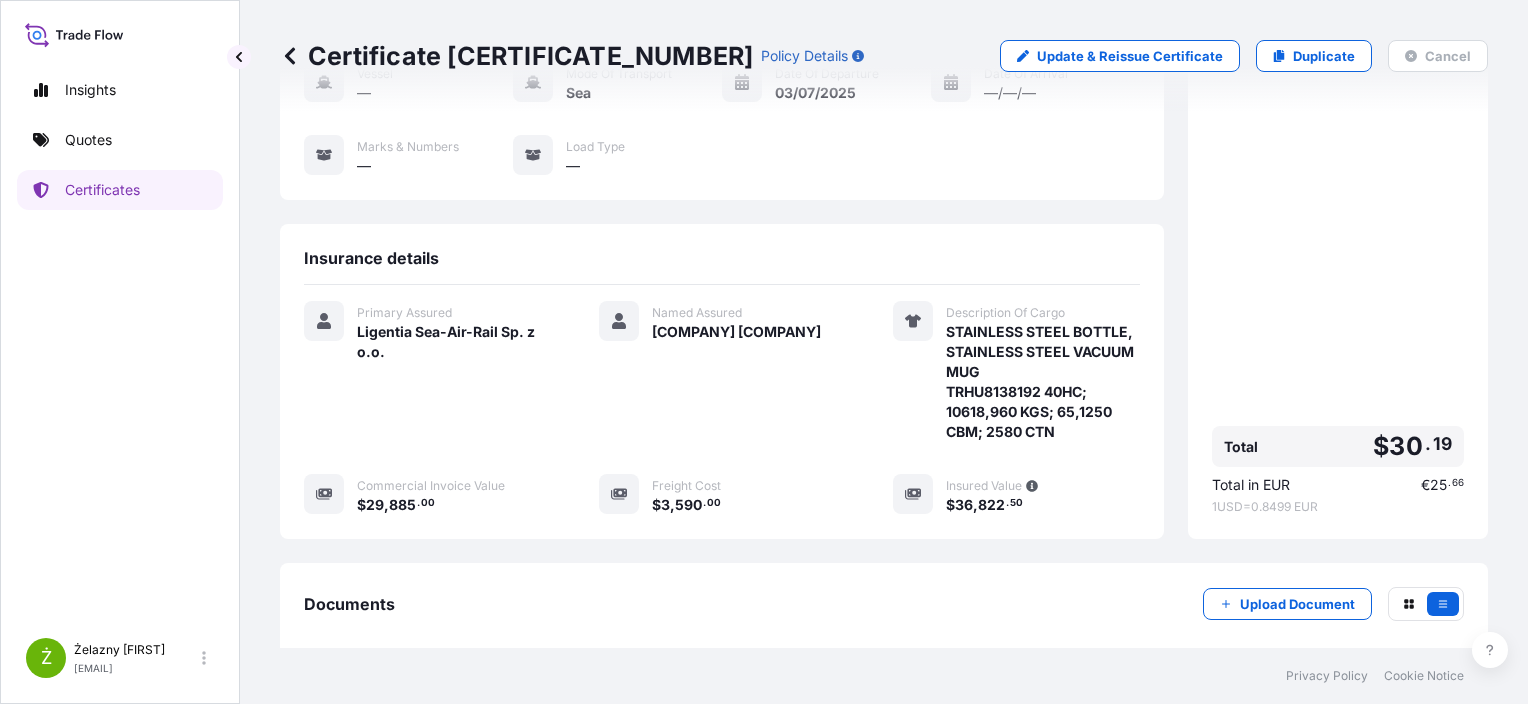 click on "Certificate [CERTIFICATE_NUMBER]" at bounding box center [516, 56] 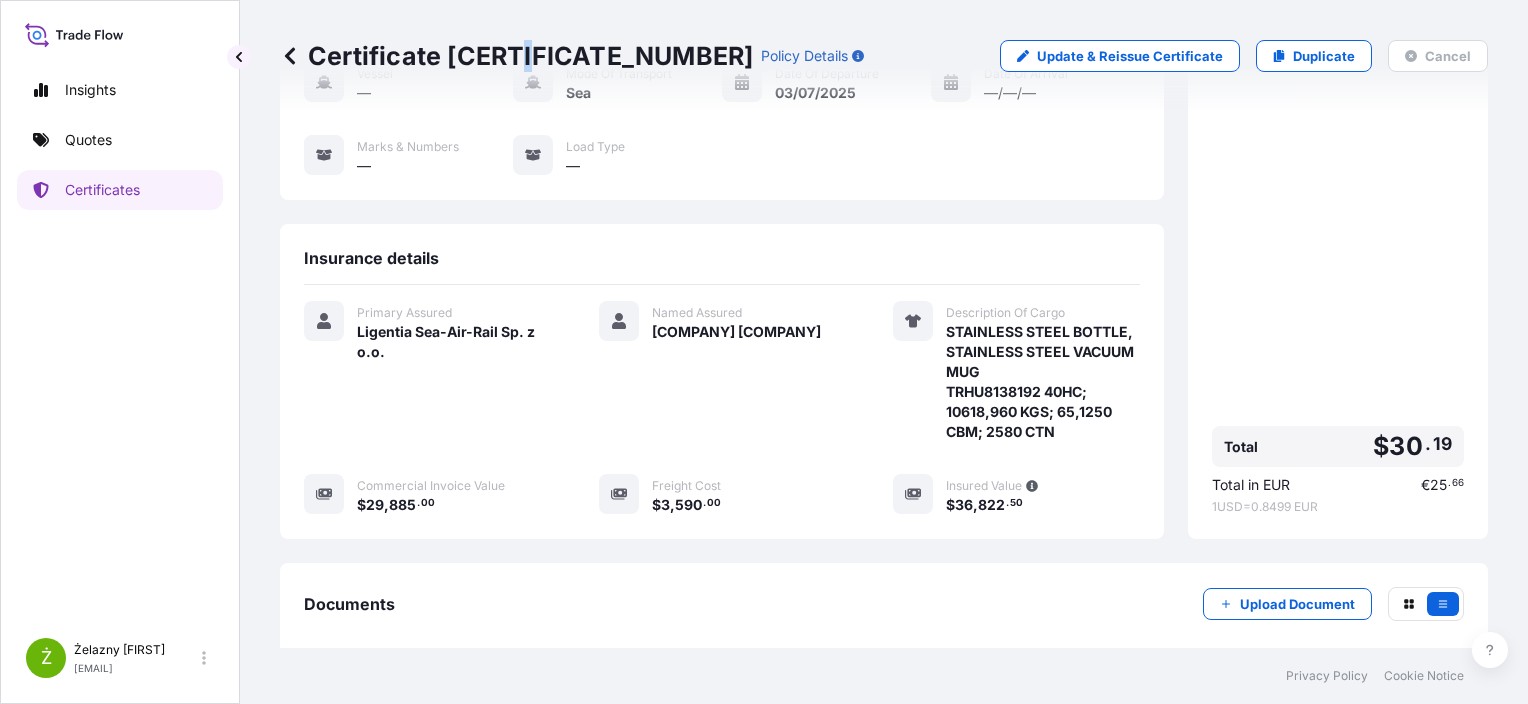 click on "Certificate [CERTIFICATE_NUMBER]" at bounding box center (516, 56) 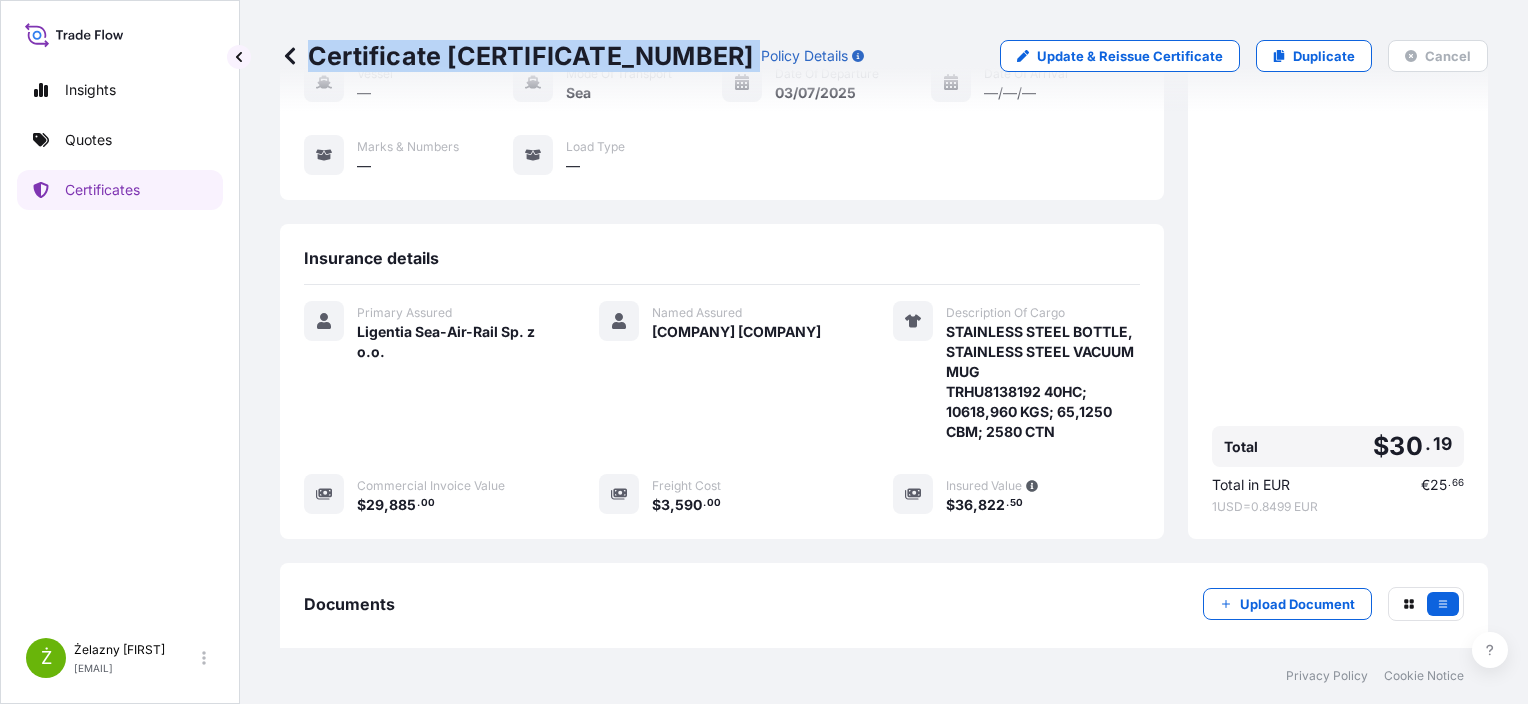 click on "Certificate [CERTIFICATE_NUMBER]" at bounding box center [516, 56] 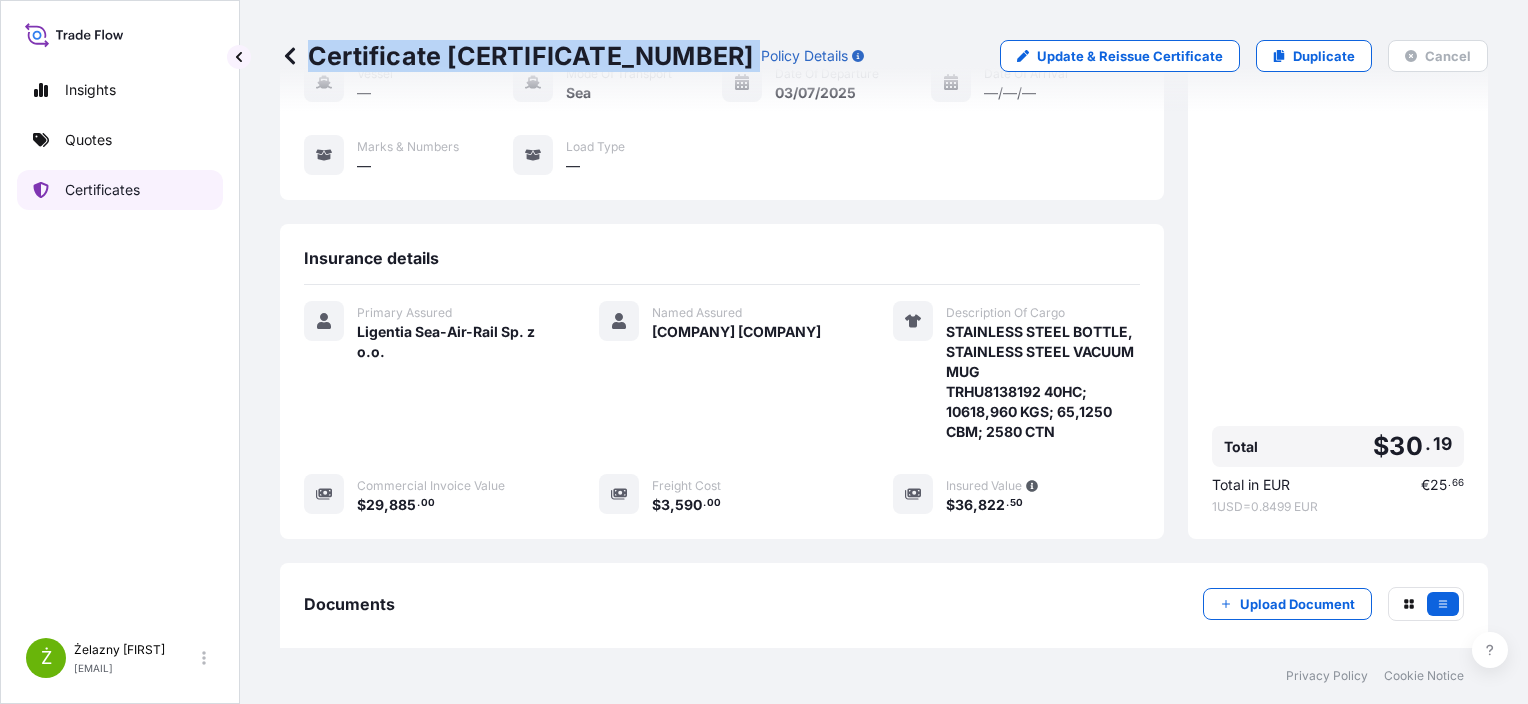 click on "Certificates" at bounding box center (102, 190) 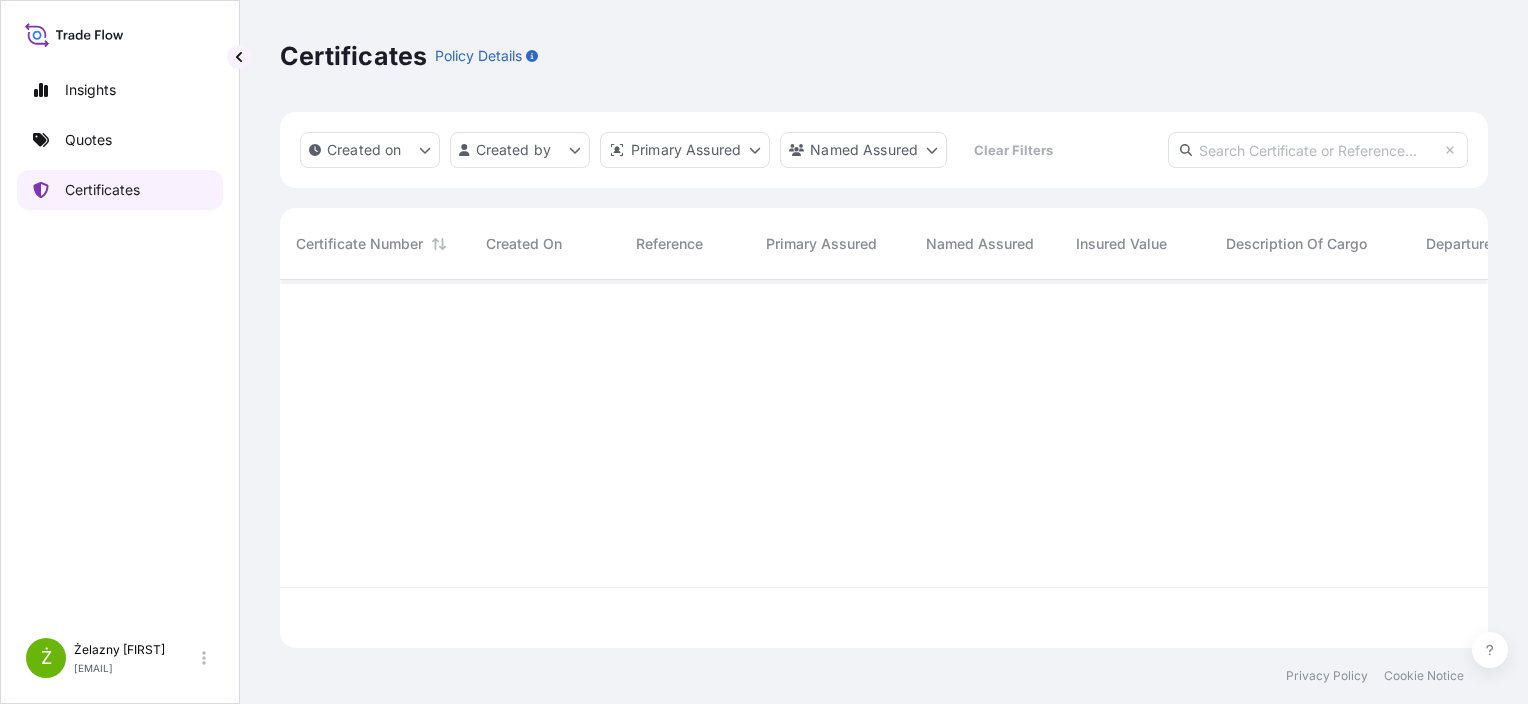 scroll, scrollTop: 16, scrollLeft: 16, axis: both 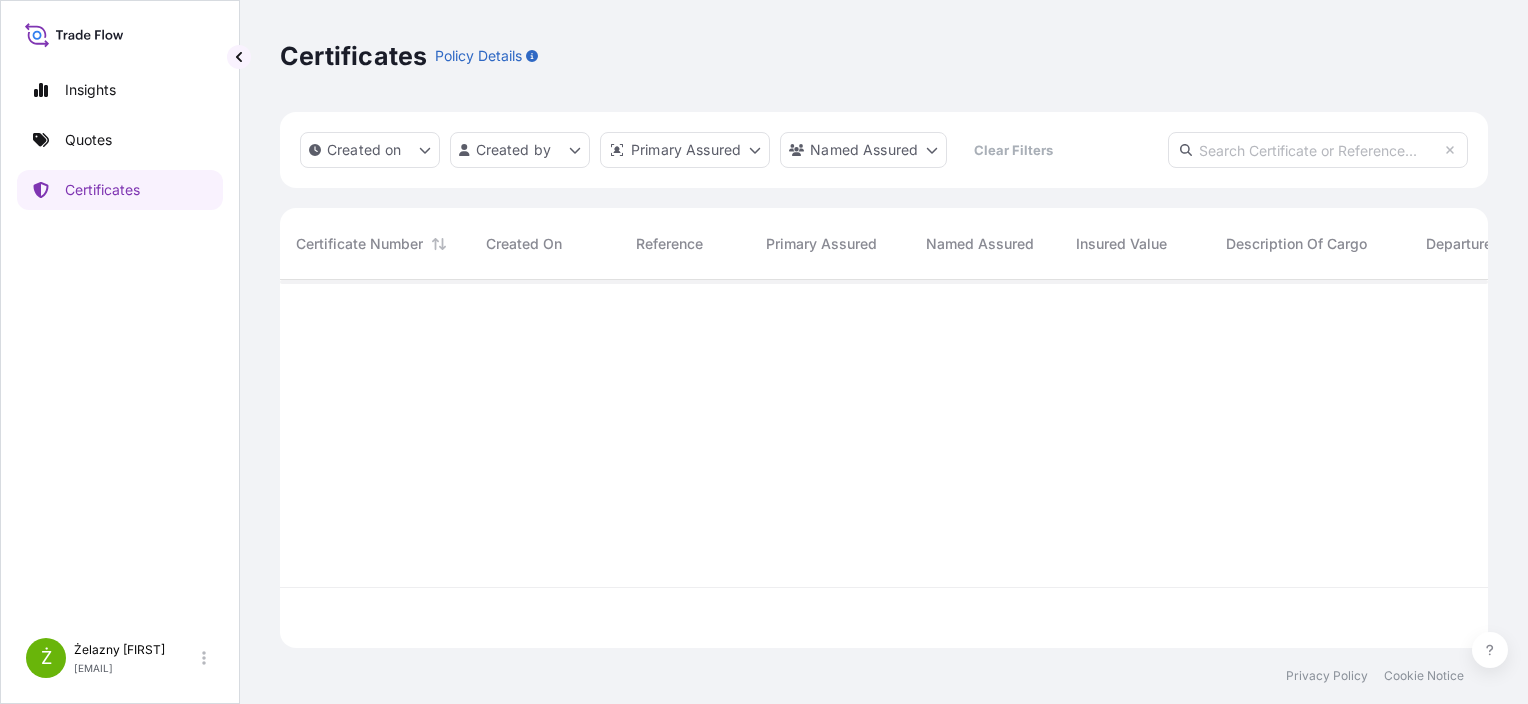 click at bounding box center (1318, 150) 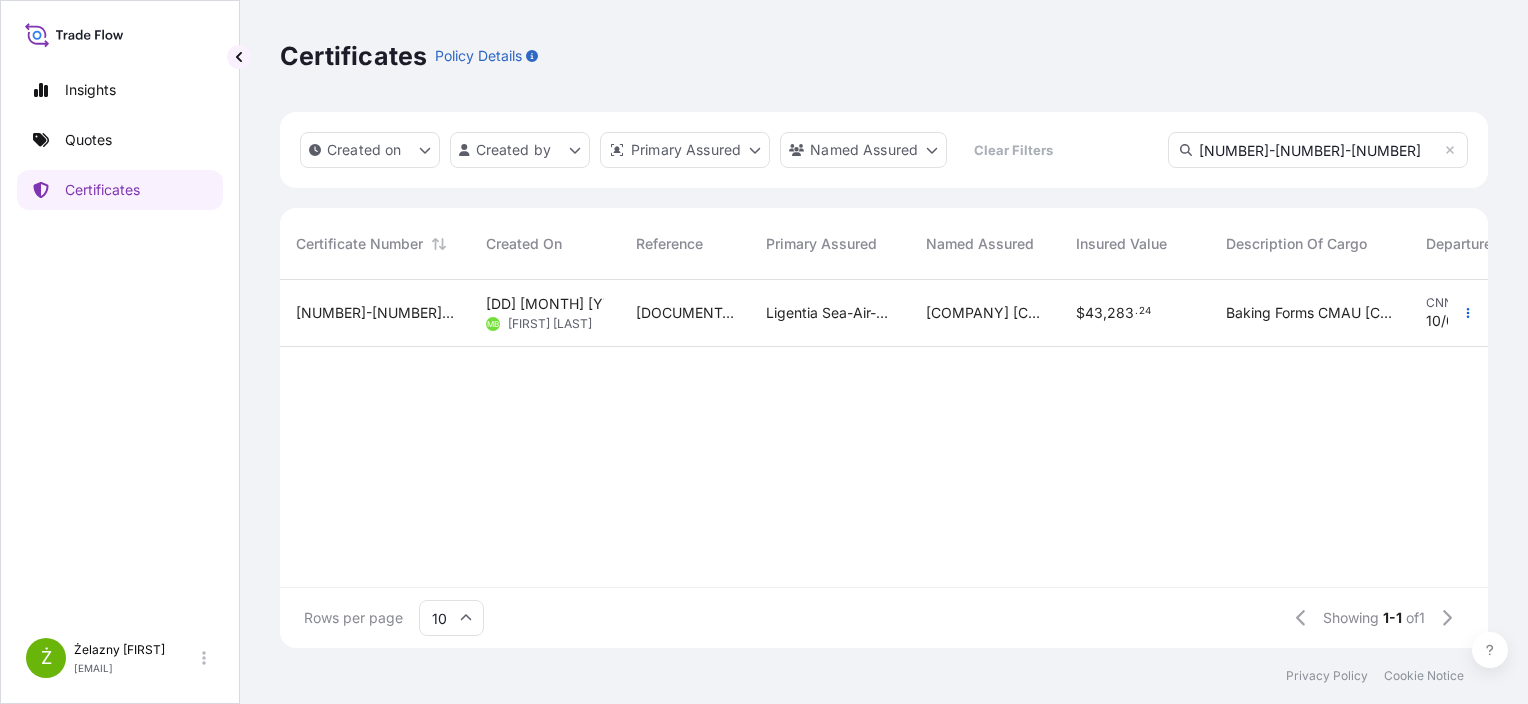 type on "[NUMBER]-[NUMBER]-[NUMBER]" 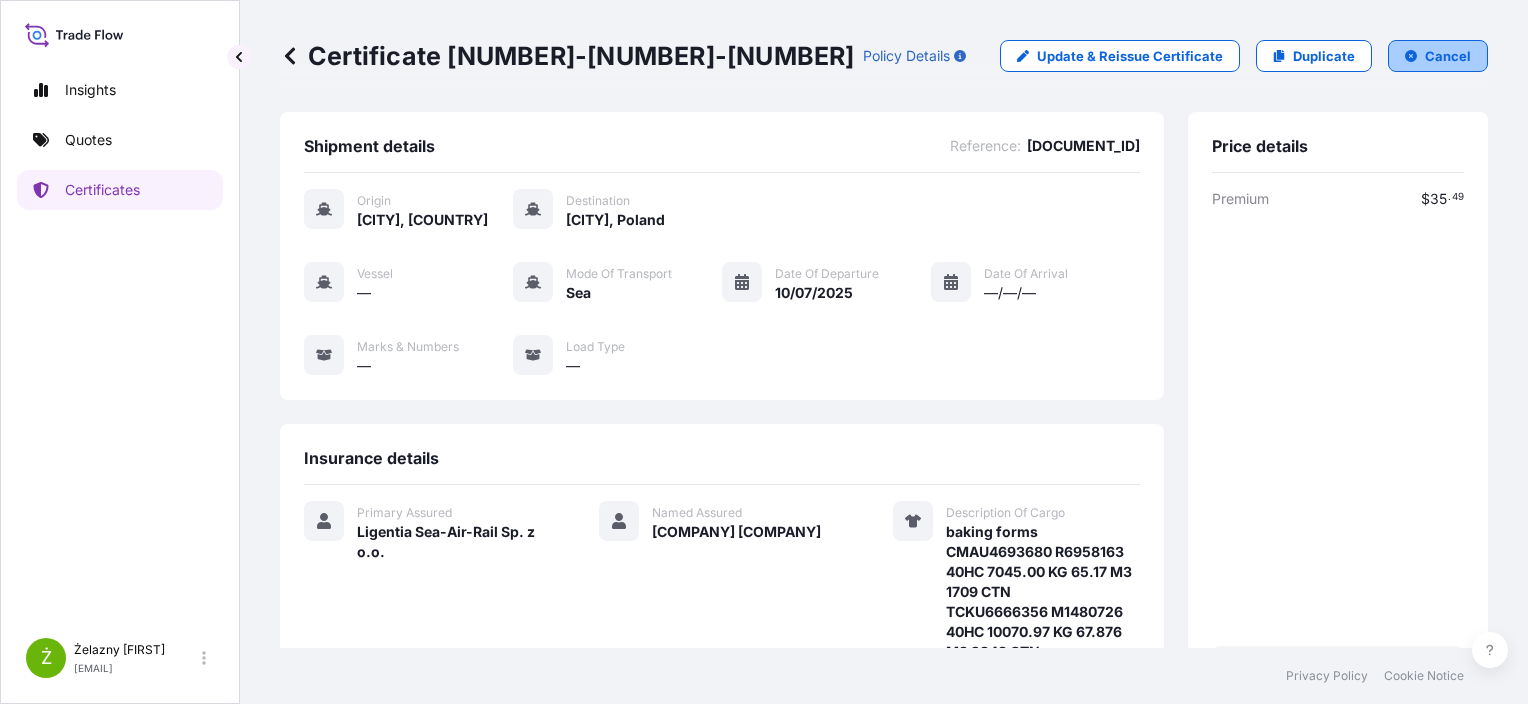 click on "Cancel" at bounding box center (1448, 56) 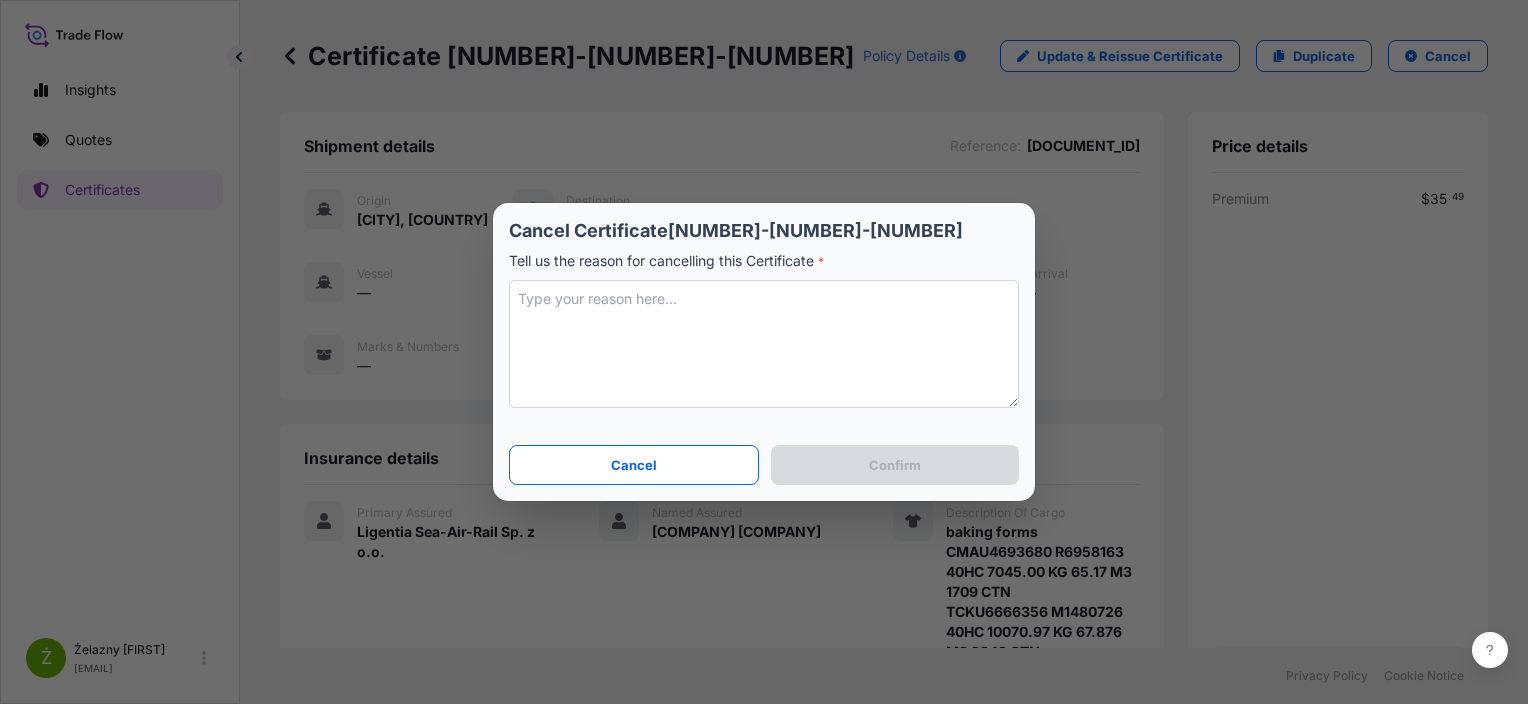 click at bounding box center (764, 344) 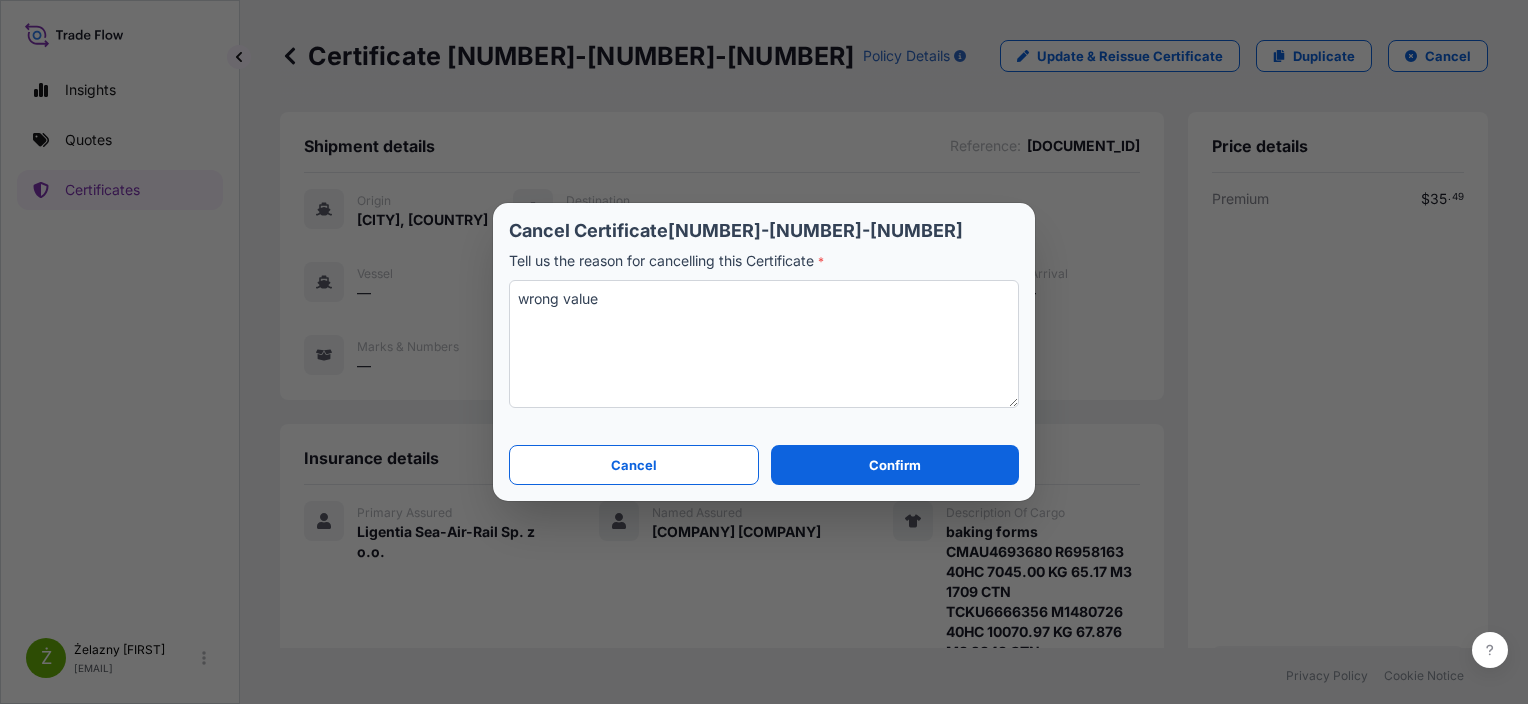 type on "wrong value" 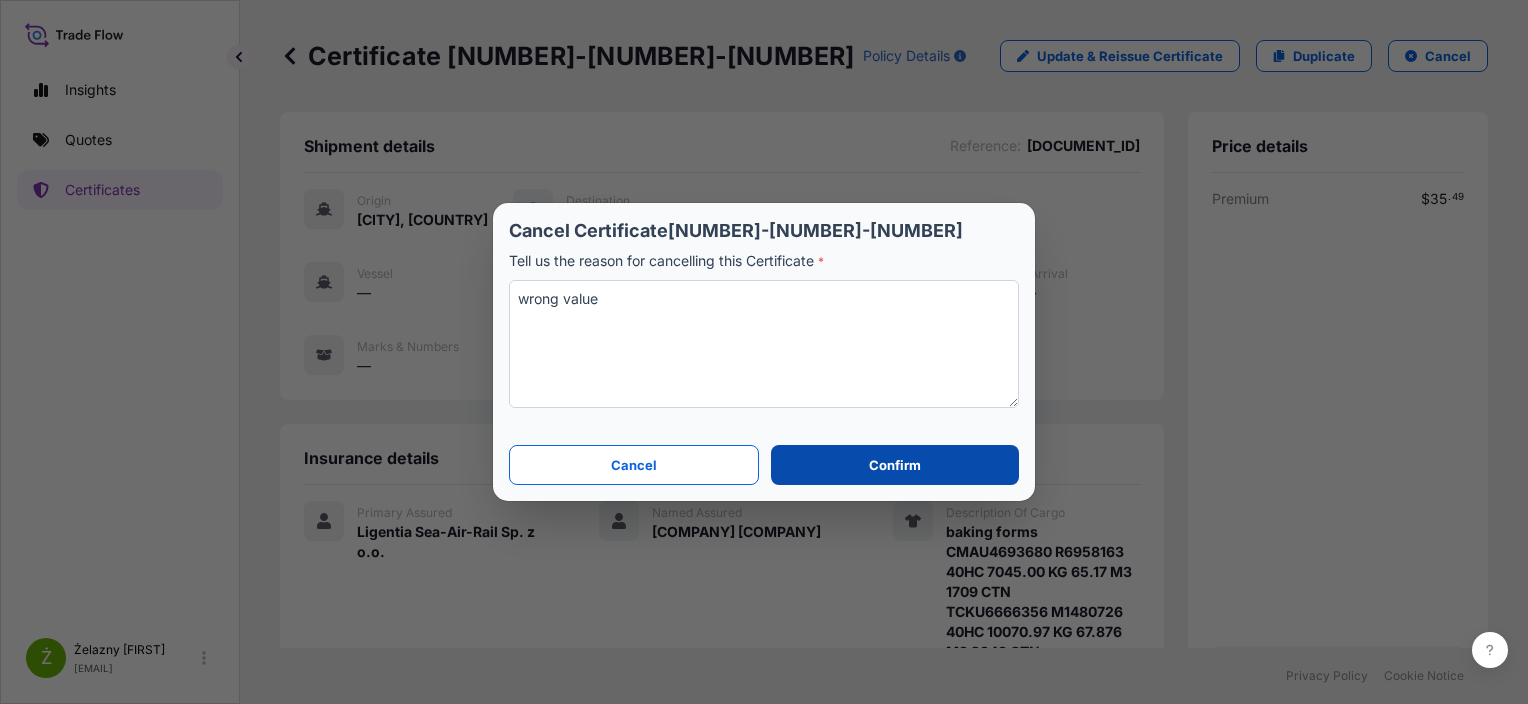 click on "Confirm" at bounding box center [895, 465] 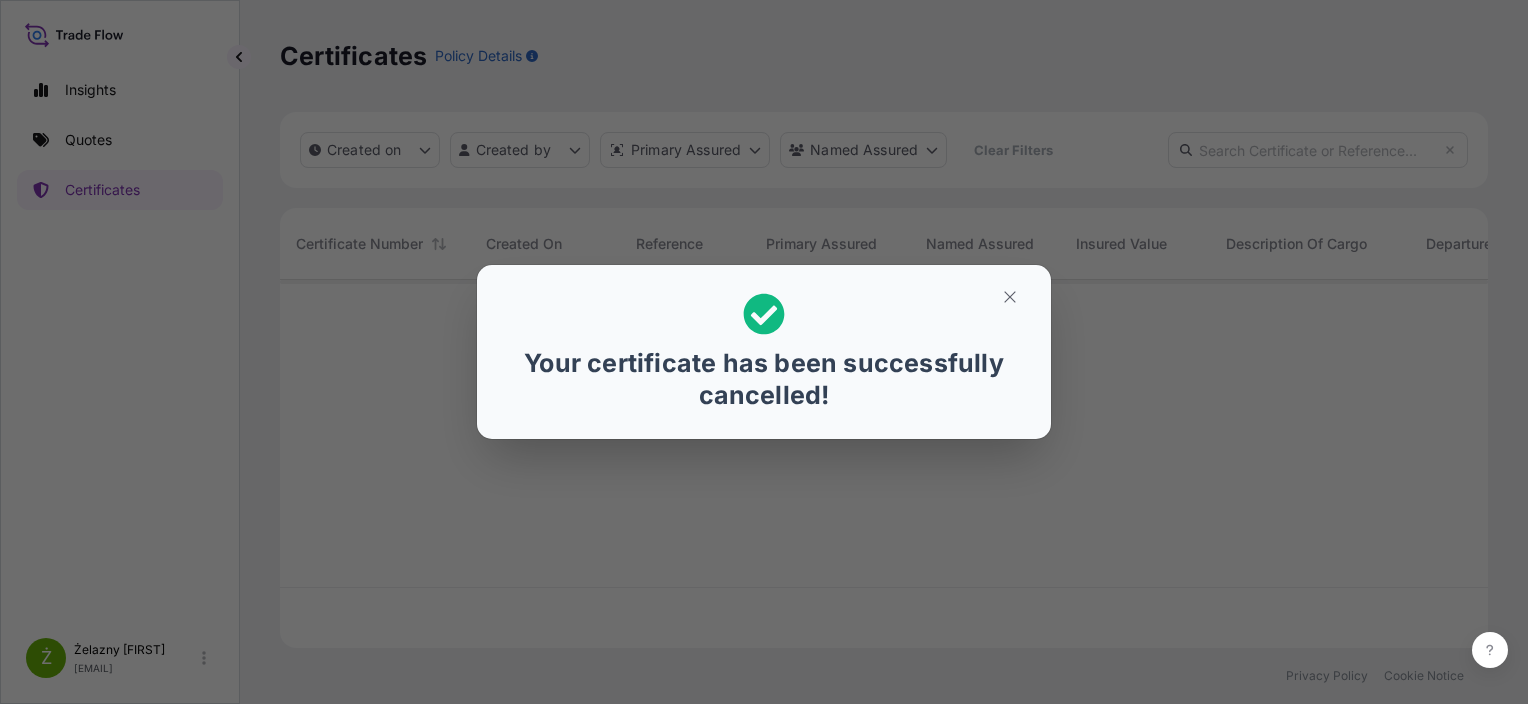 scroll, scrollTop: 16, scrollLeft: 16, axis: both 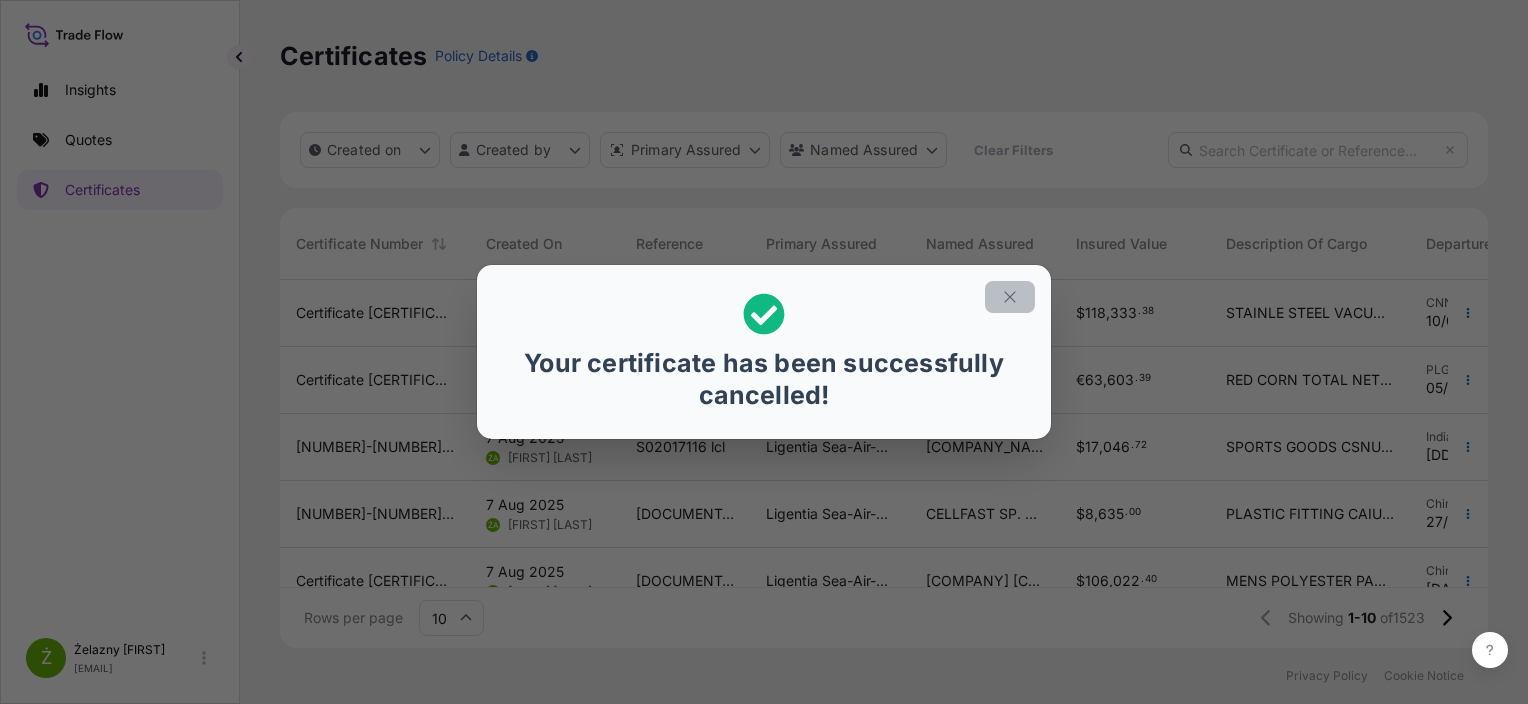 click 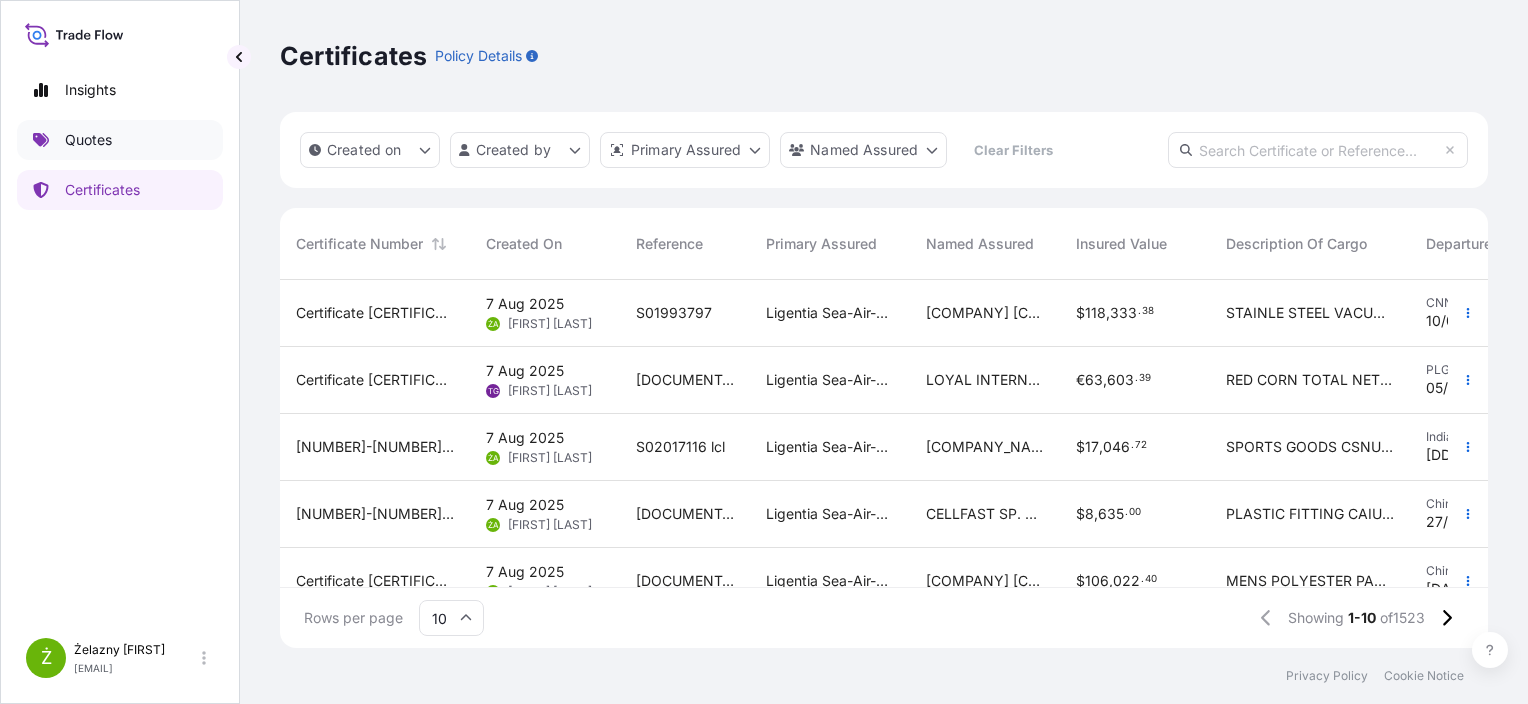 click on "Quotes" at bounding box center [120, 140] 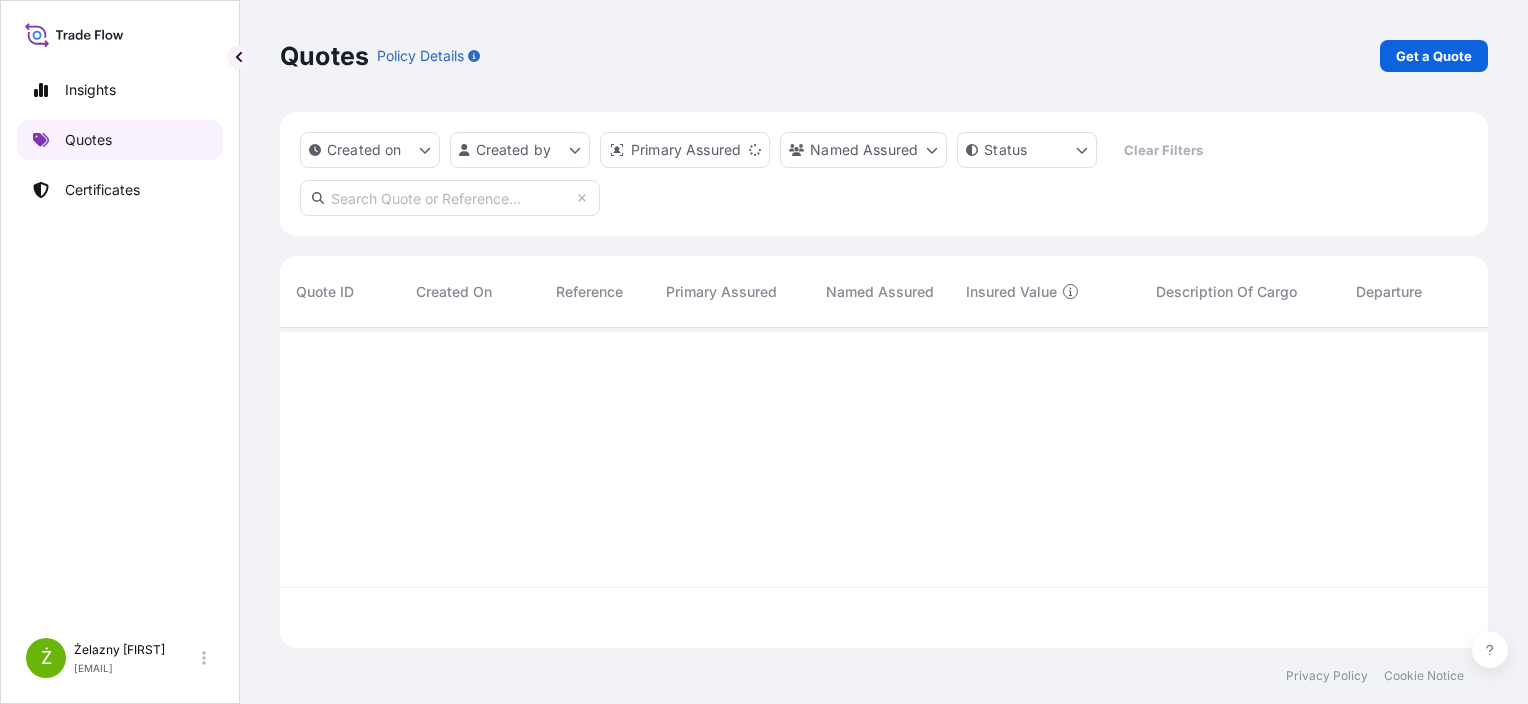 scroll, scrollTop: 16, scrollLeft: 16, axis: both 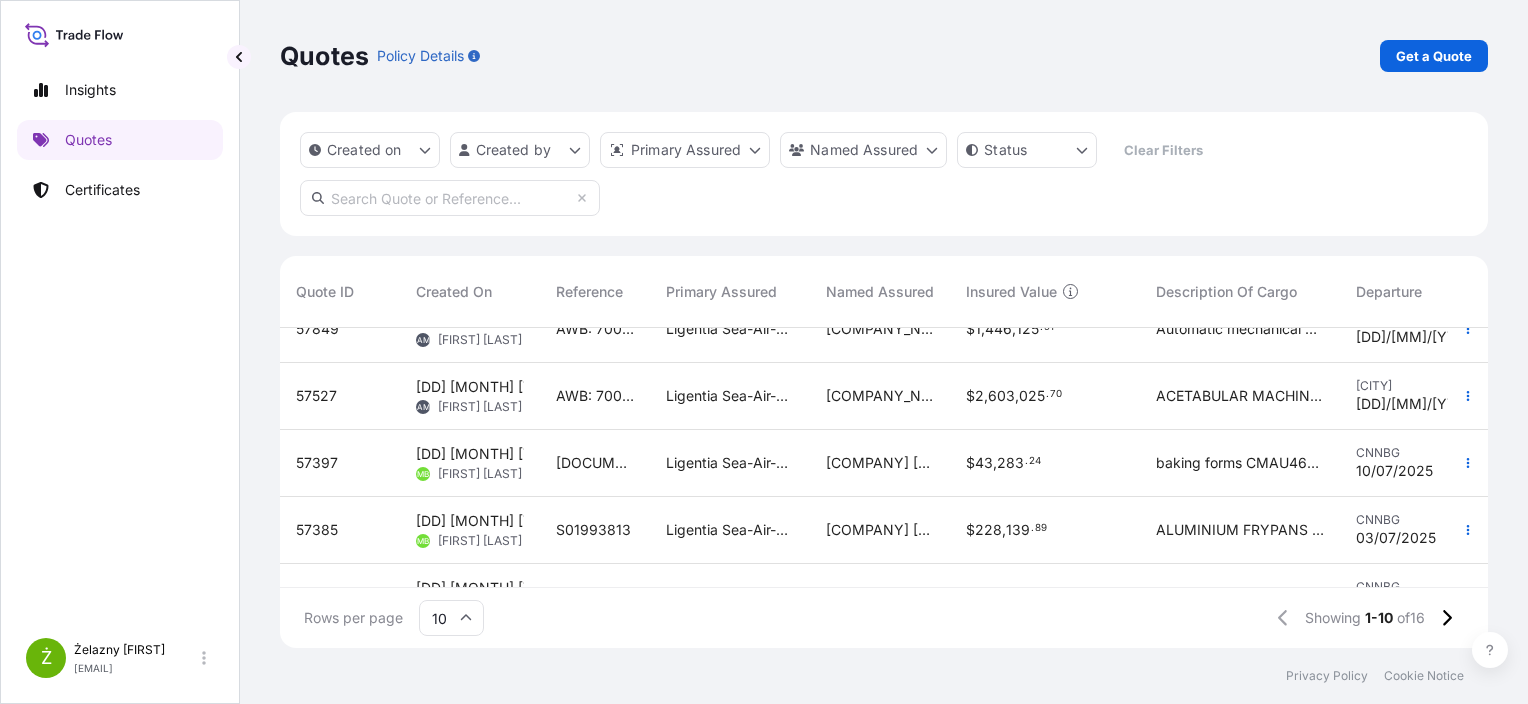 click on "Ligentia Sea-Air-Rail Sp. z o.o." at bounding box center [730, 463] 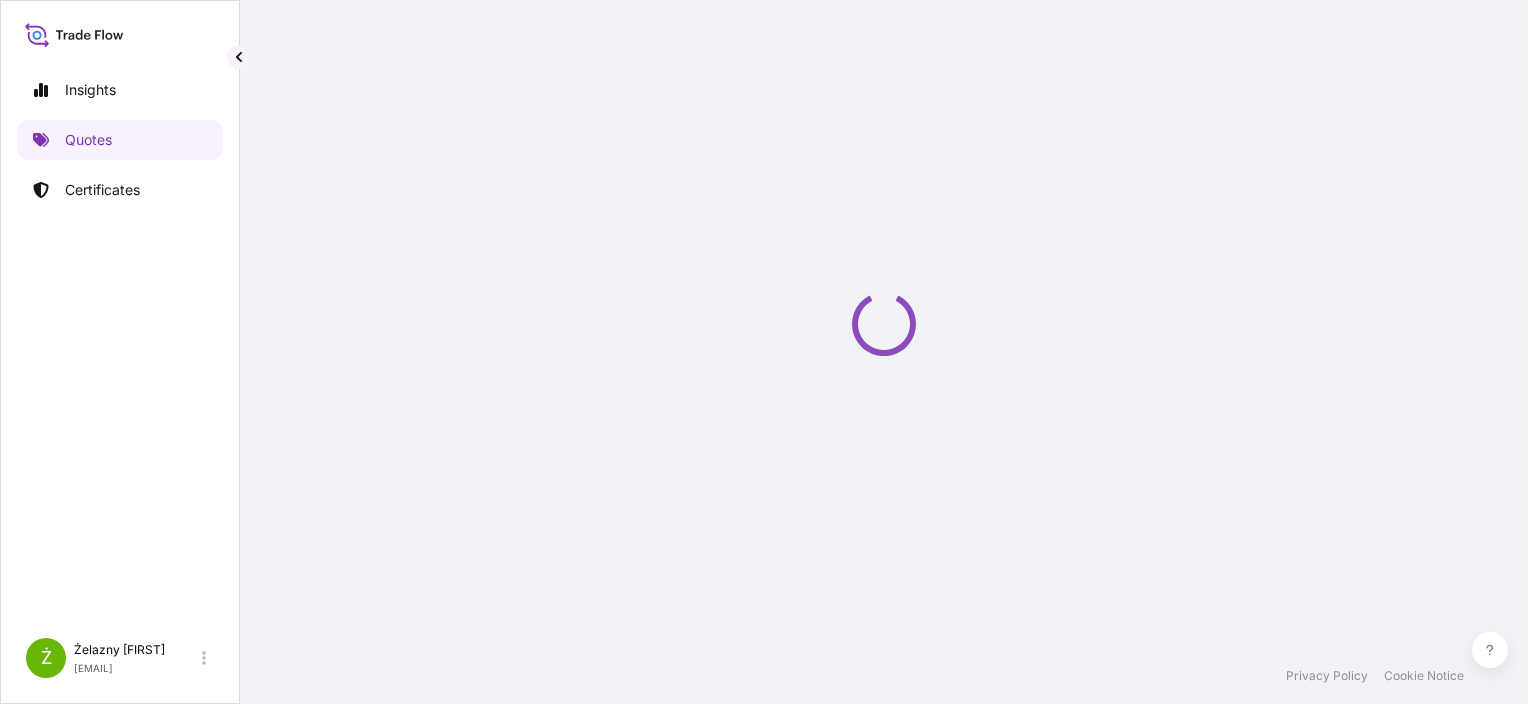 select on "Sea" 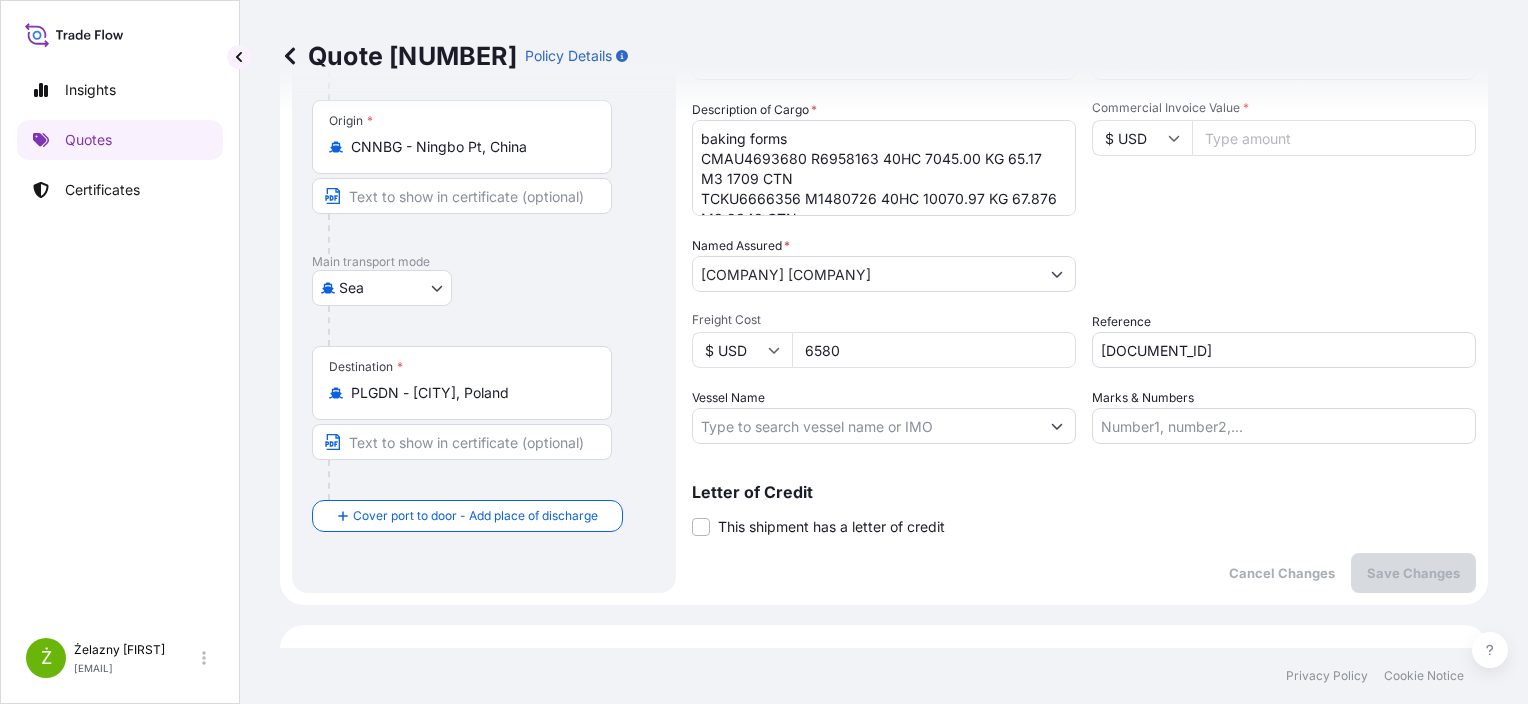 scroll, scrollTop: 0, scrollLeft: 0, axis: both 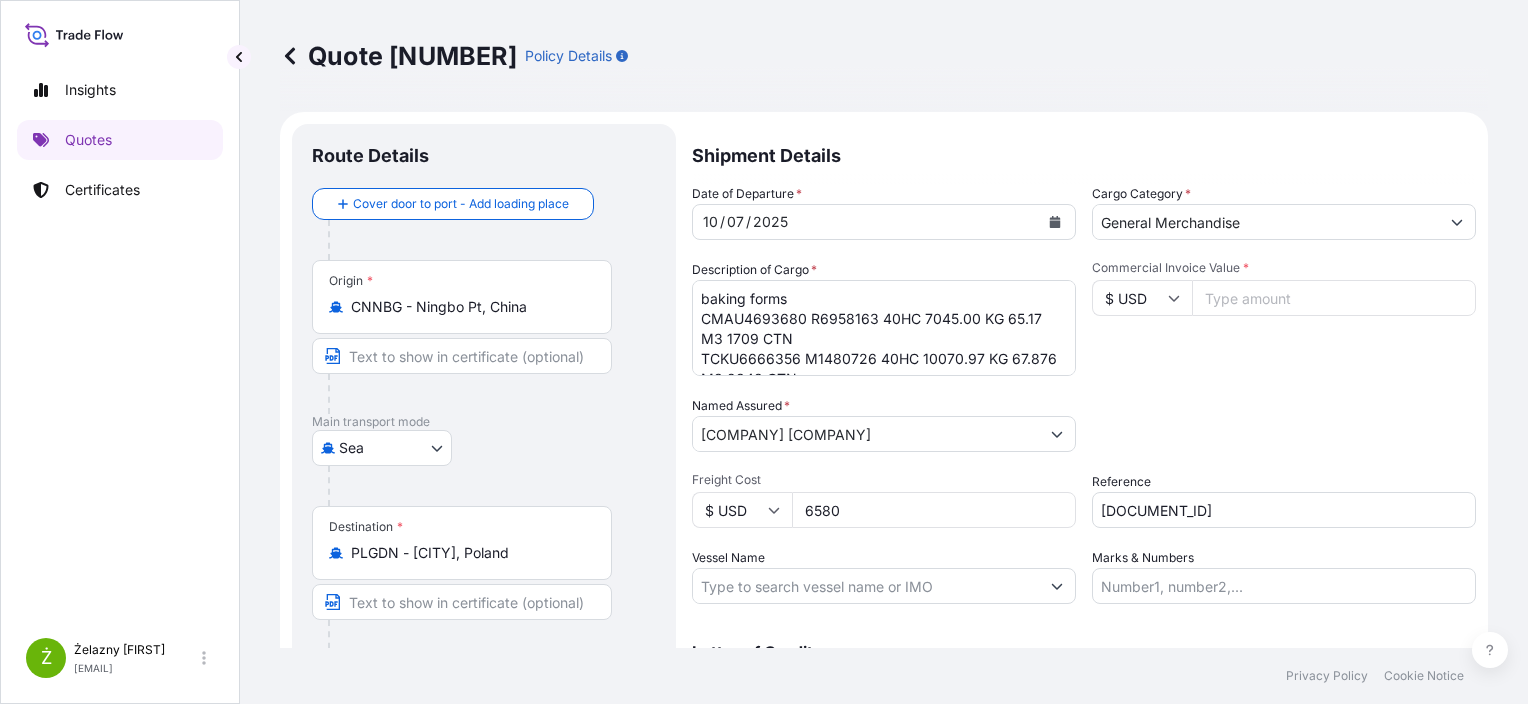 drag, startPoint x: 1244, startPoint y: 307, endPoint x: 1206, endPoint y: 306, distance: 38.013157 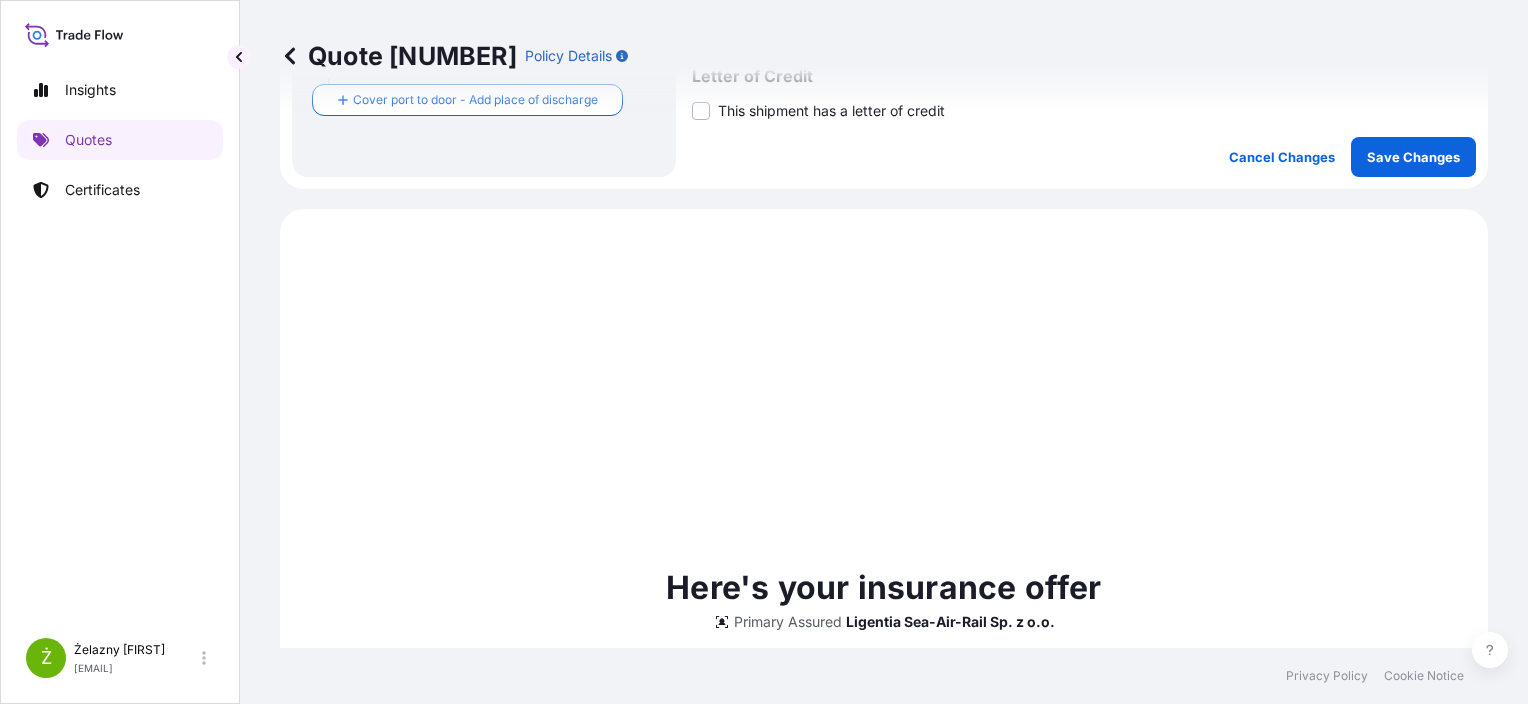 scroll, scrollTop: 600, scrollLeft: 0, axis: vertical 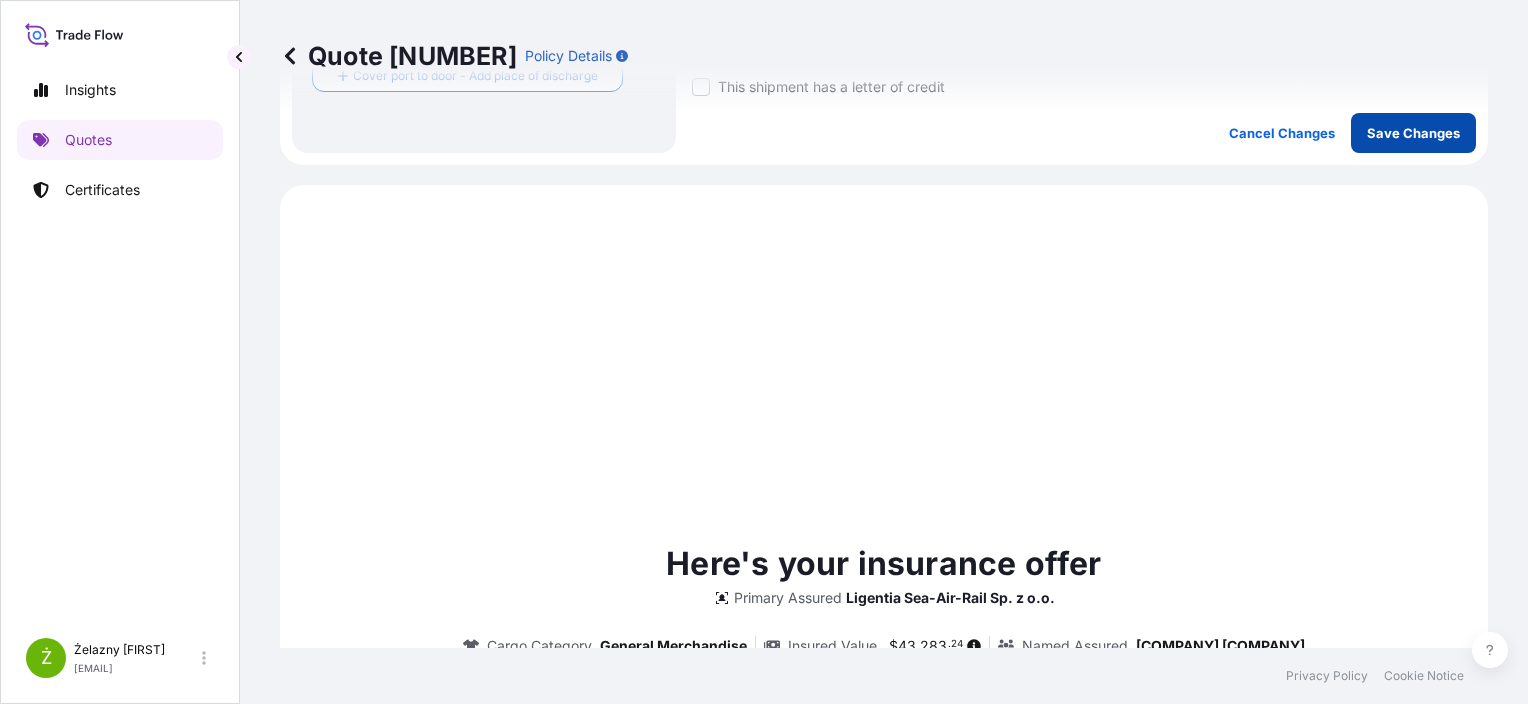 type on "65378.40" 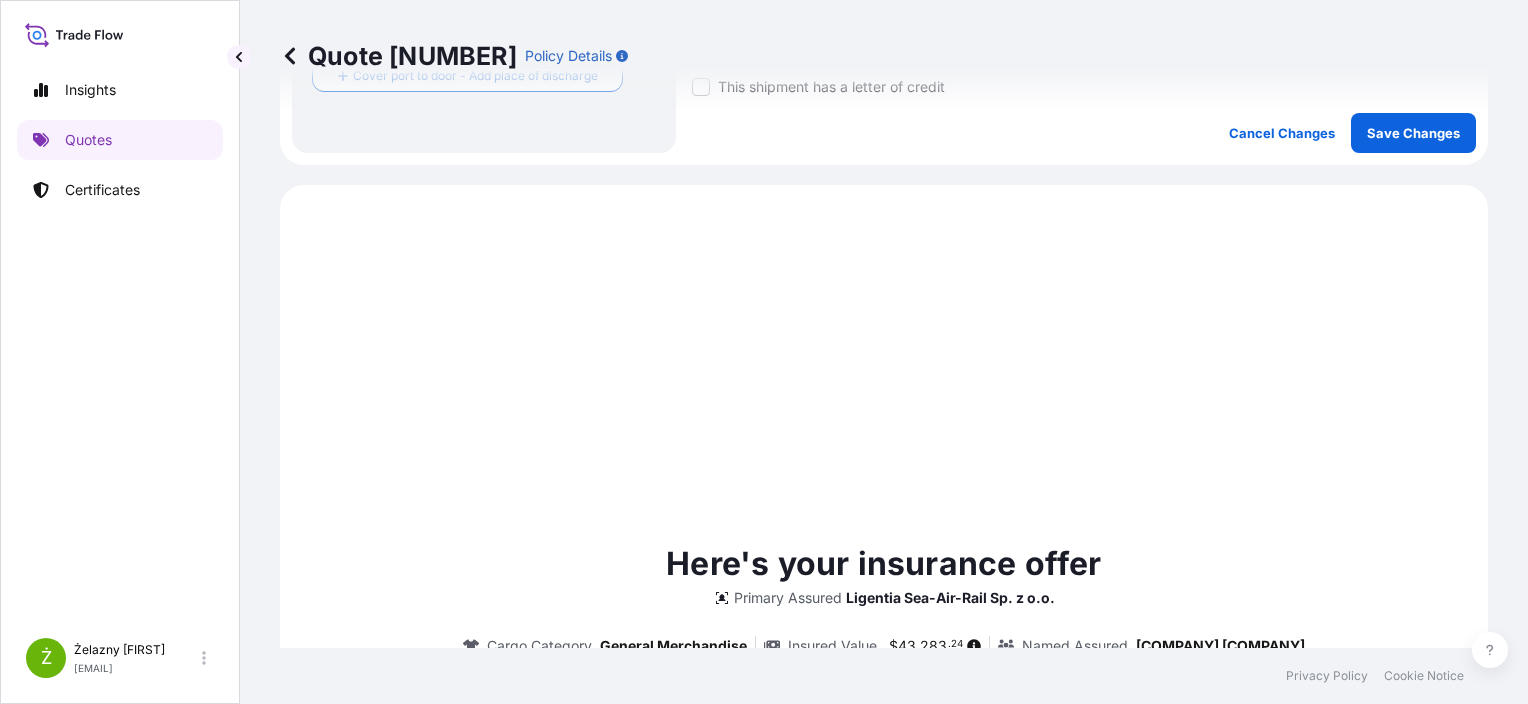 scroll, scrollTop: 666, scrollLeft: 0, axis: vertical 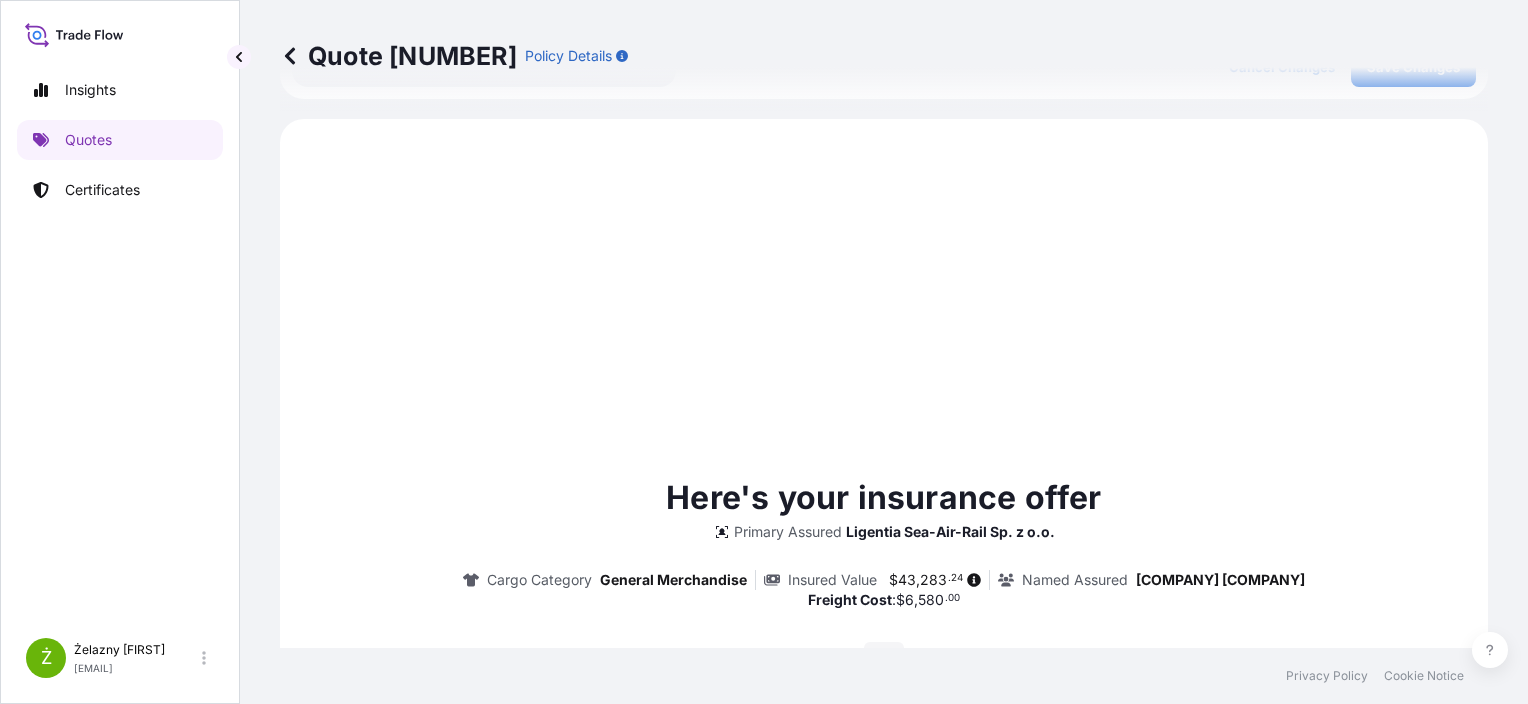 select on "Sea" 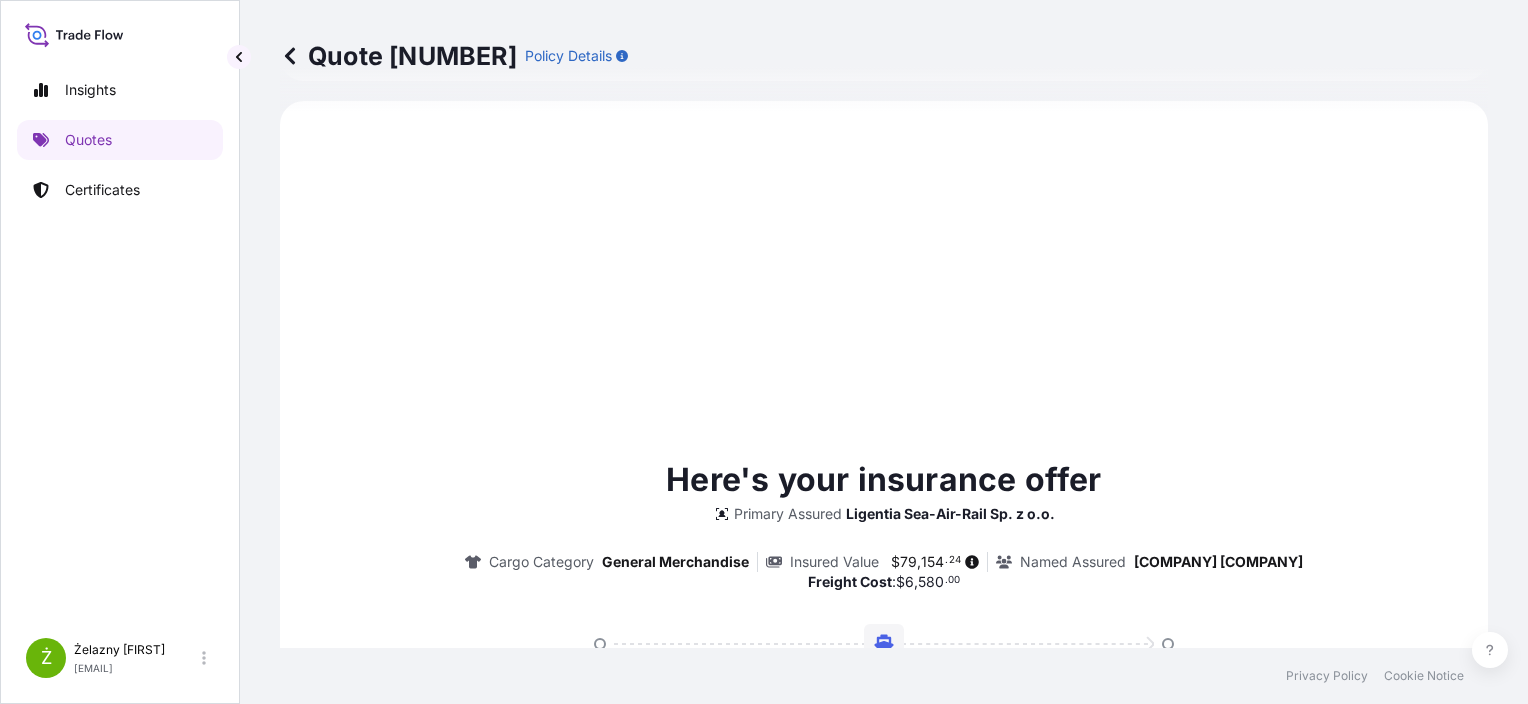 scroll, scrollTop: 1276, scrollLeft: 0, axis: vertical 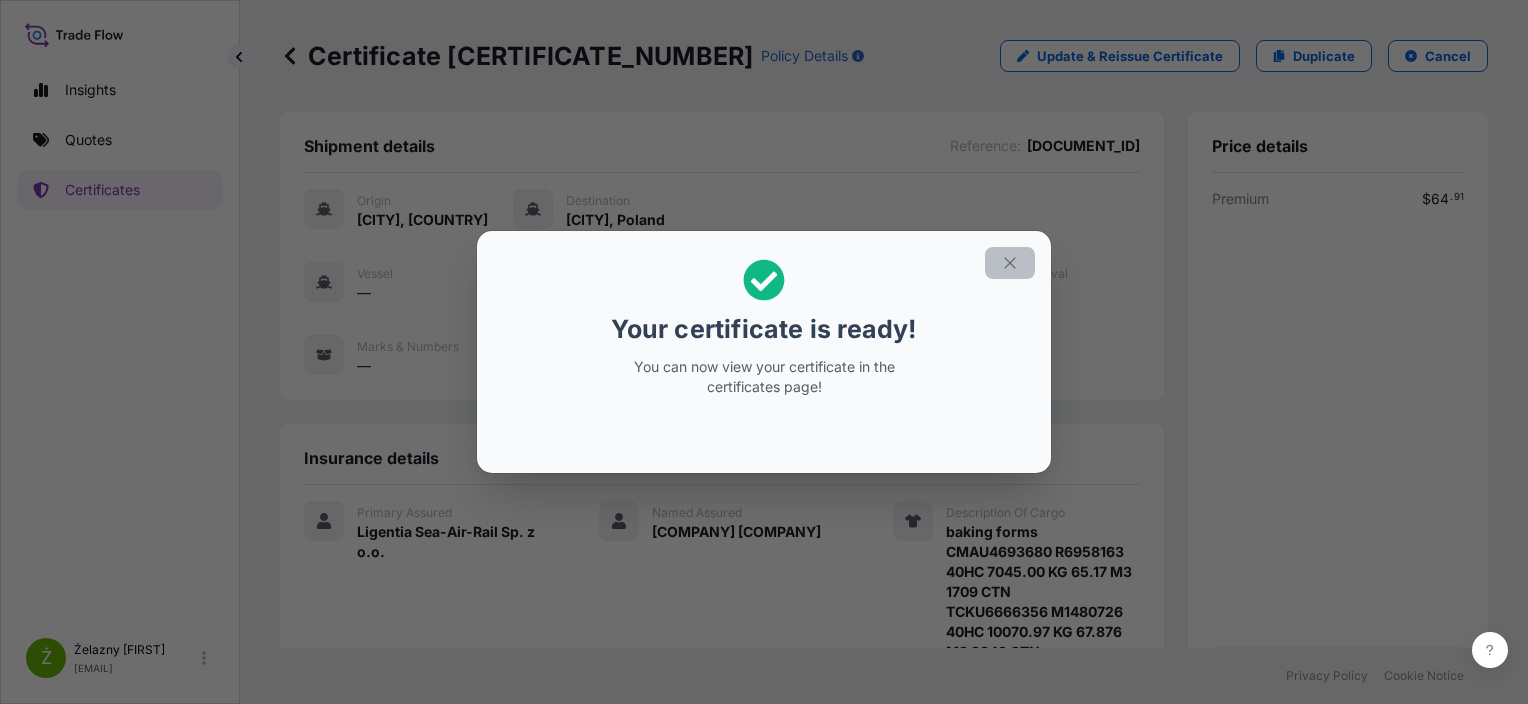 click 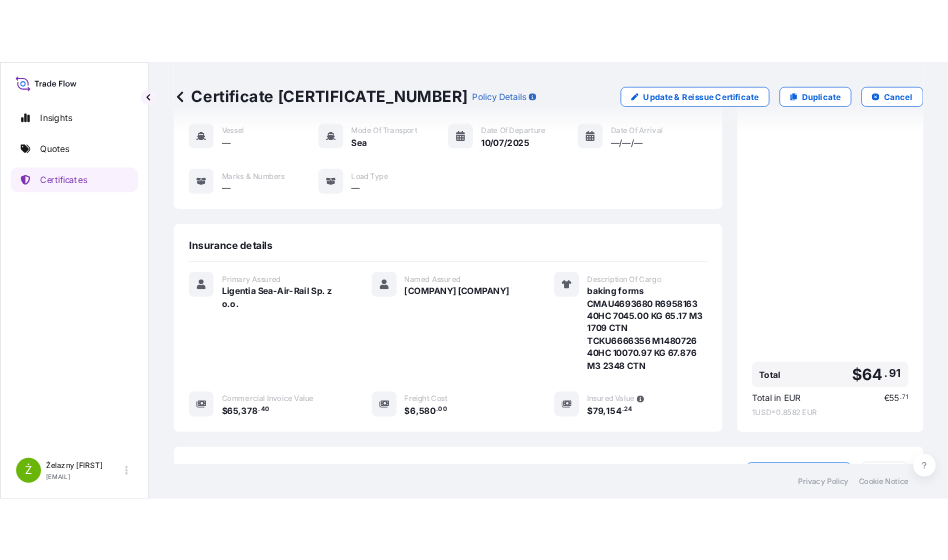 scroll, scrollTop: 404, scrollLeft: 0, axis: vertical 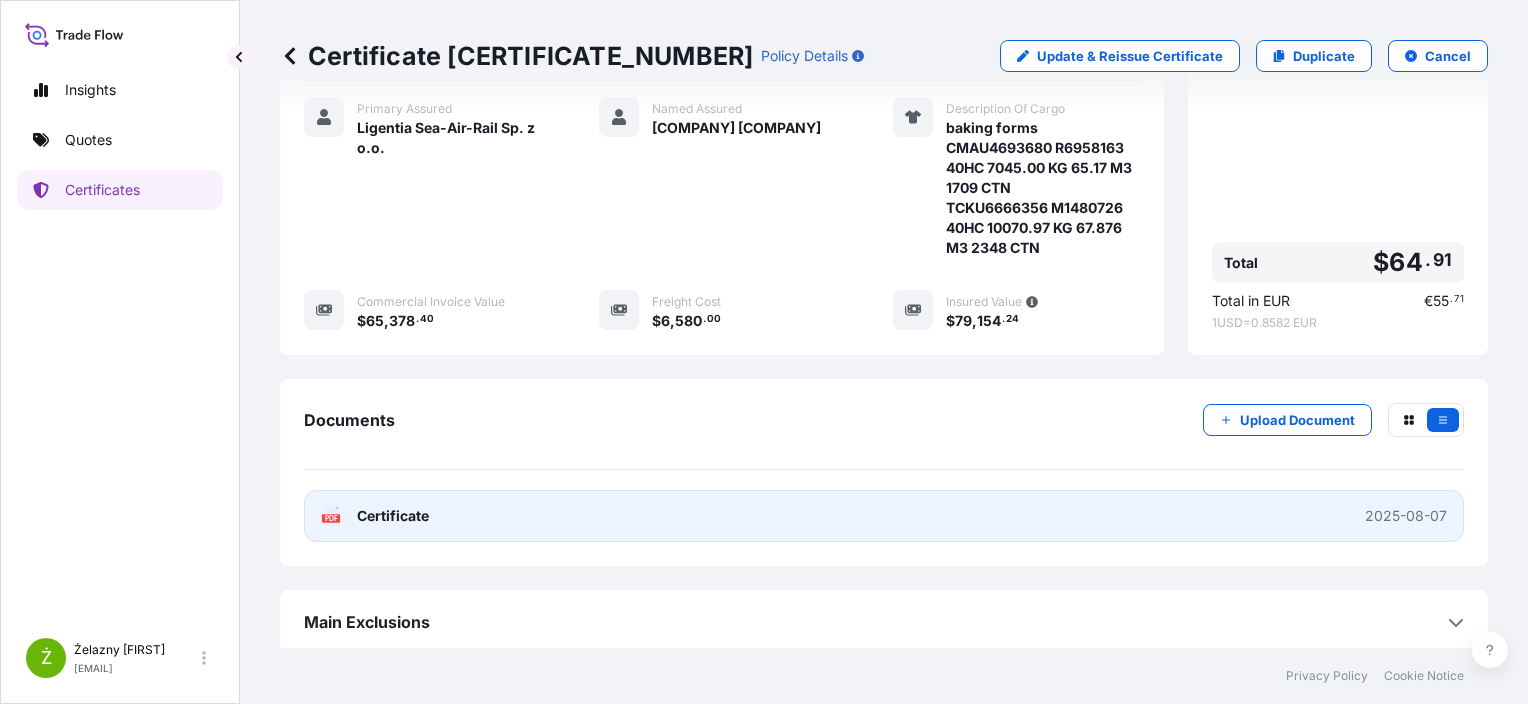 click on "PDF Certificate 2025-08-07" at bounding box center [884, 516] 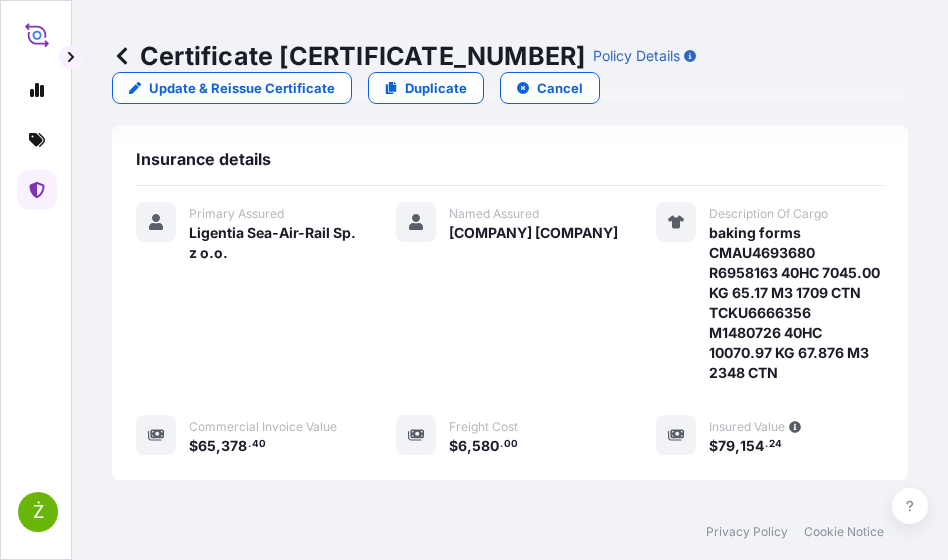 scroll, scrollTop: 436, scrollLeft: 0, axis: vertical 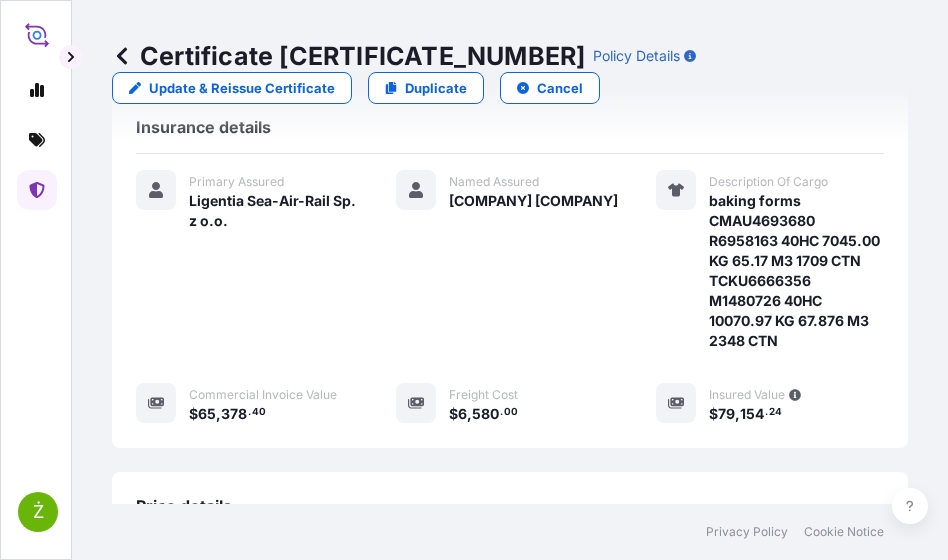 click at bounding box center (37, 190) 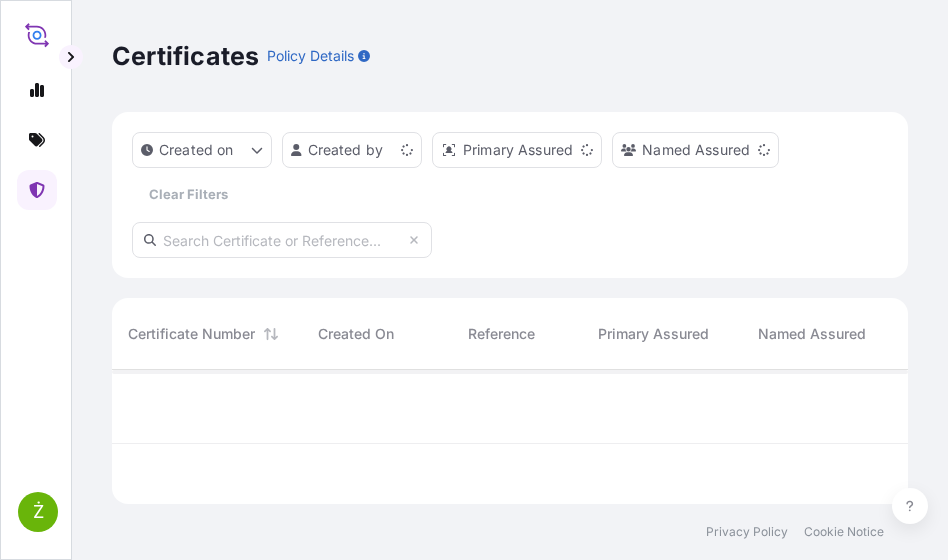 scroll, scrollTop: 16, scrollLeft: 16, axis: both 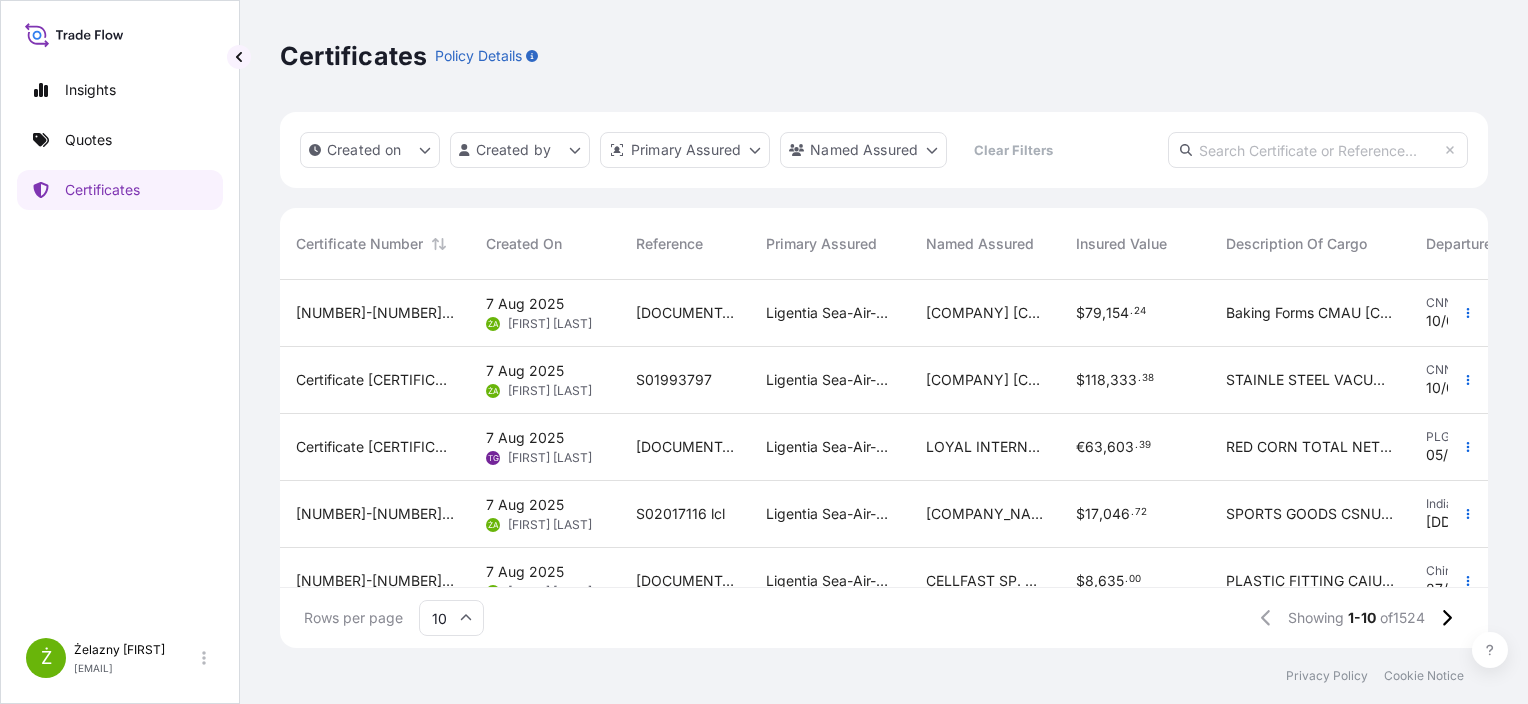 click at bounding box center (1318, 150) 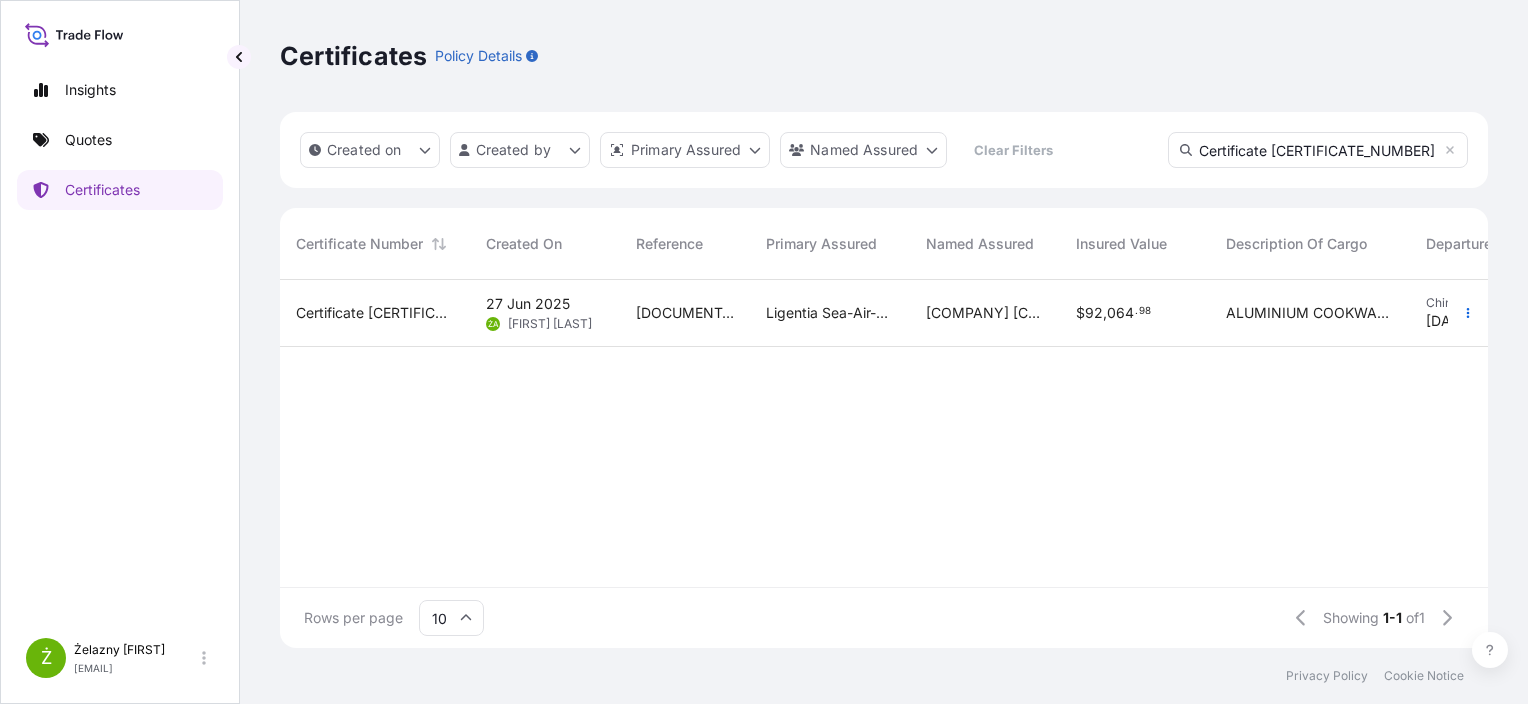 type on "Certificate [CERTIFICATE_NUMBER]" 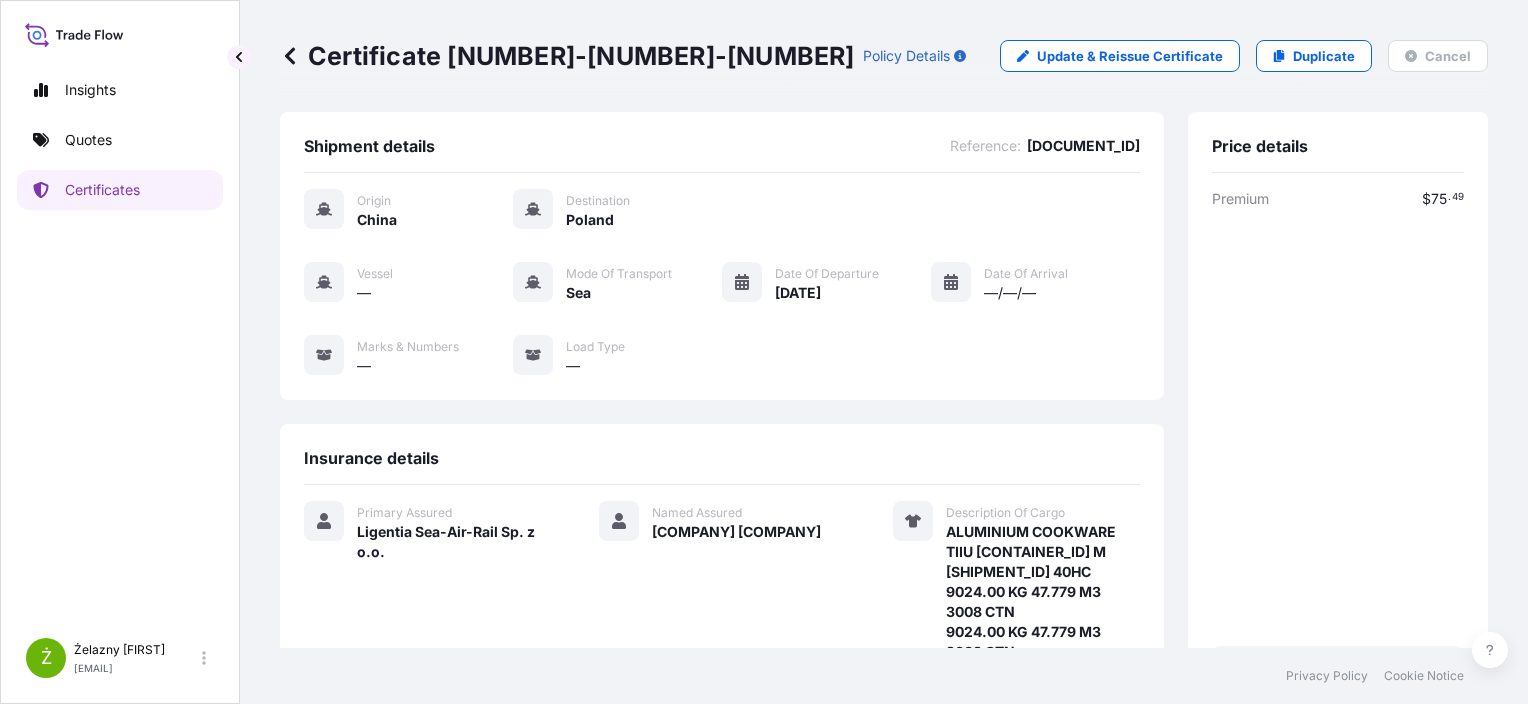 click on "Premium $ [PRICE] Total $ [PRICE] Total in EUR € [PRICE] 1 USD = [EXCHANGE_RATE] EUR" at bounding box center [1338, 462] 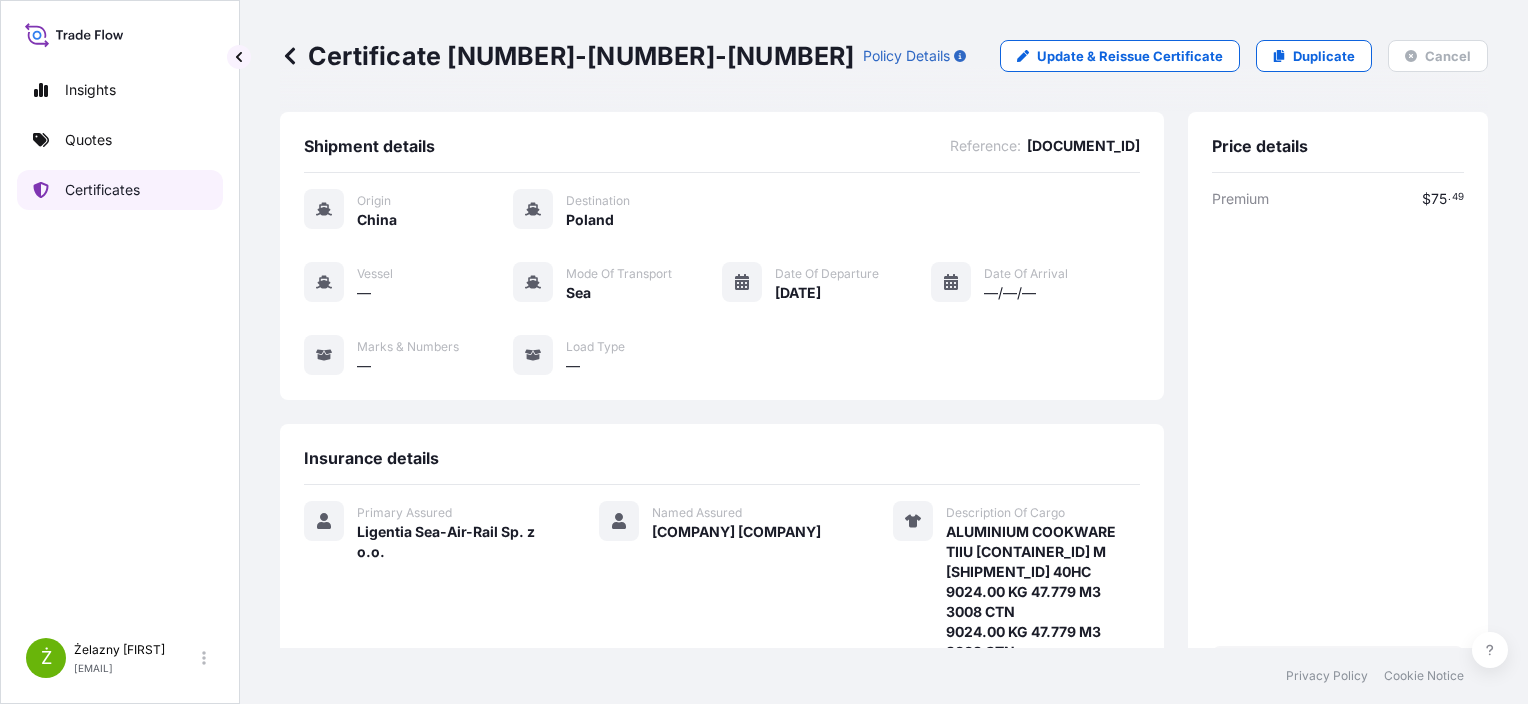 click on "Certificates" at bounding box center [102, 190] 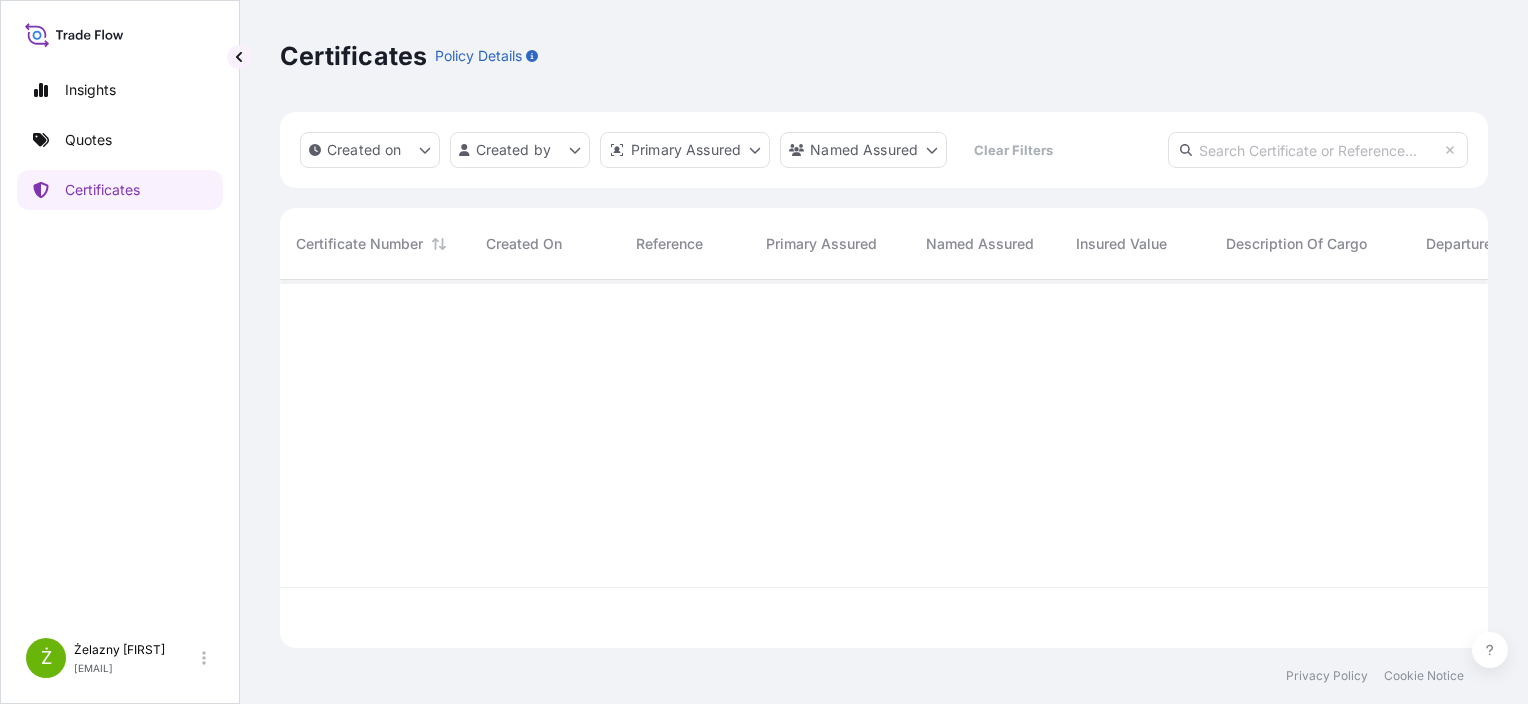 scroll, scrollTop: 16, scrollLeft: 16, axis: both 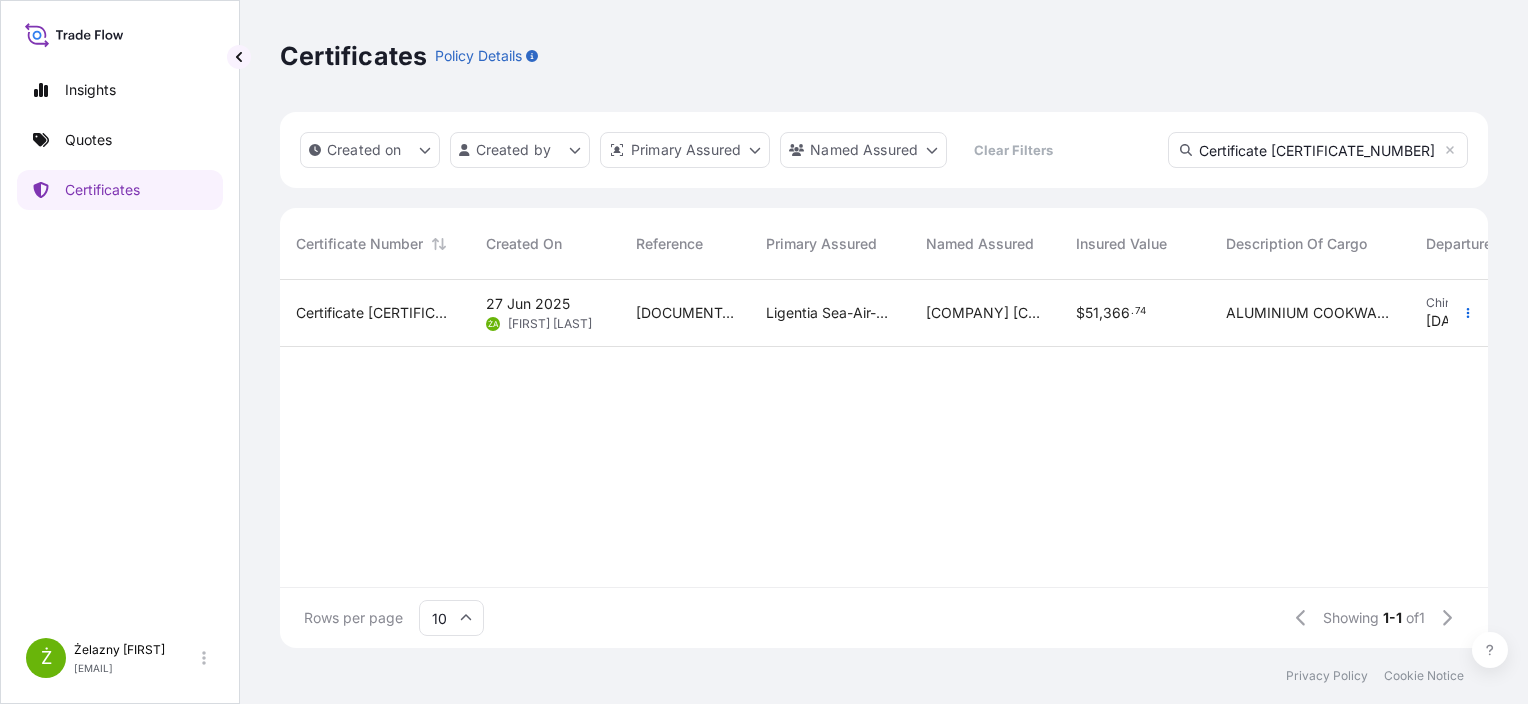 type on "Certificate [CERTIFICATE_NUMBER]-" 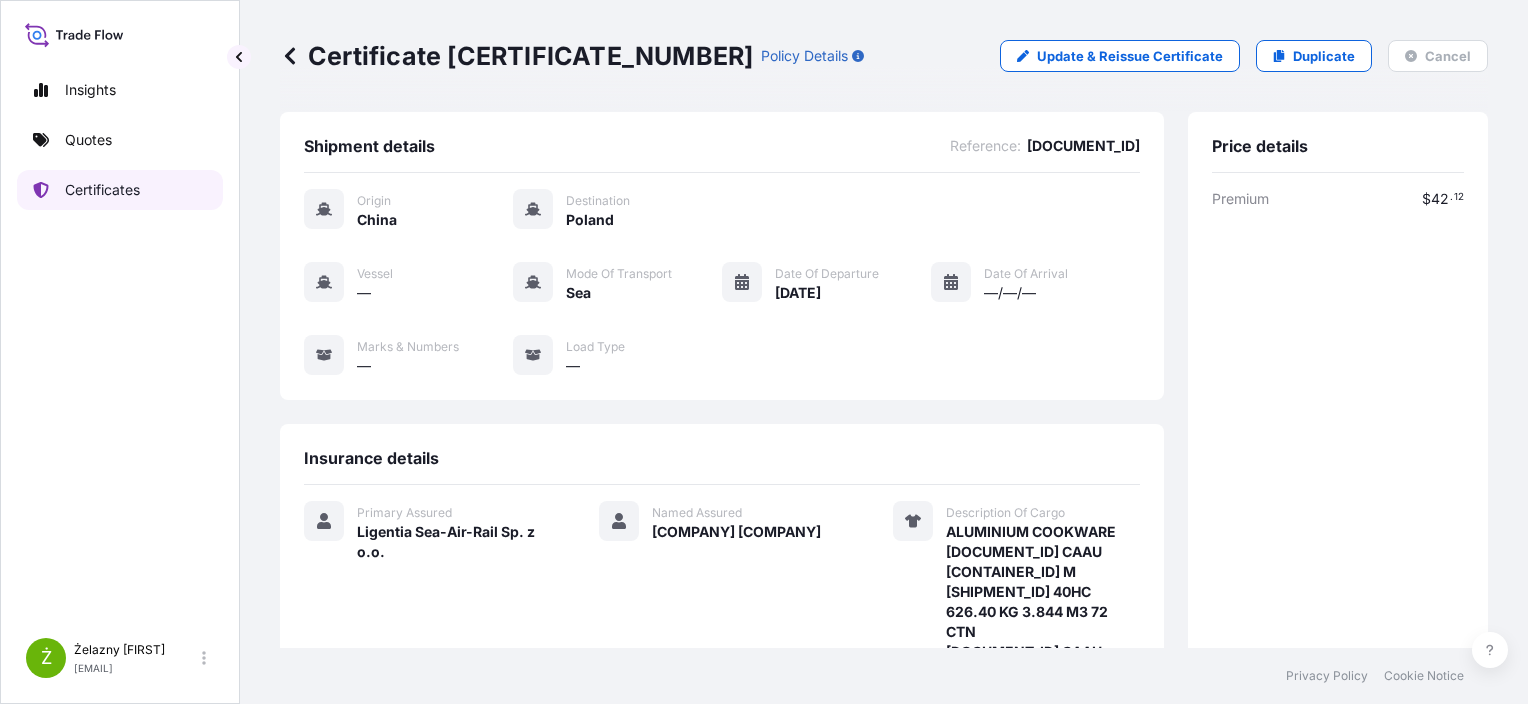 click on "Certificates" at bounding box center [120, 190] 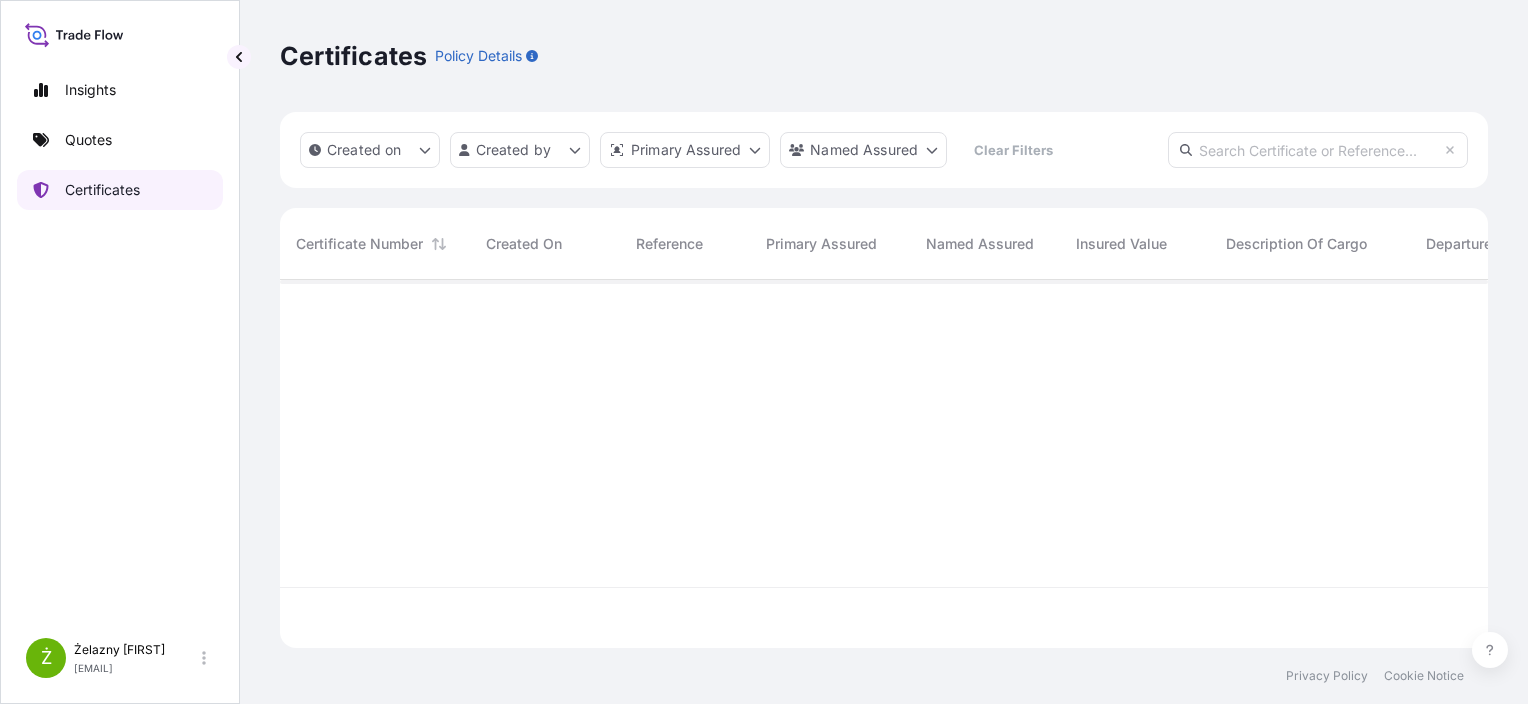 scroll, scrollTop: 16, scrollLeft: 16, axis: both 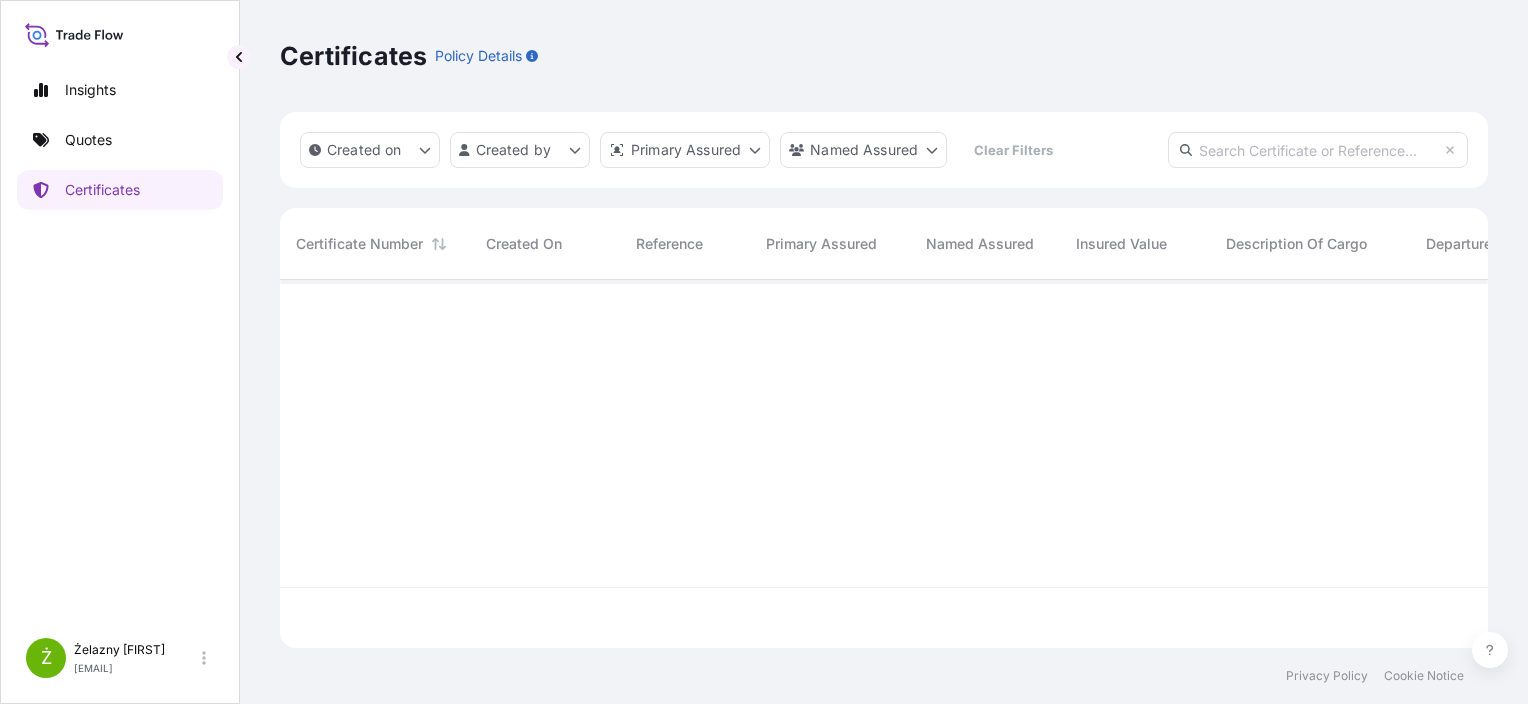 click at bounding box center (1318, 150) 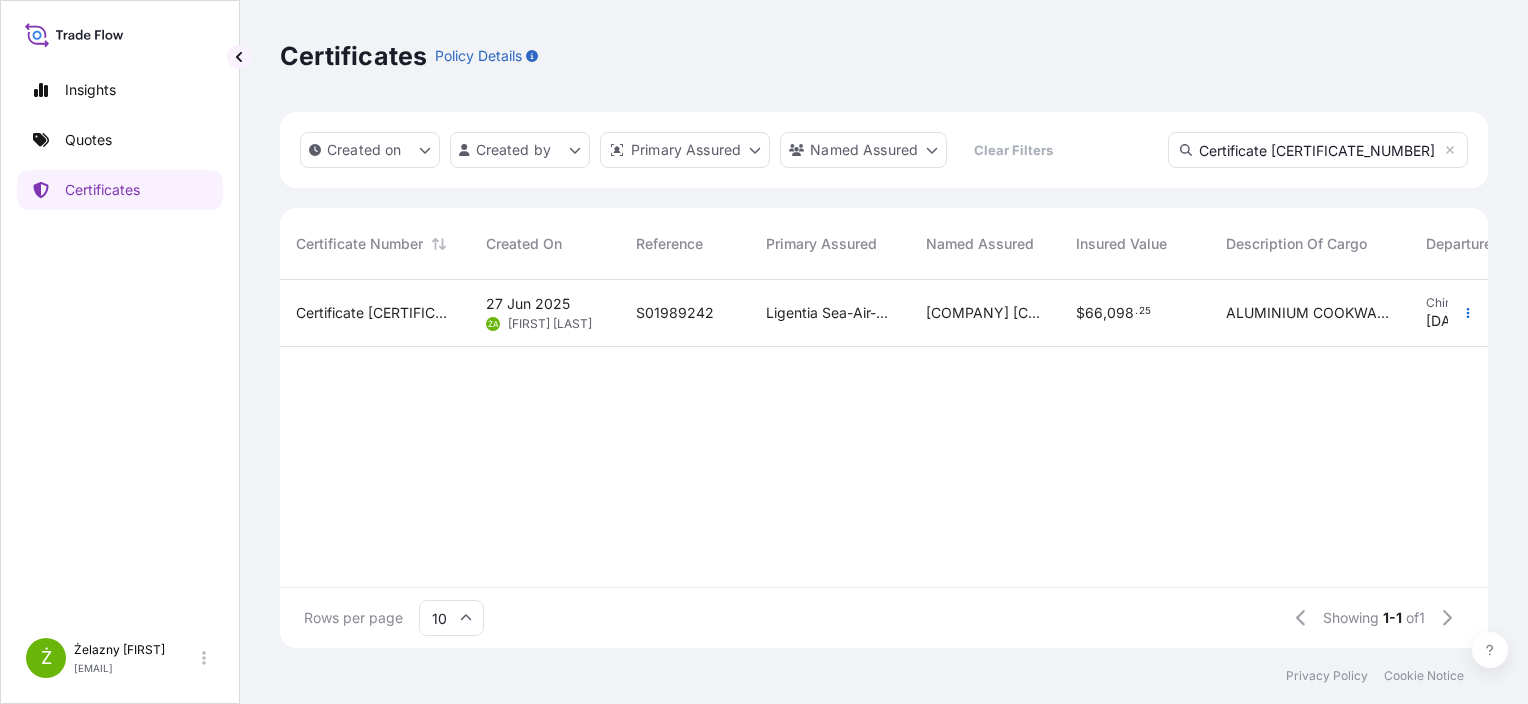 type on "Certificate [CERTIFICATE_NUMBER]" 